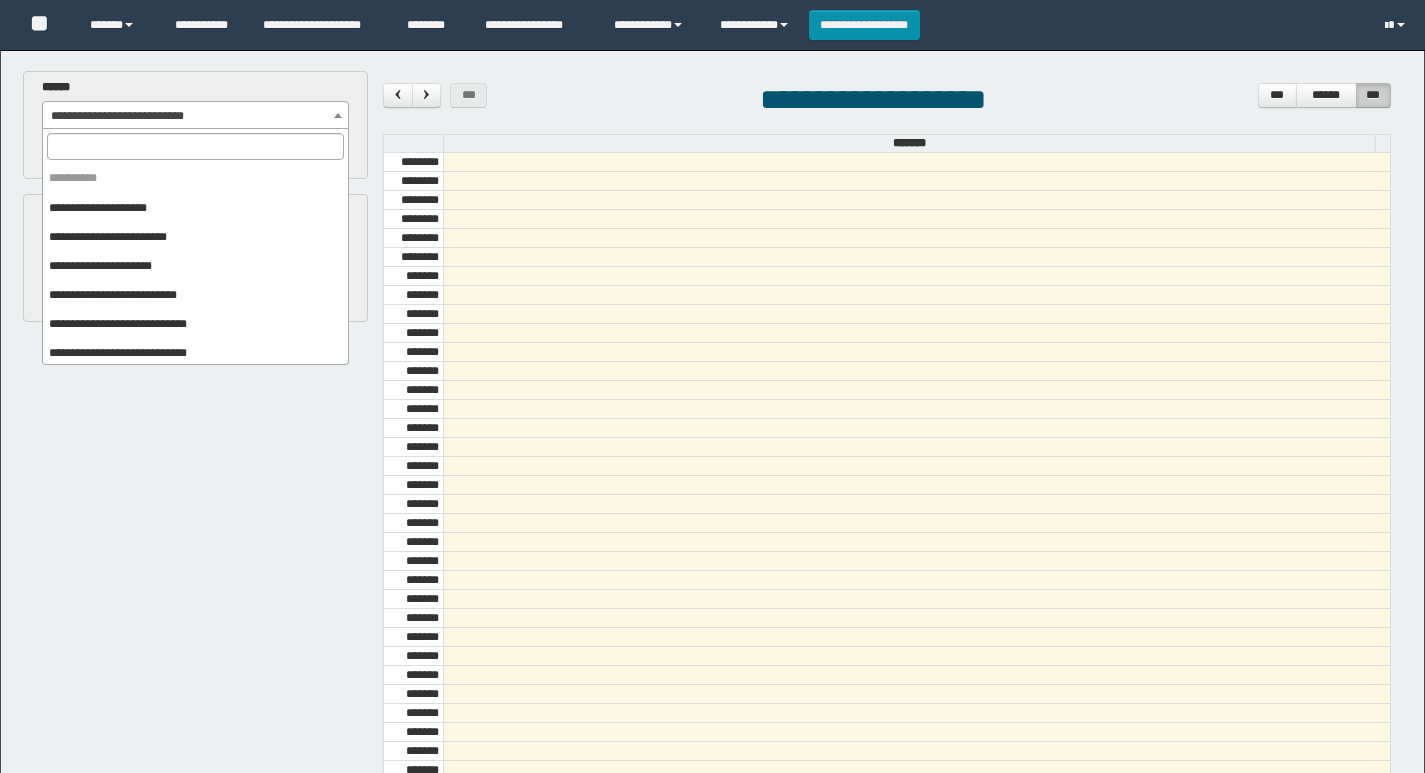 scroll, scrollTop: 0, scrollLeft: 0, axis: both 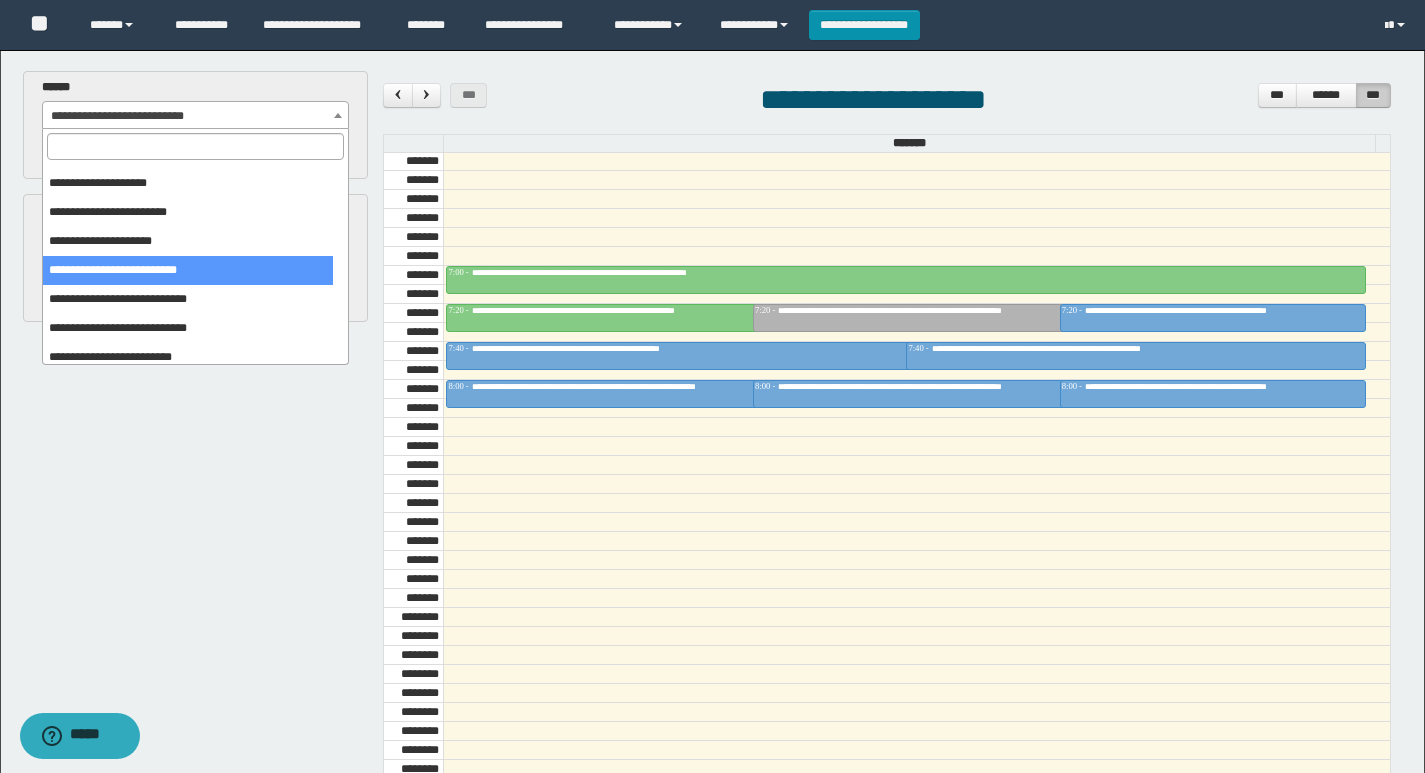 select on "******" 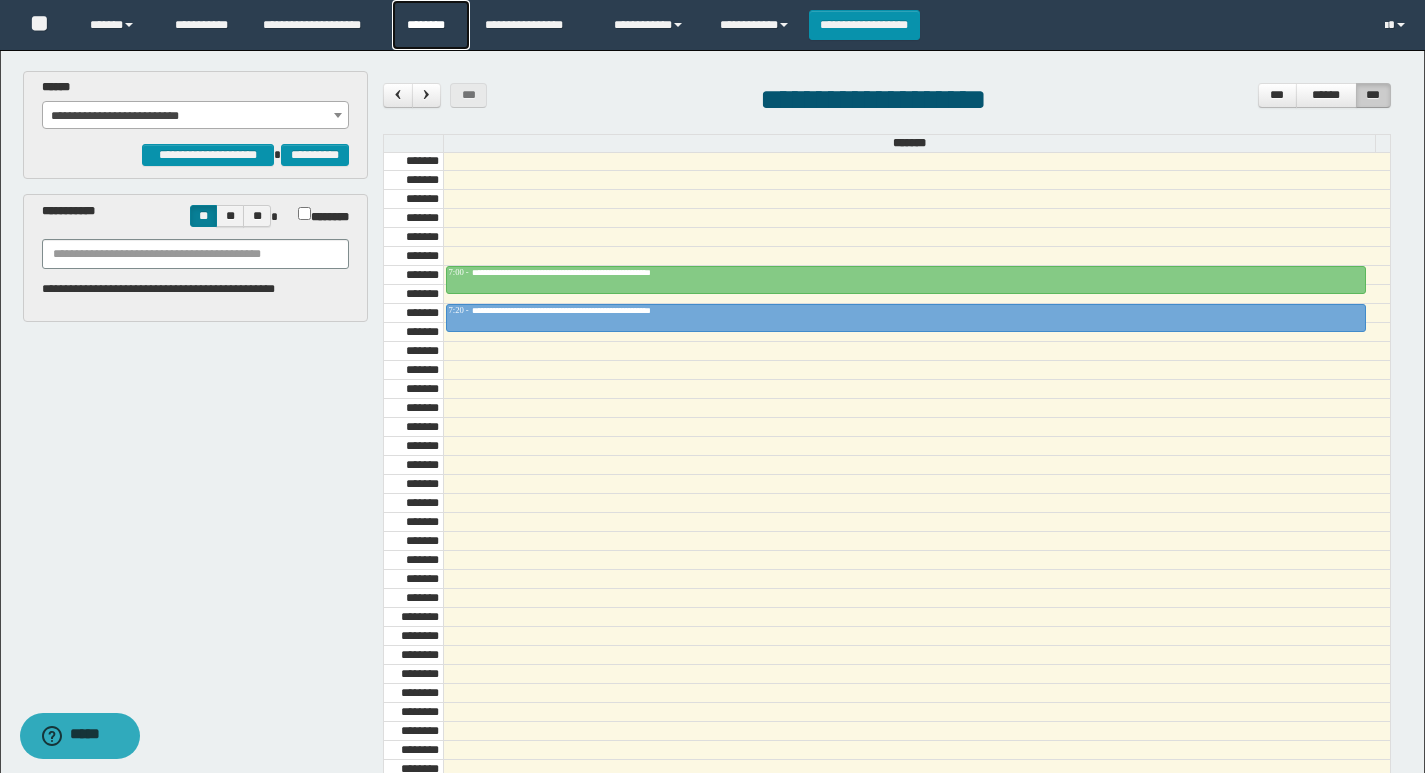 click on "********" at bounding box center [431, 25] 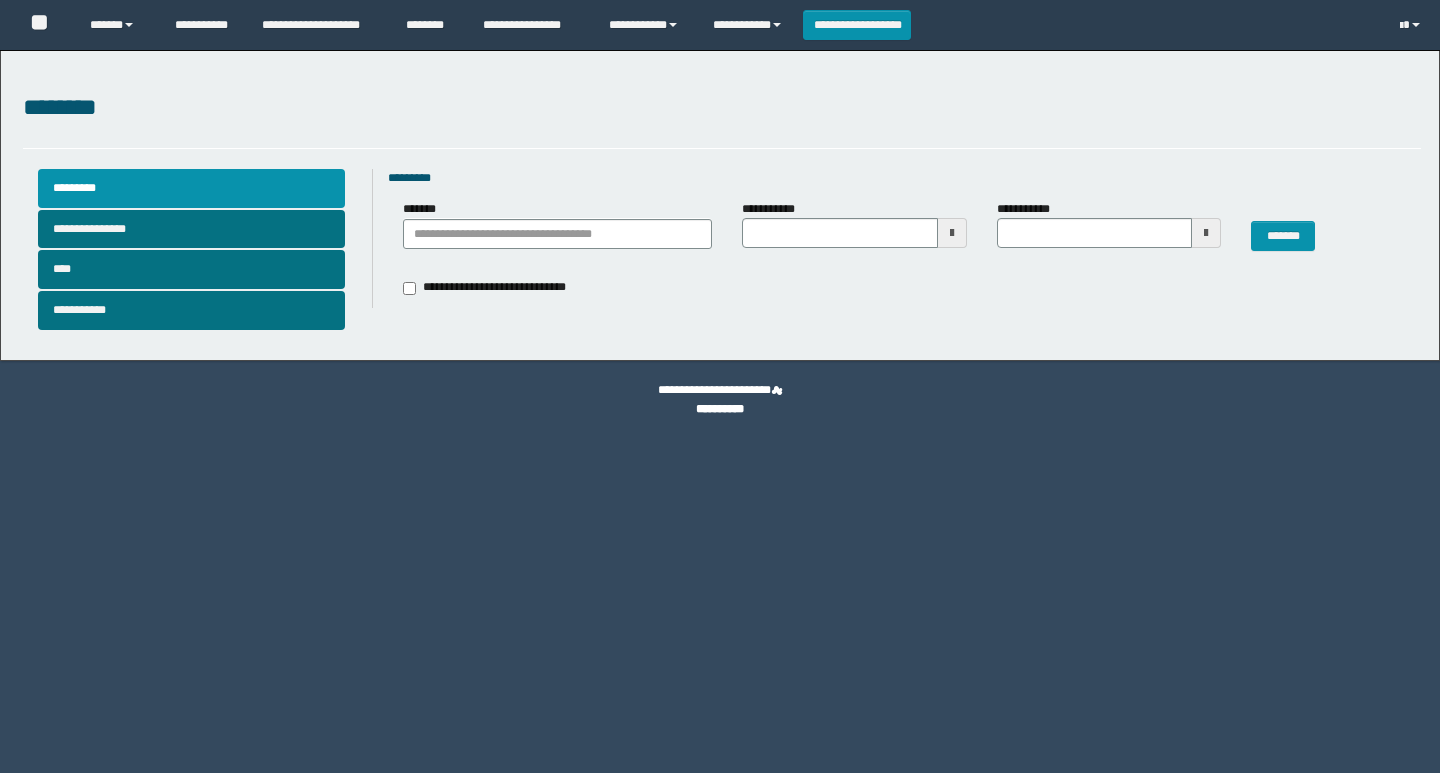 scroll, scrollTop: 0, scrollLeft: 0, axis: both 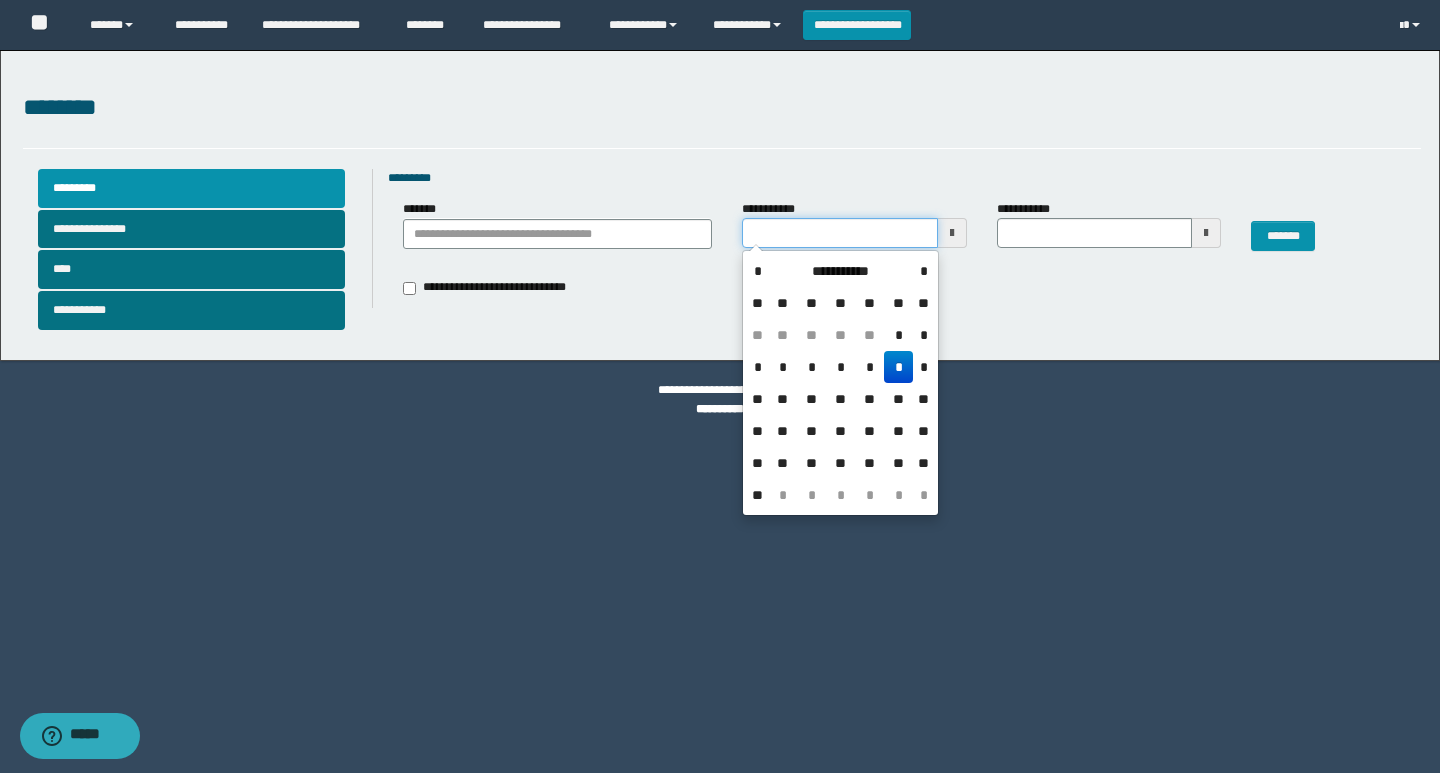 click on "**********" at bounding box center [839, 233] 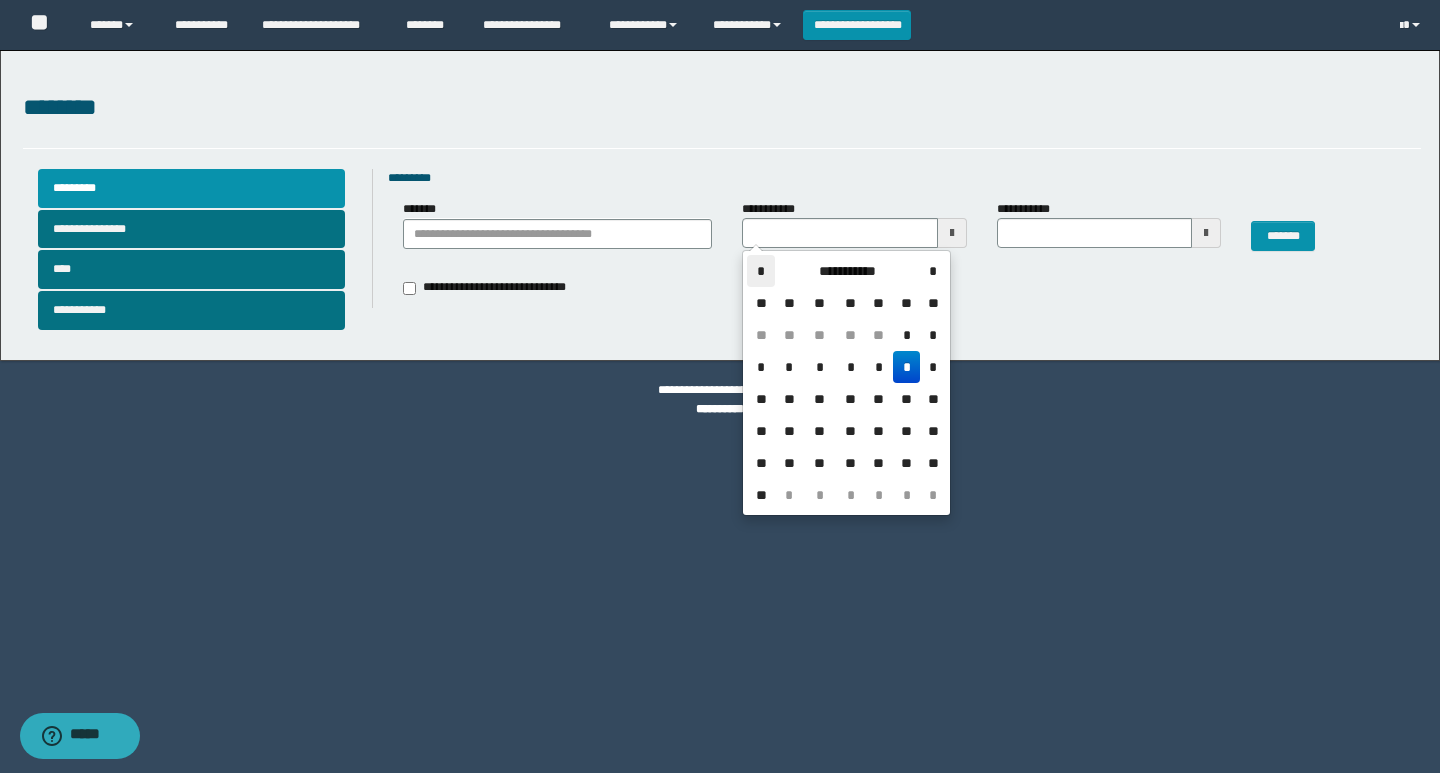 click on "*" at bounding box center (761, 271) 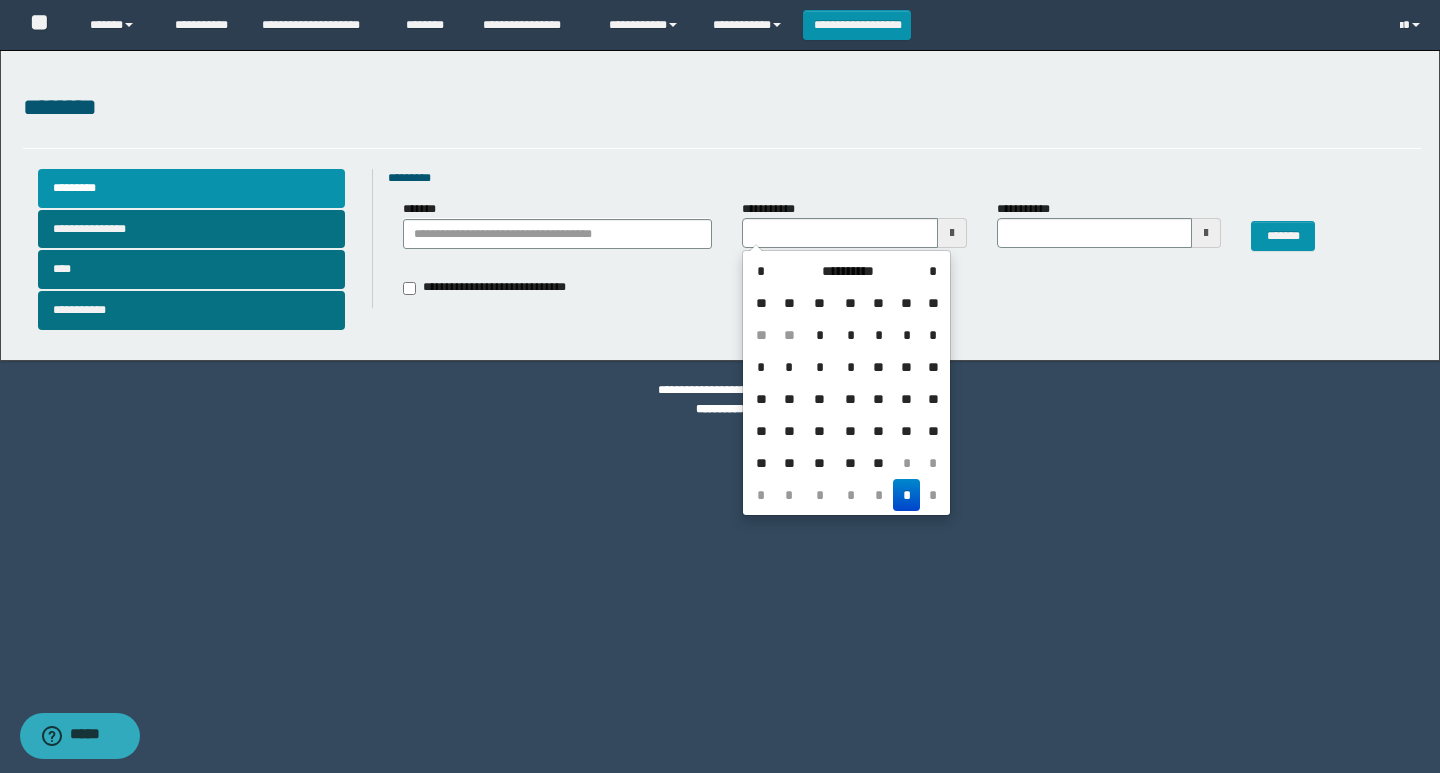click on "**" at bounding box center [819, 303] 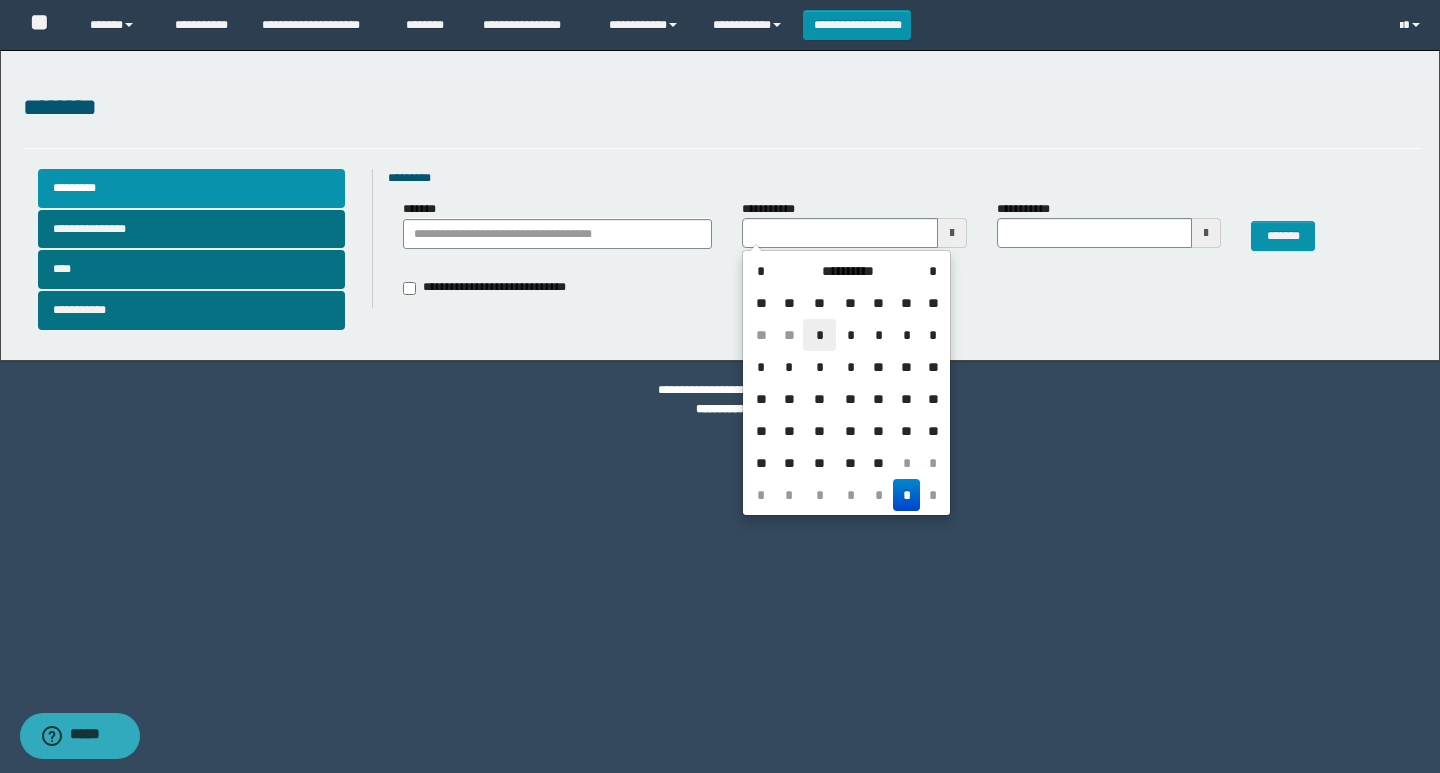 click on "*" at bounding box center [819, 335] 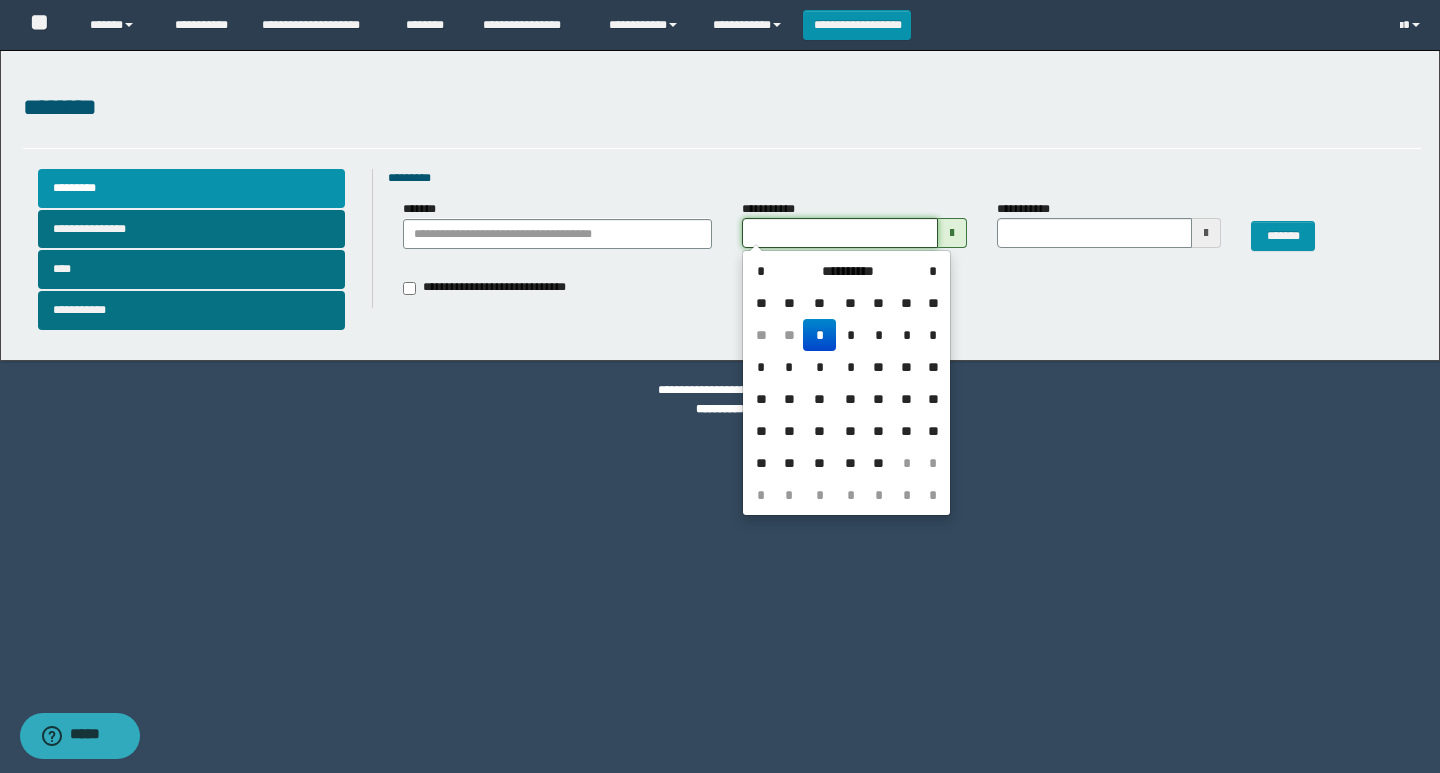click on "**********" at bounding box center (839, 233) 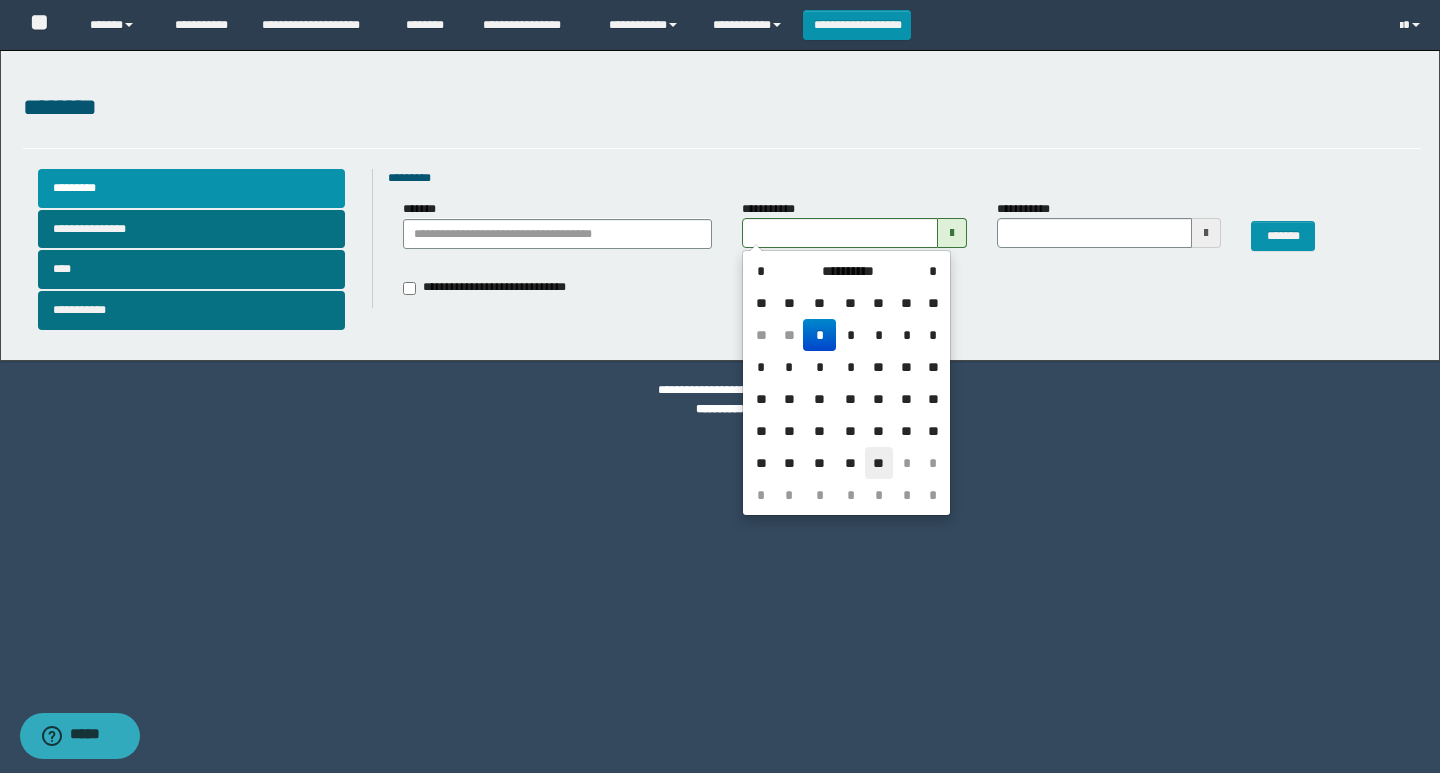 click on "**" at bounding box center (879, 463) 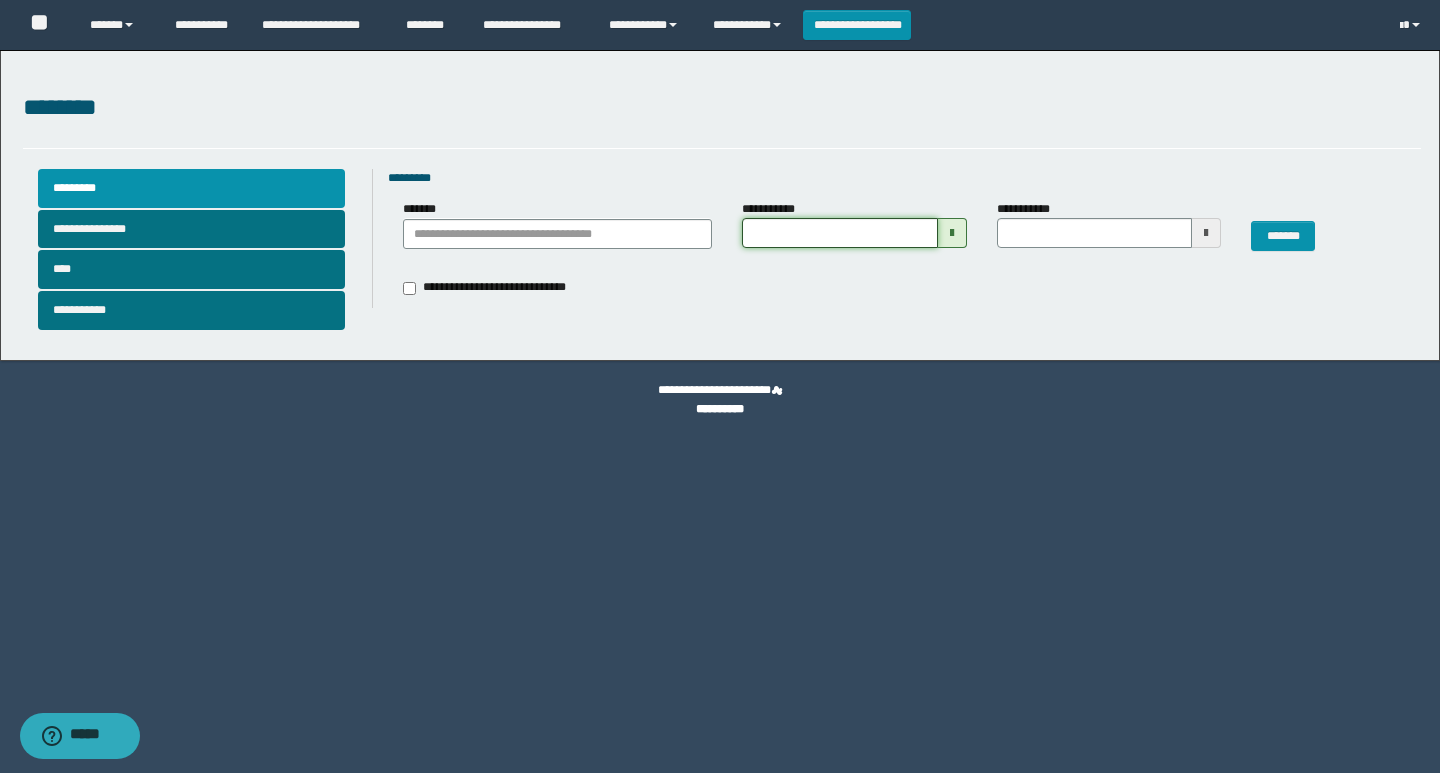 click on "**********" at bounding box center (839, 233) 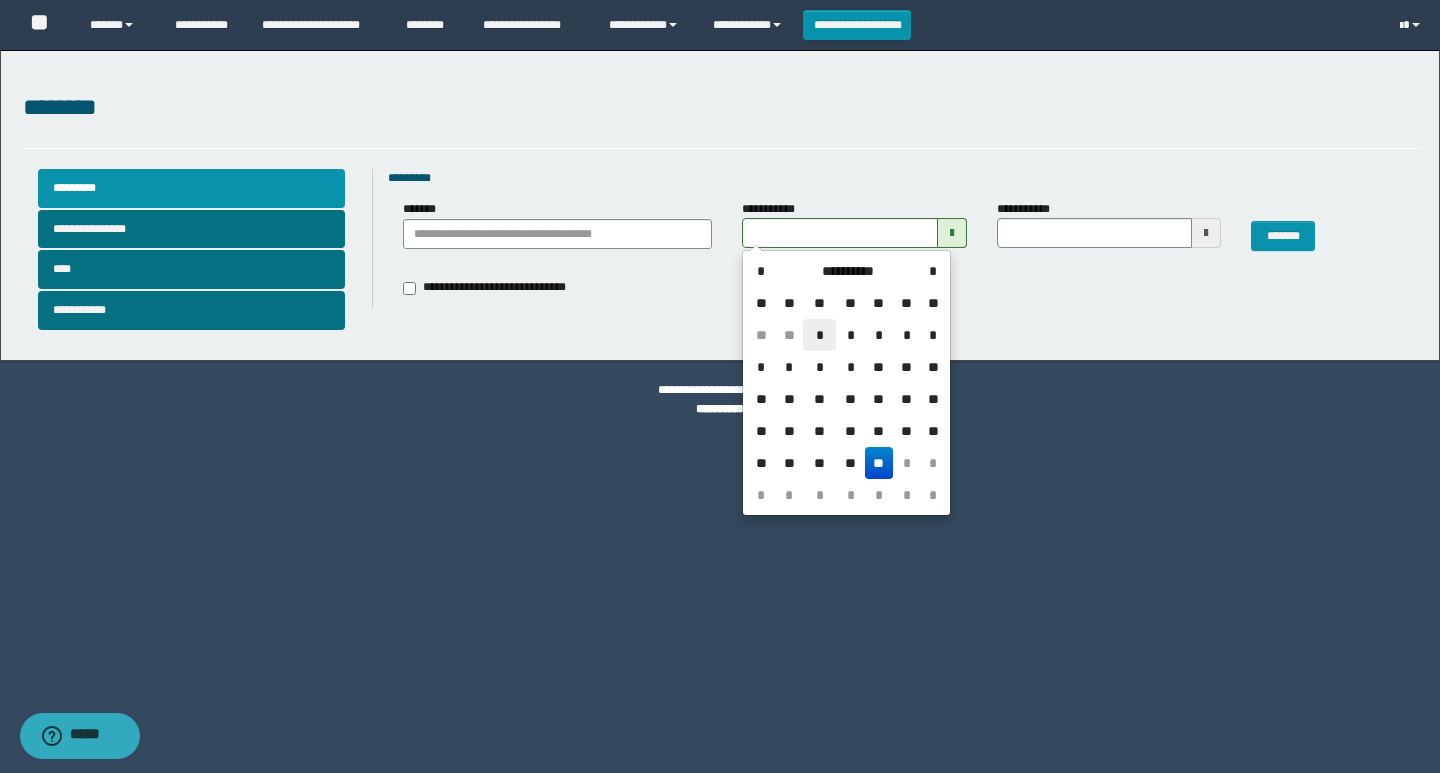 click on "*" at bounding box center [819, 335] 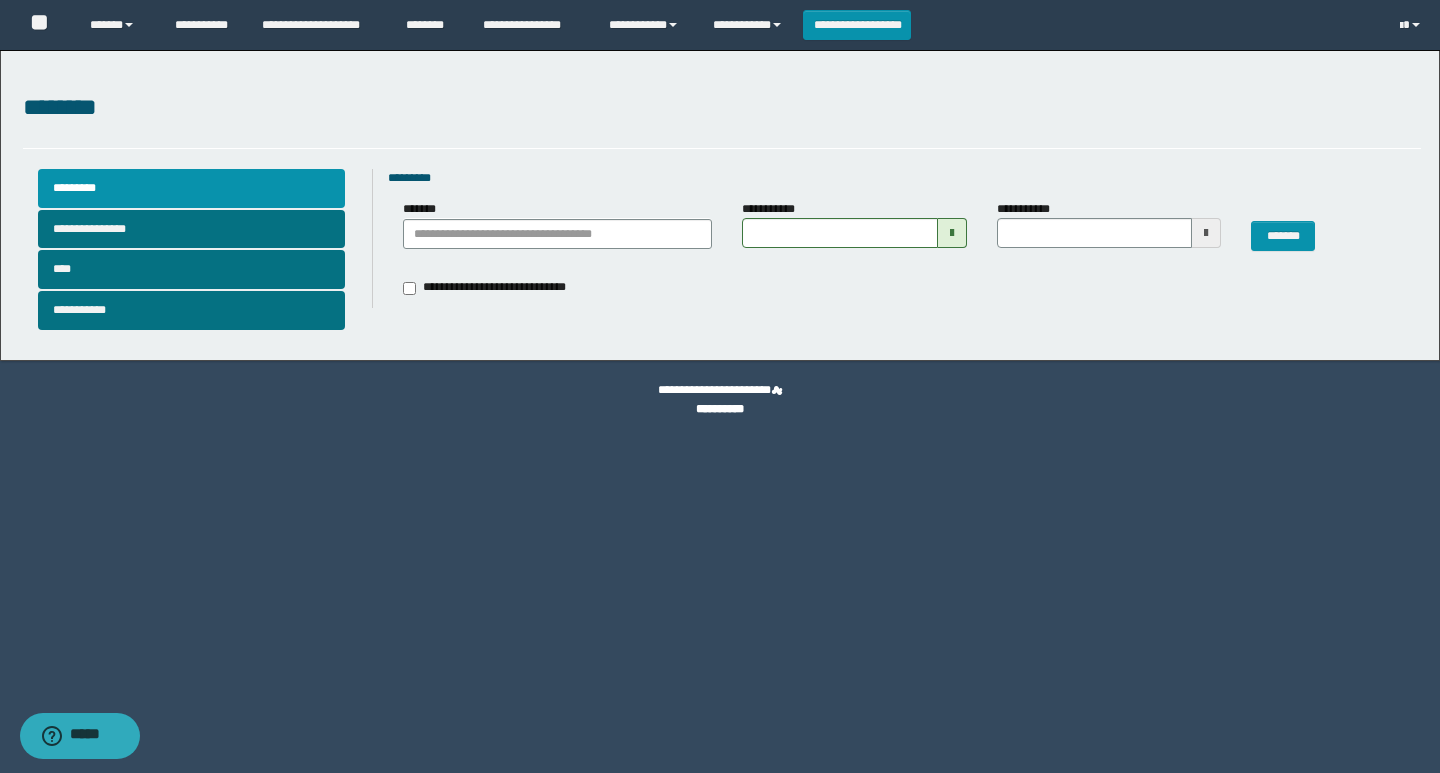 click on "**********" at bounding box center (1109, 232) 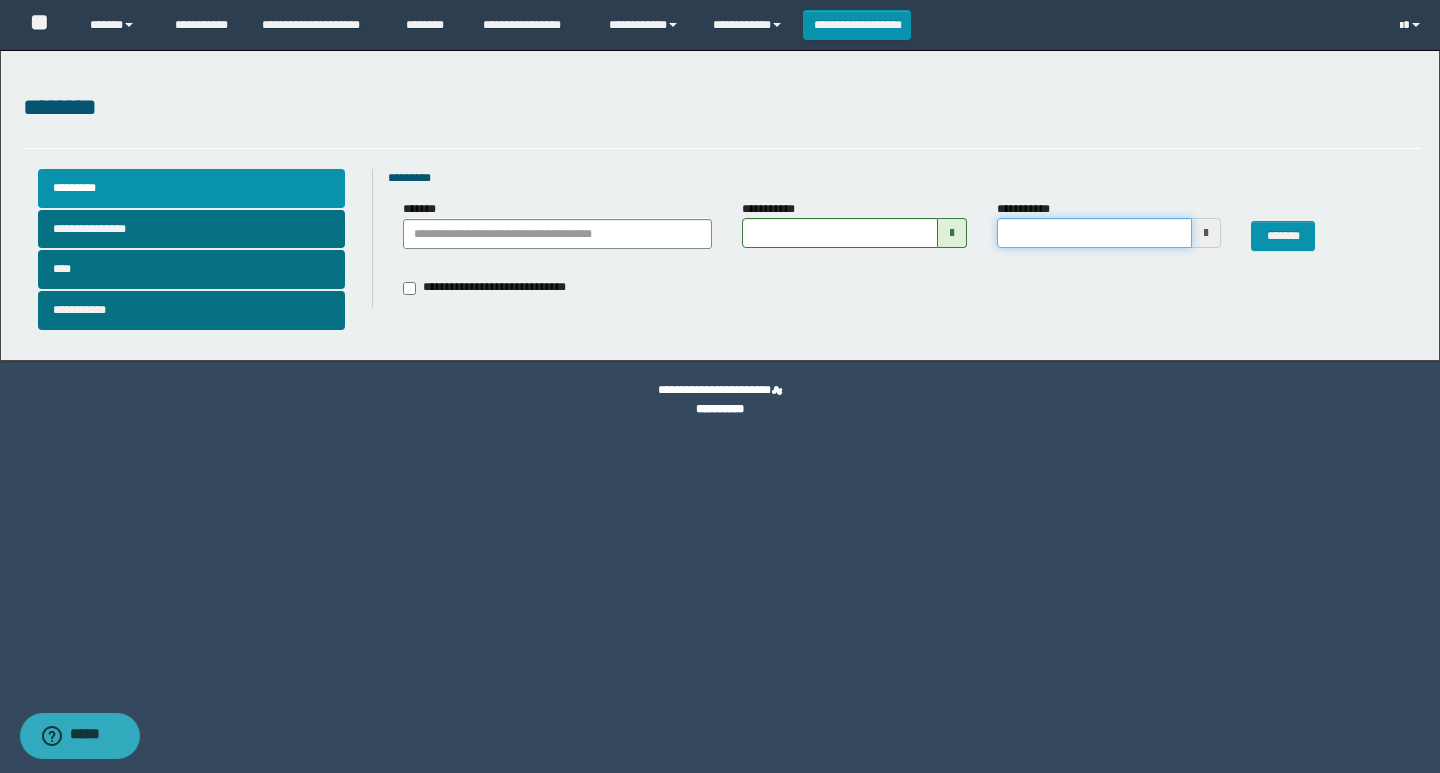 click on "**********" at bounding box center (1094, 233) 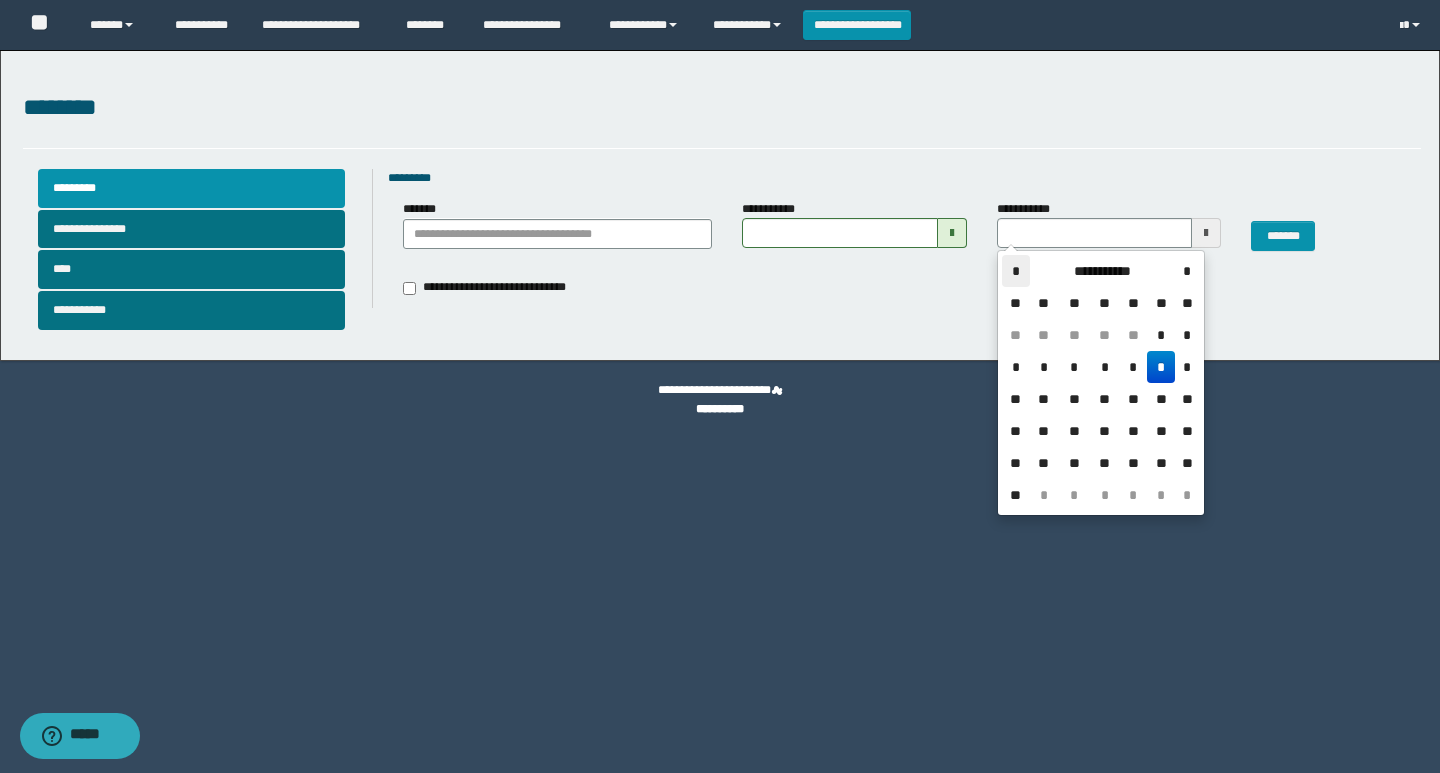 click on "*" at bounding box center [1016, 271] 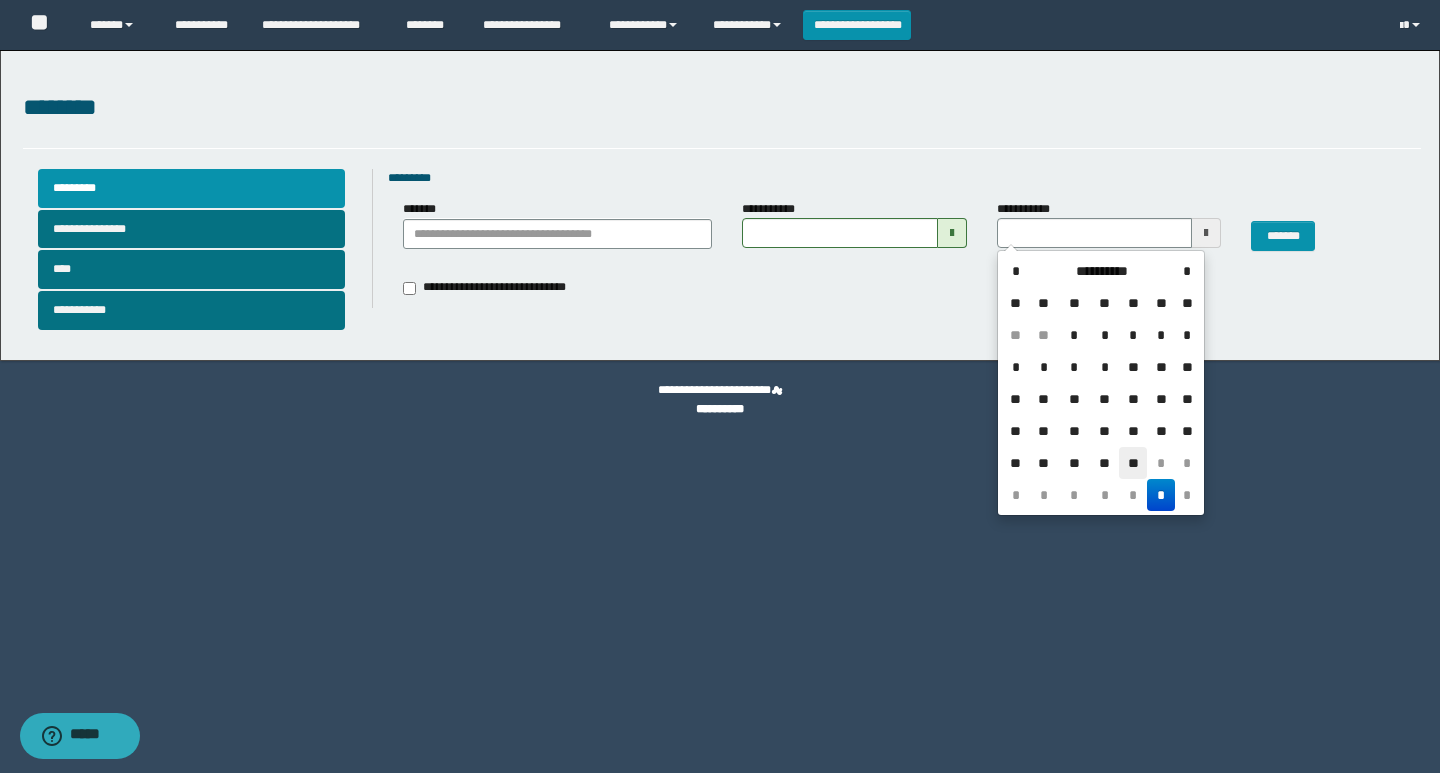click on "**" at bounding box center (1133, 463) 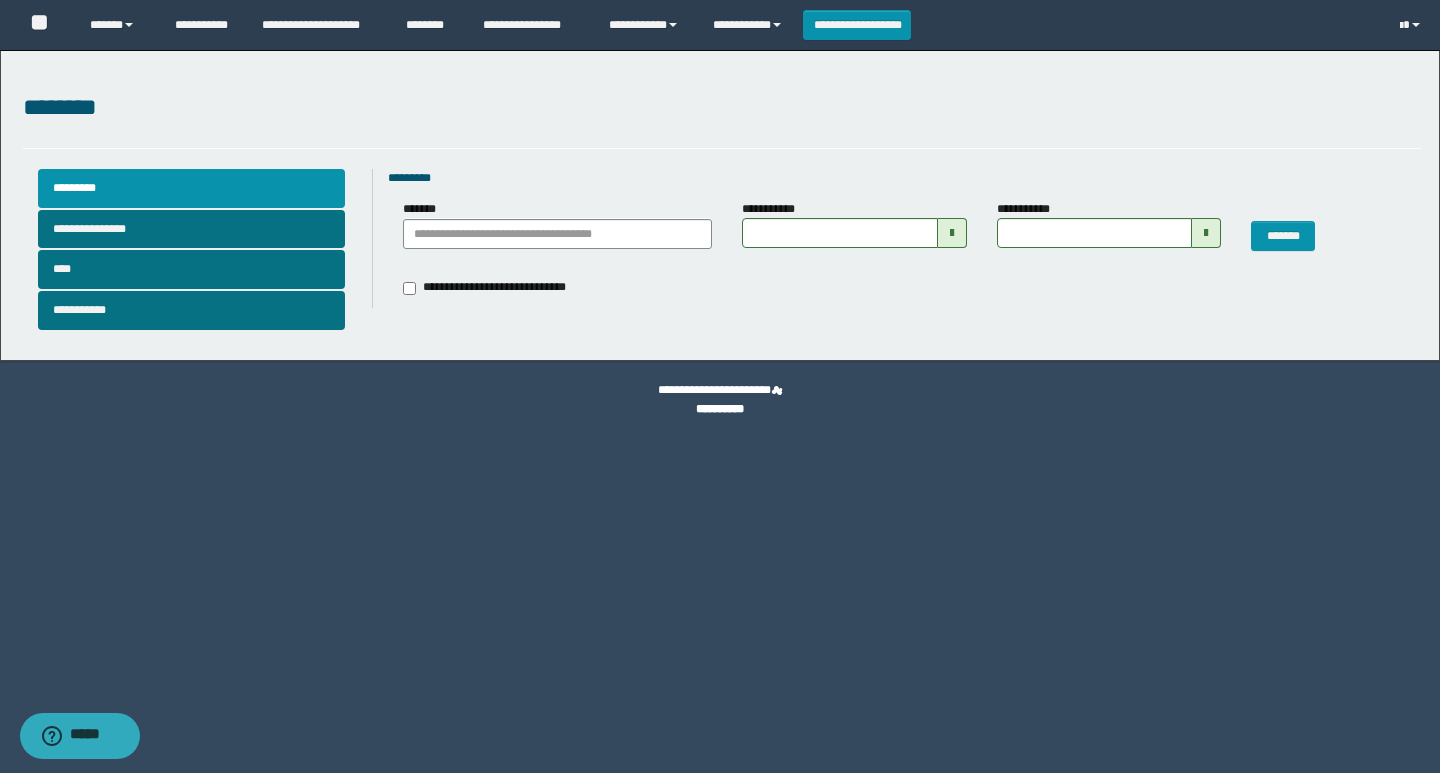 click on "**********" at bounding box center (485, 288) 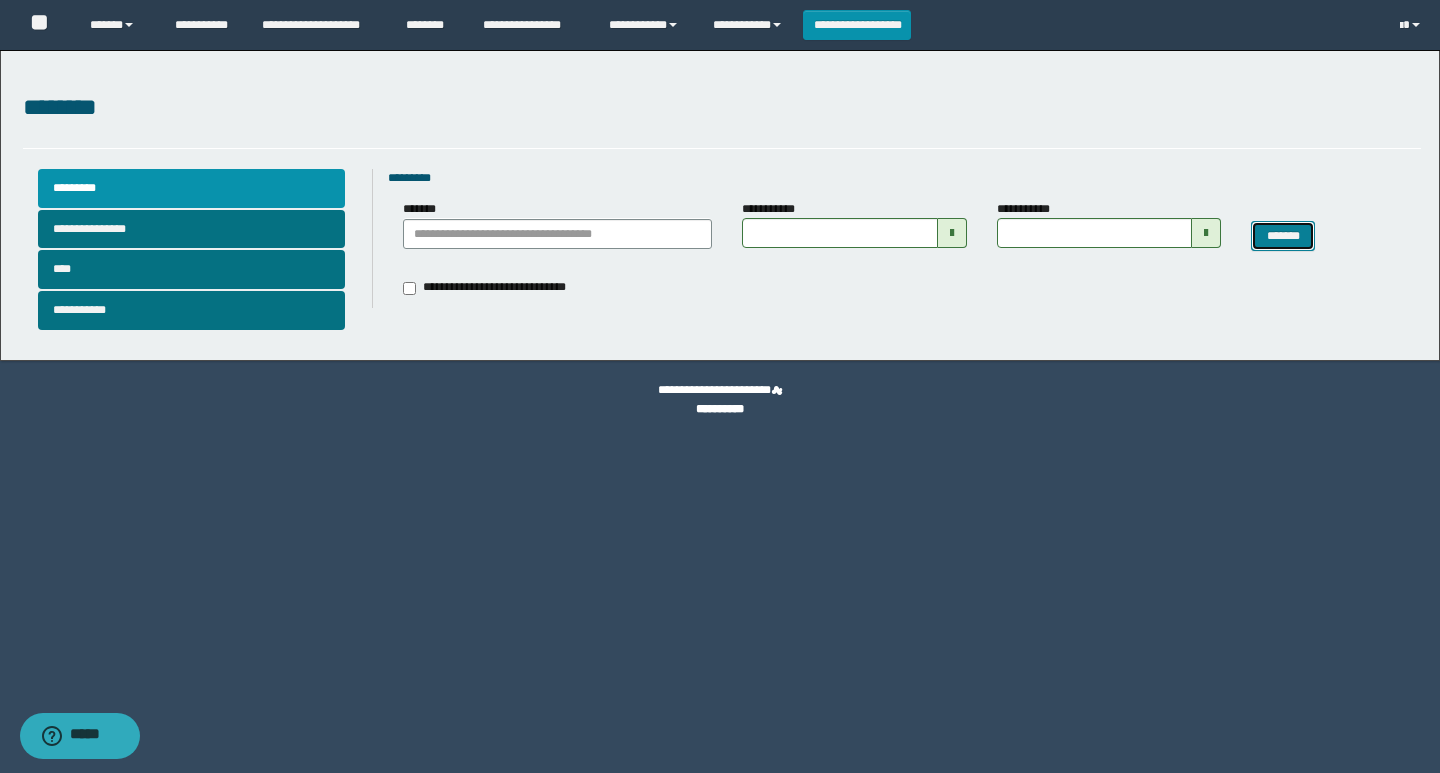 click on "*******" at bounding box center (1283, 236) 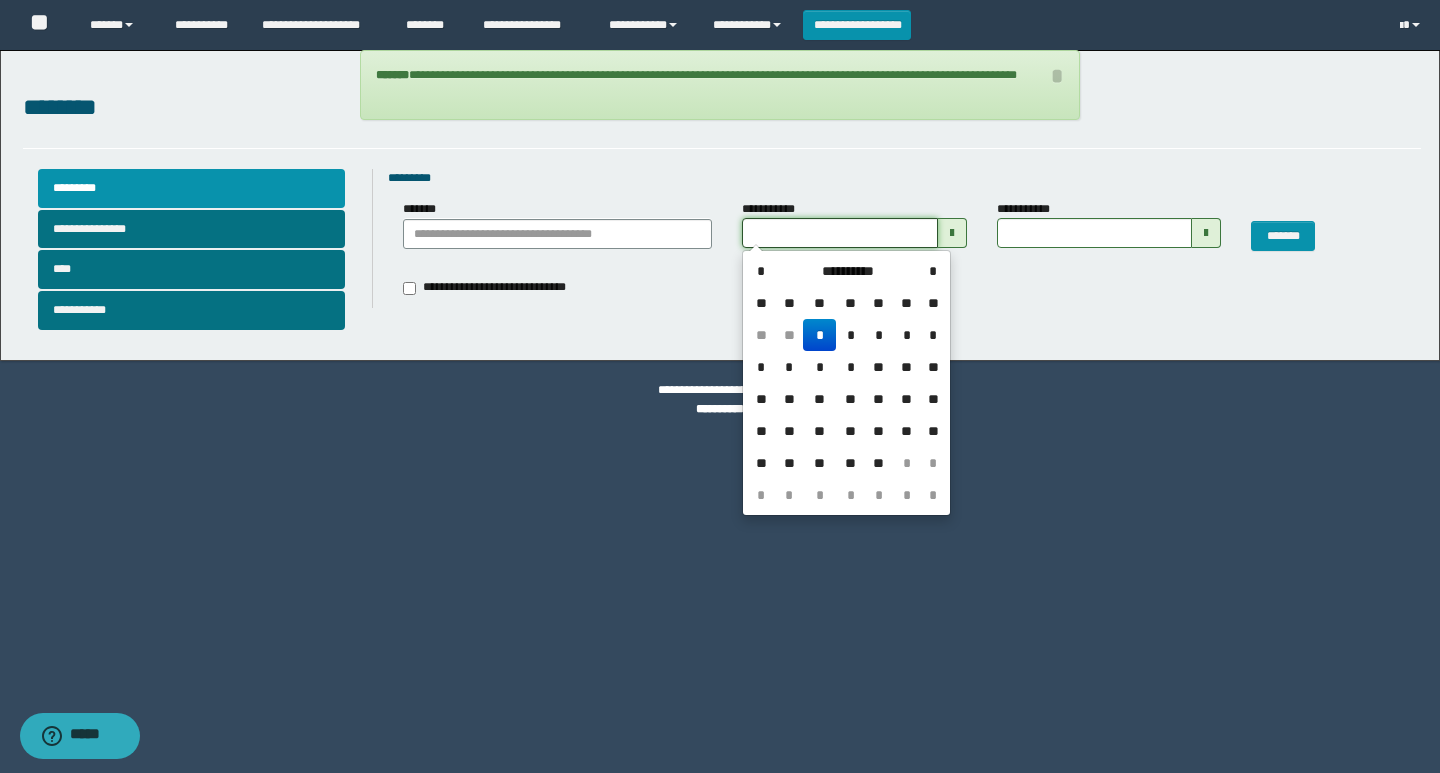 click on "**********" at bounding box center (839, 233) 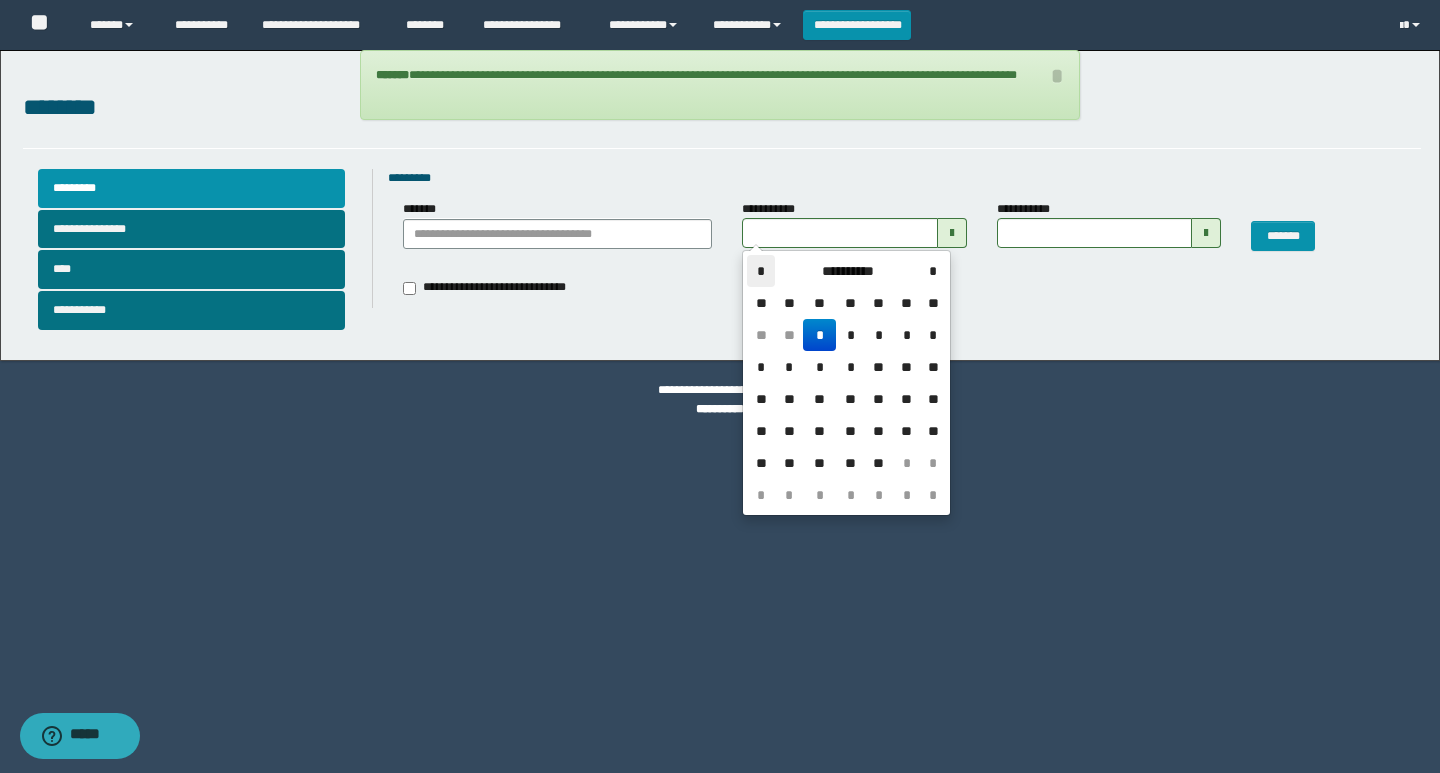 click on "*" at bounding box center (761, 271) 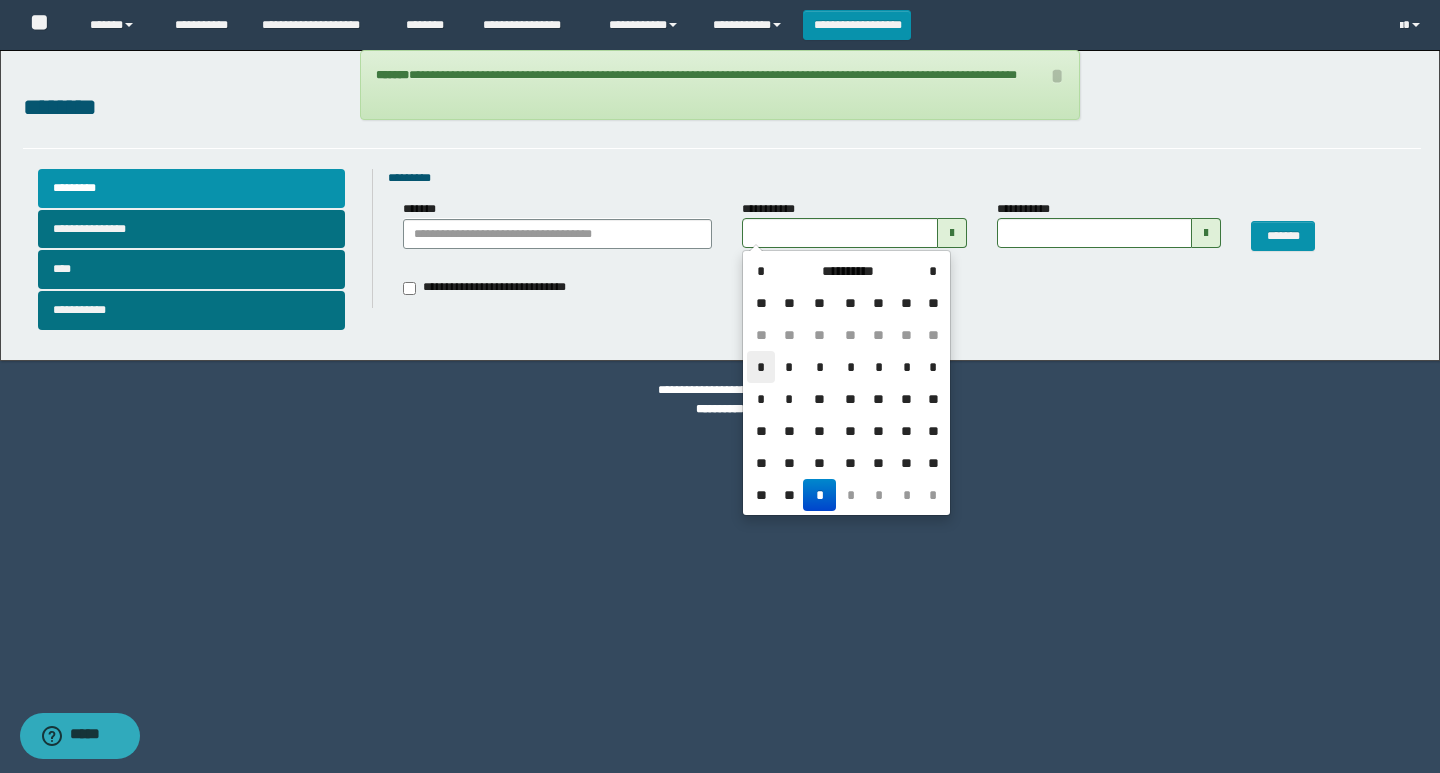 click on "*" at bounding box center [761, 367] 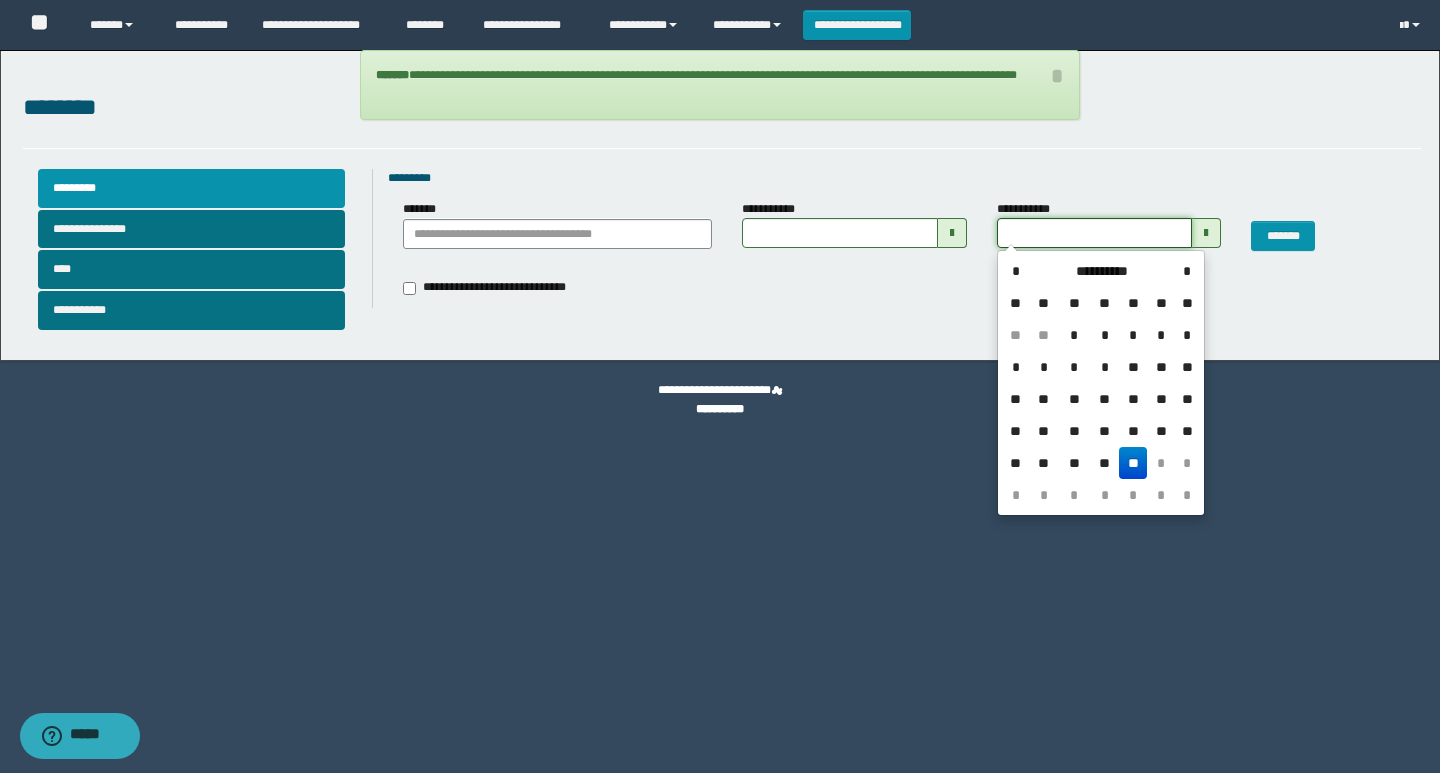 click on "**********" at bounding box center [1094, 233] 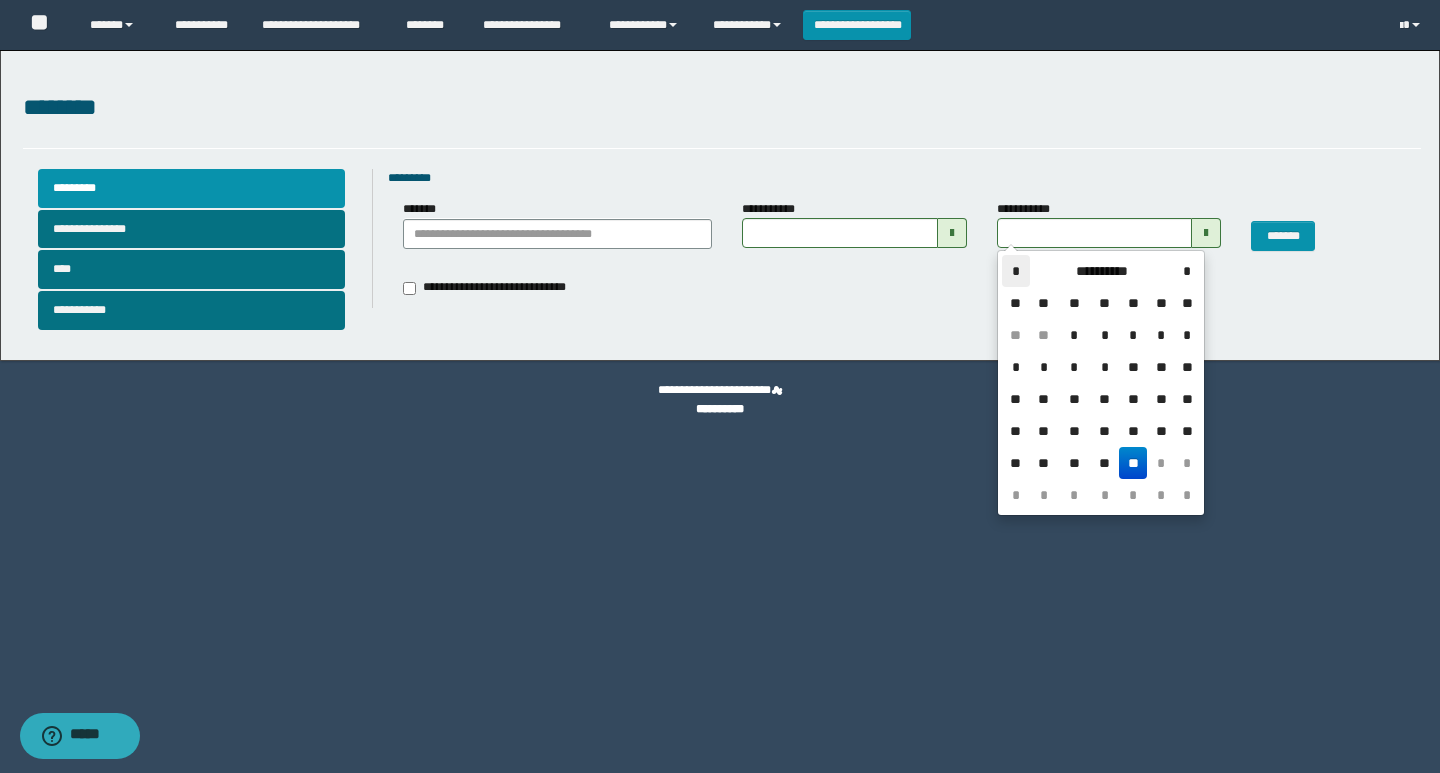 click on "*" at bounding box center [1016, 271] 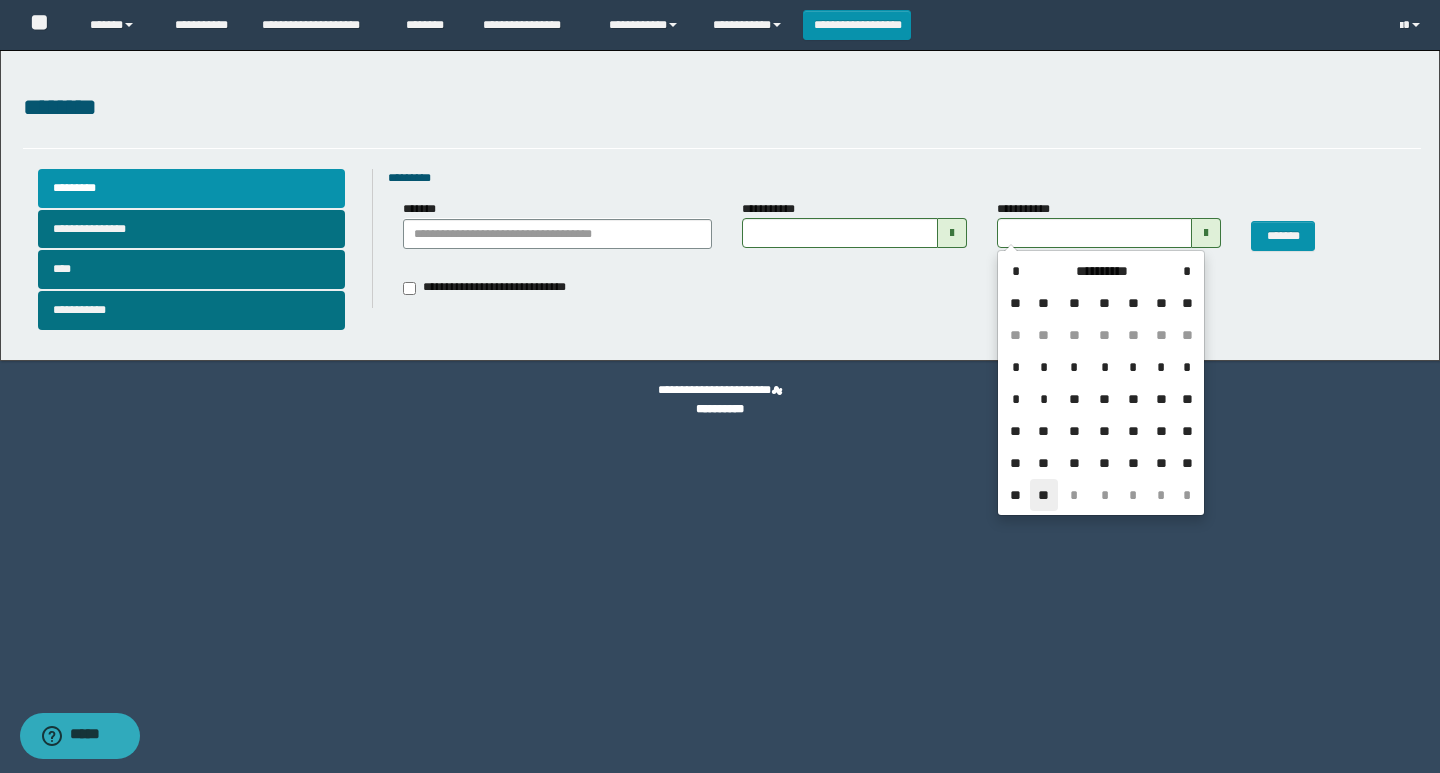 click on "**" at bounding box center [1044, 495] 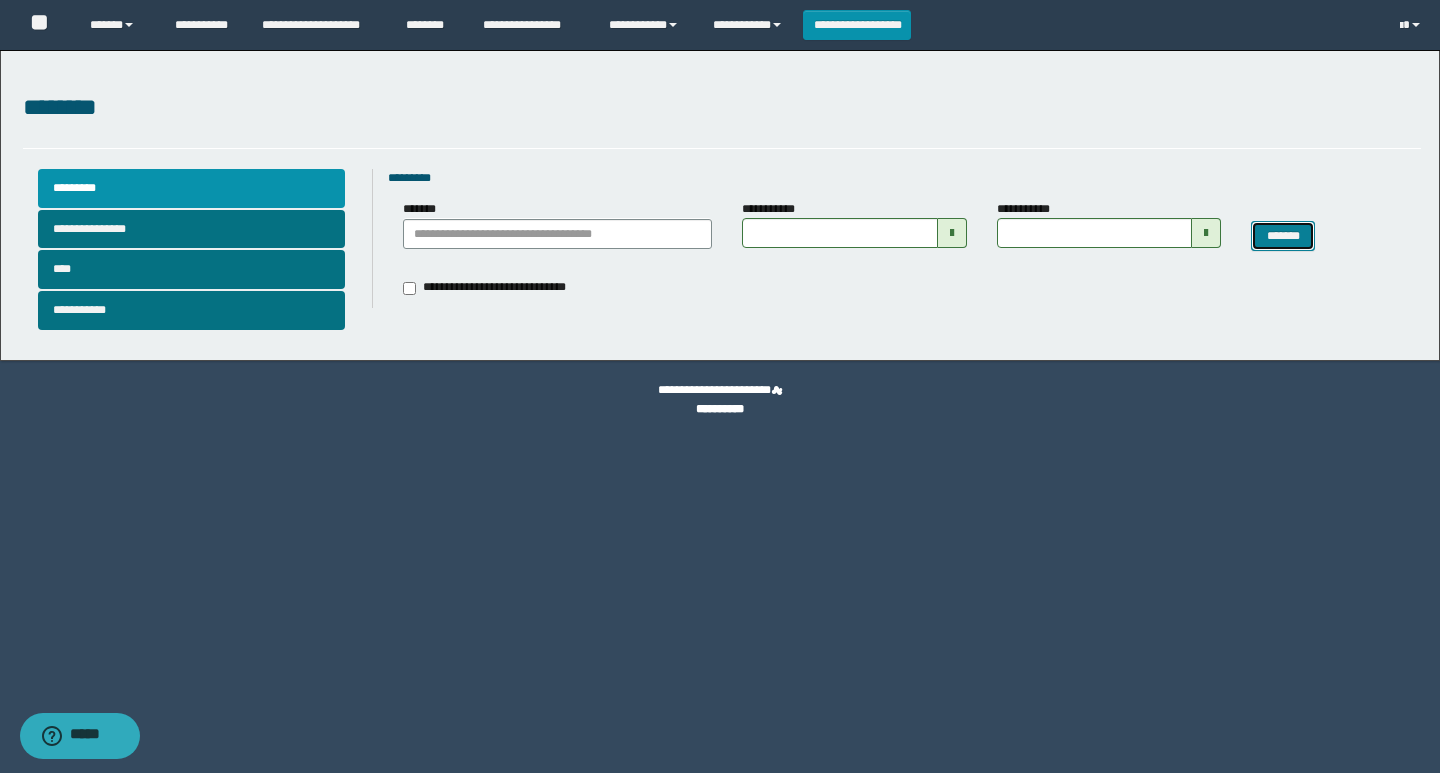 click on "*******" at bounding box center (1283, 236) 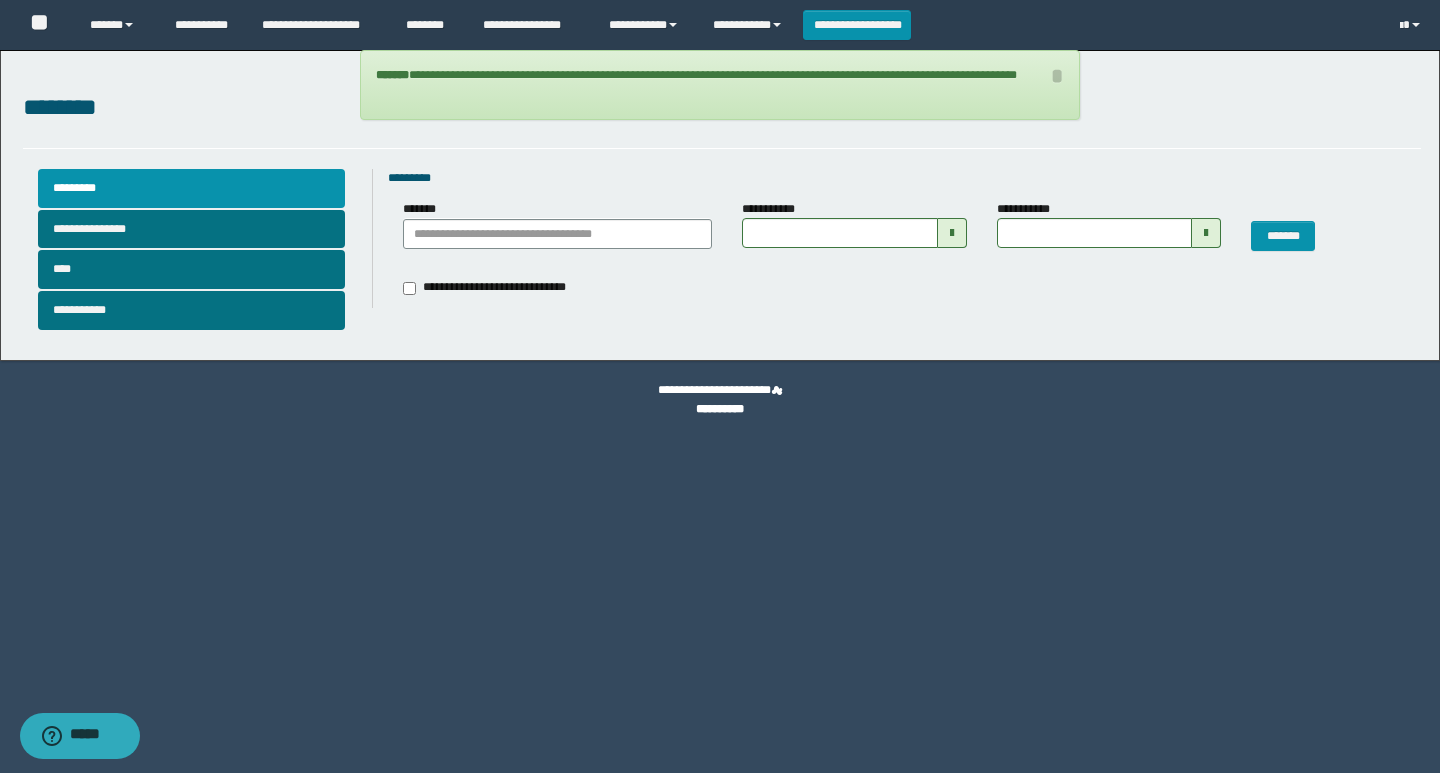 click on "**********" at bounding box center [897, 233] 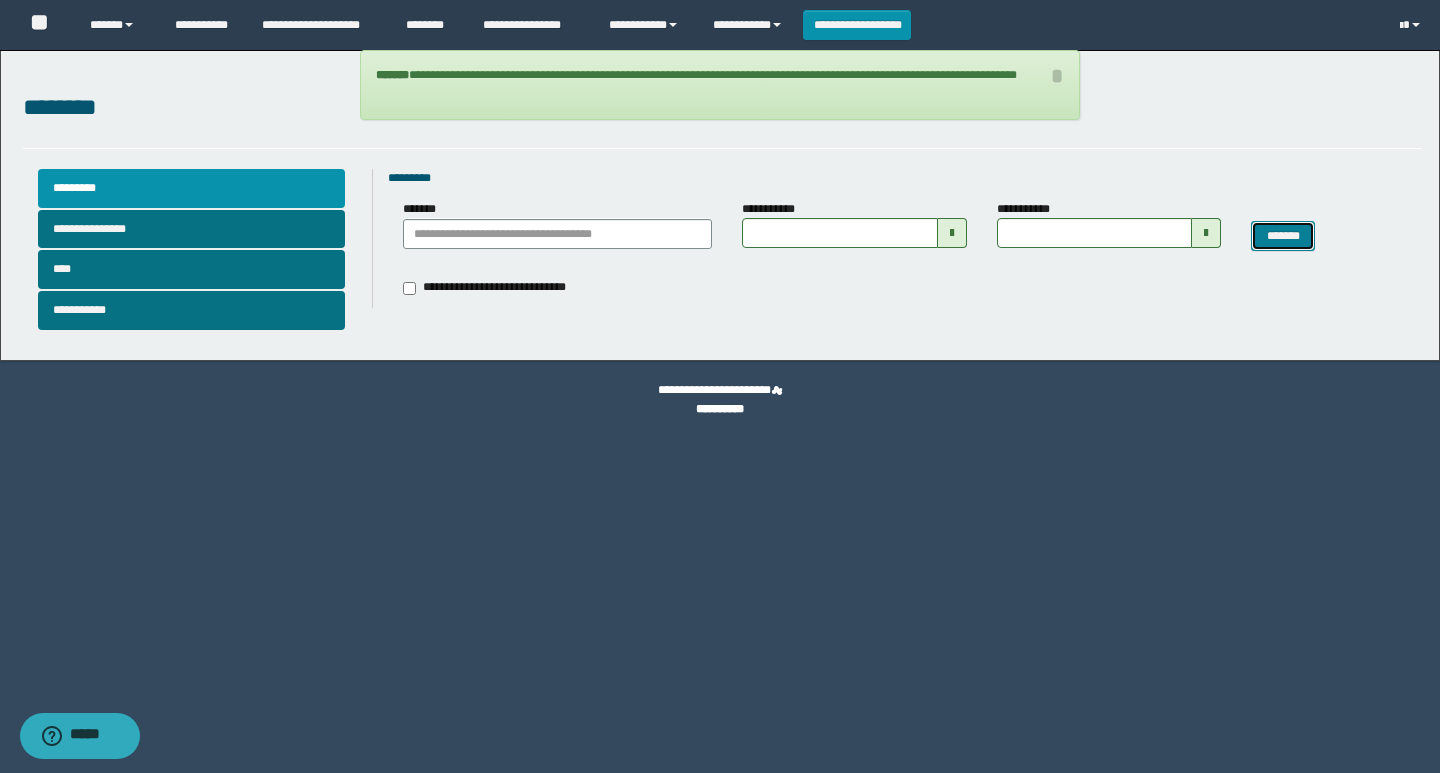 click on "*******" at bounding box center (1283, 236) 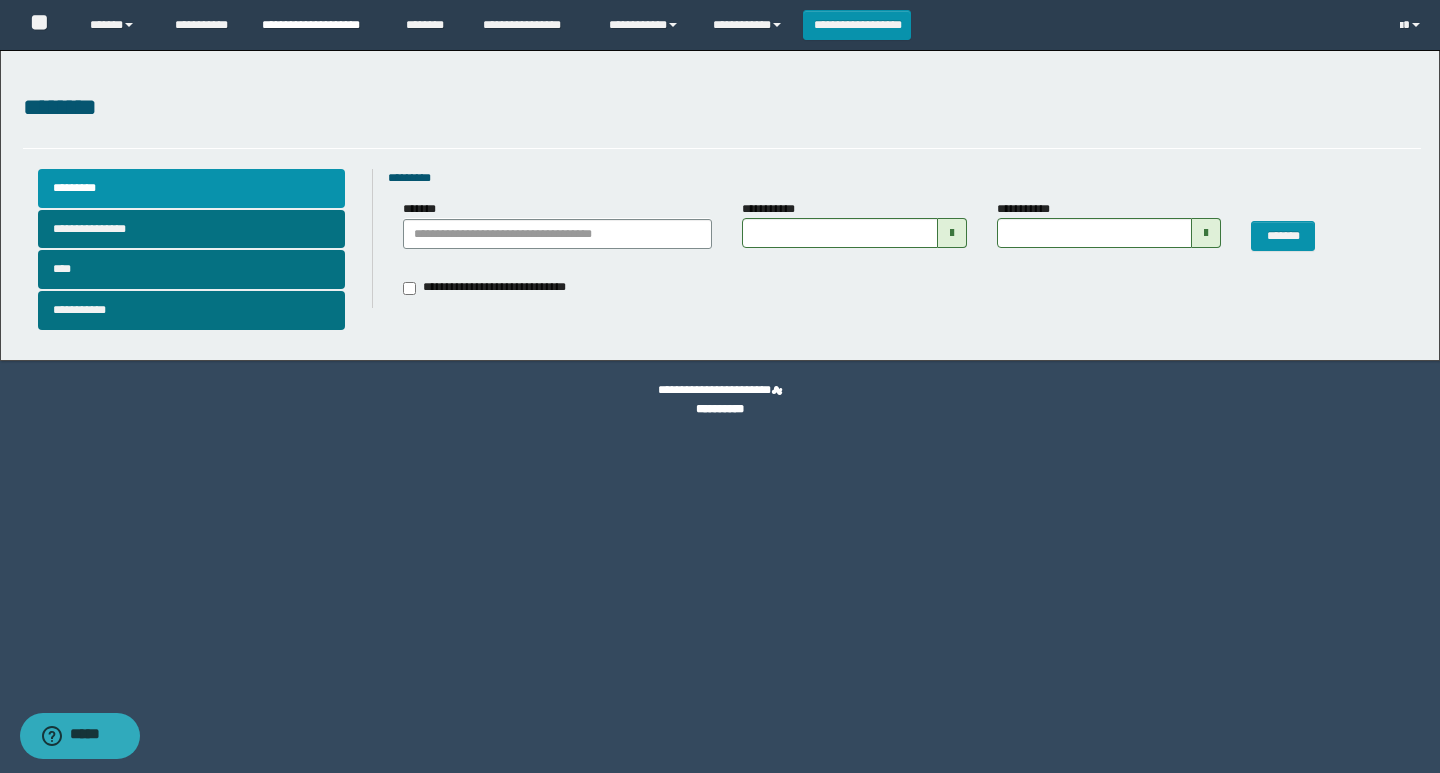 click on "**********" at bounding box center (319, 25) 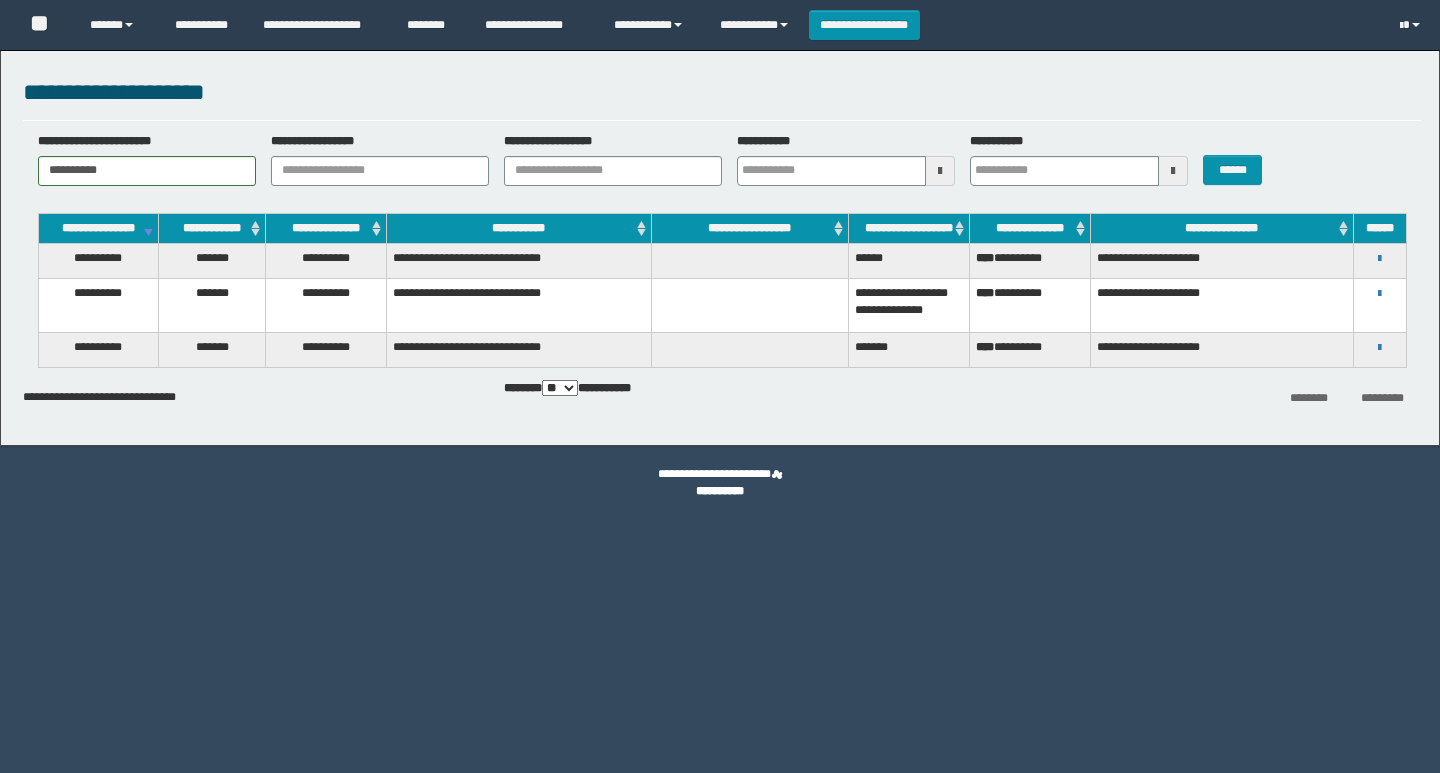 scroll, scrollTop: 0, scrollLeft: 0, axis: both 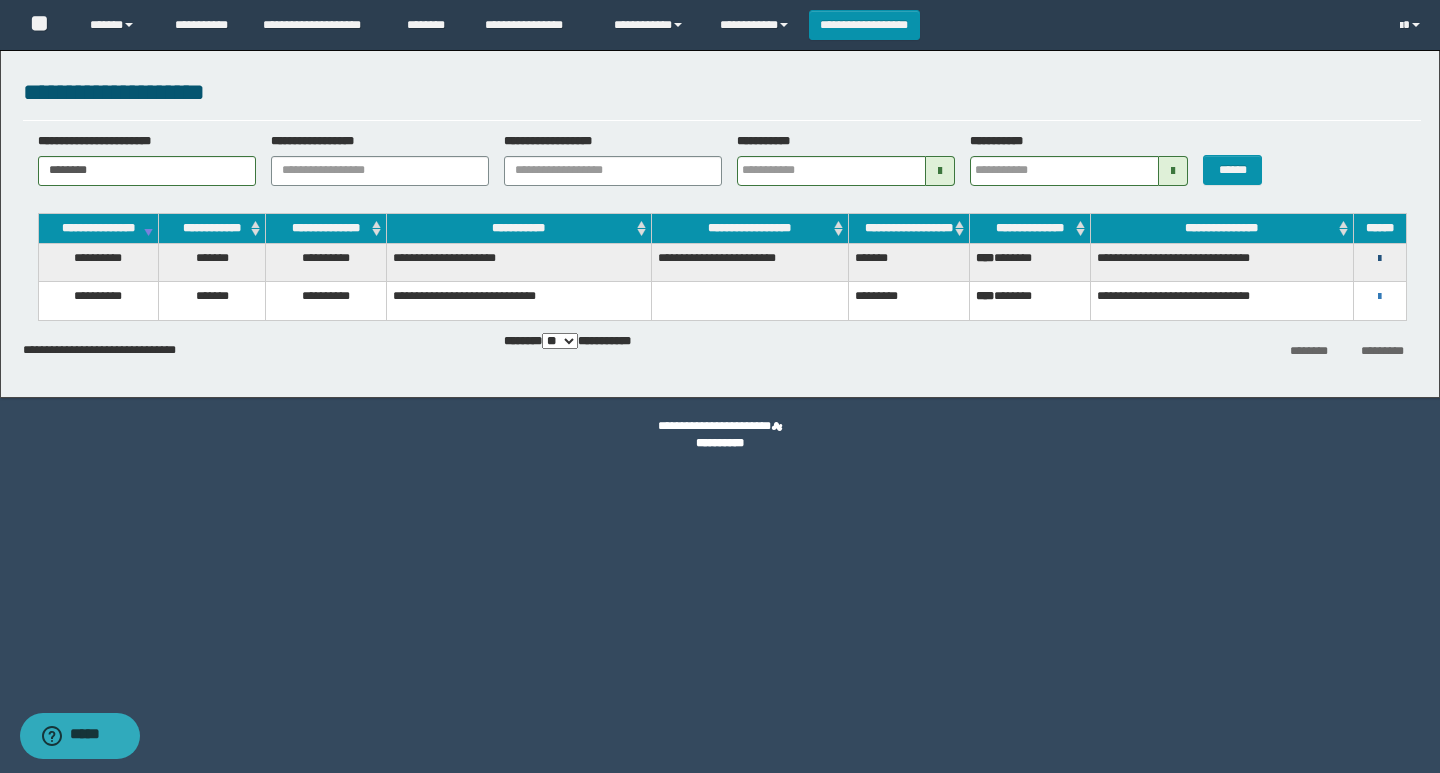 click at bounding box center [1379, 259] 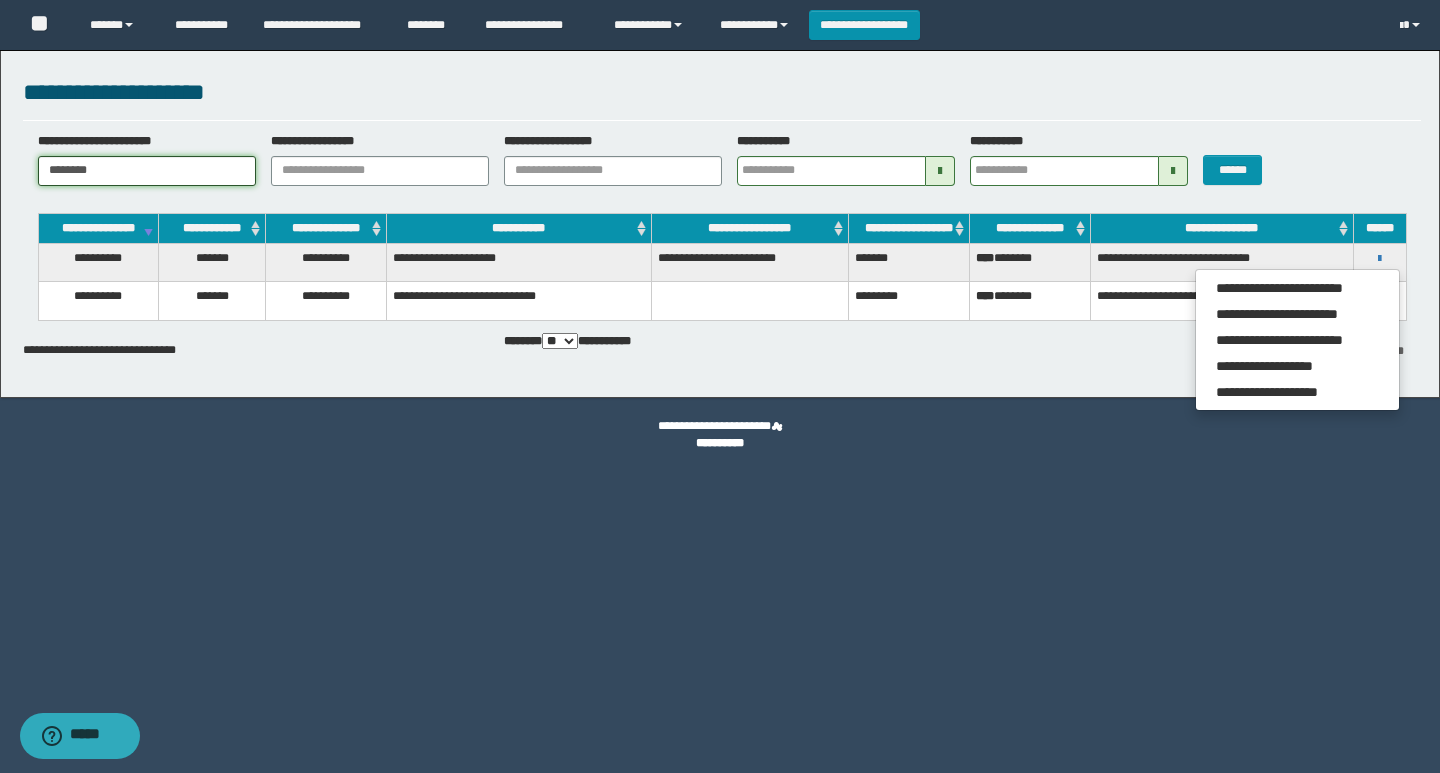 drag, startPoint x: 209, startPoint y: 173, endPoint x: 0, endPoint y: 187, distance: 209.46837 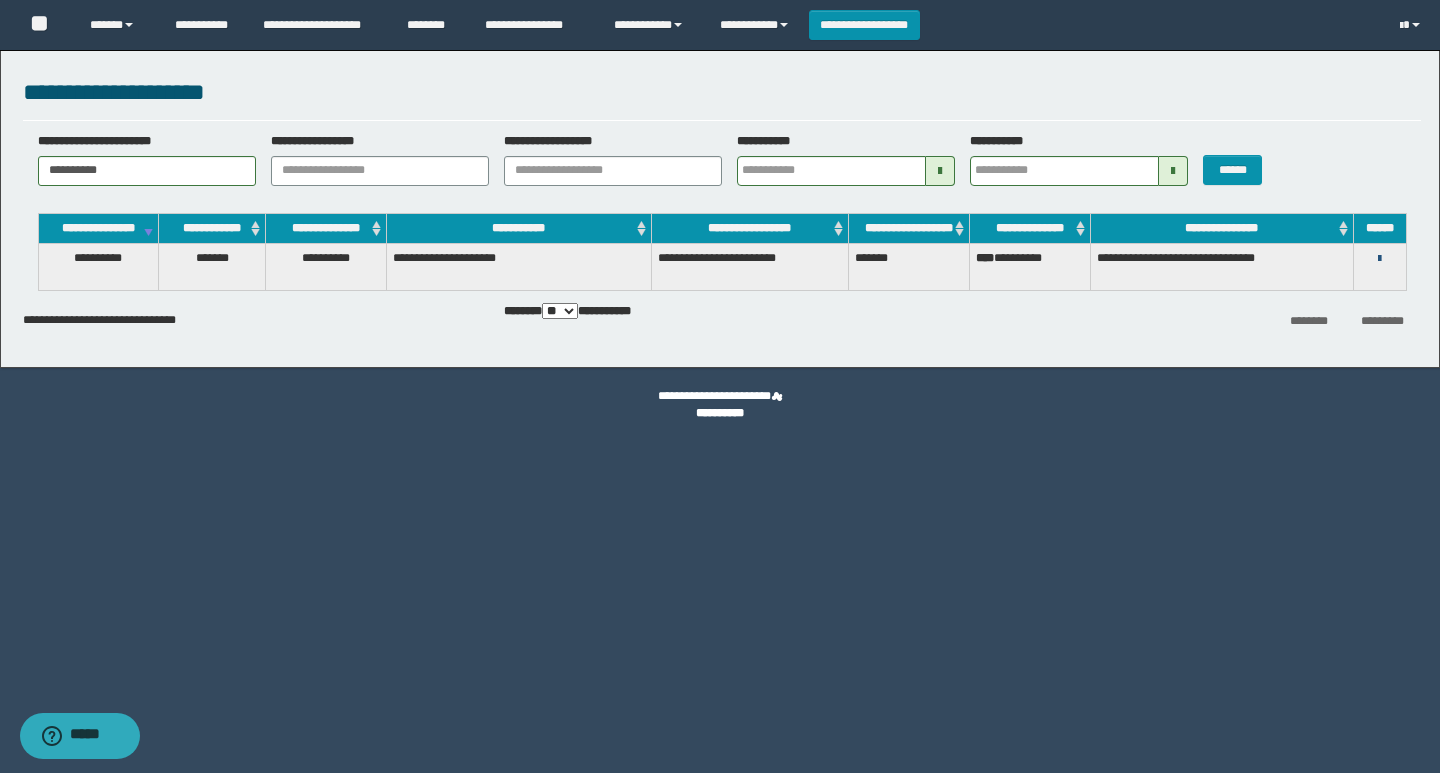 click at bounding box center (1379, 259) 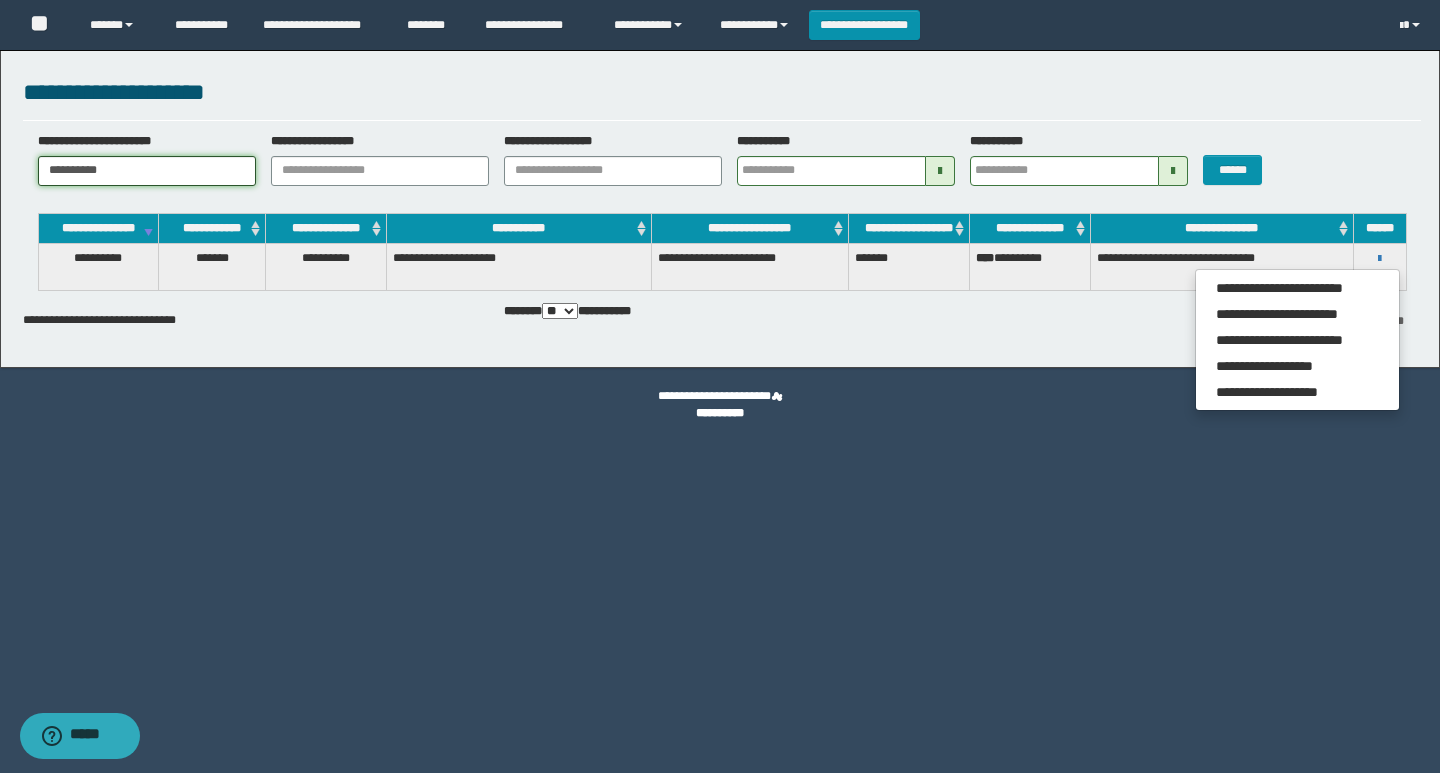 drag, startPoint x: 147, startPoint y: 167, endPoint x: 0, endPoint y: 181, distance: 147.66516 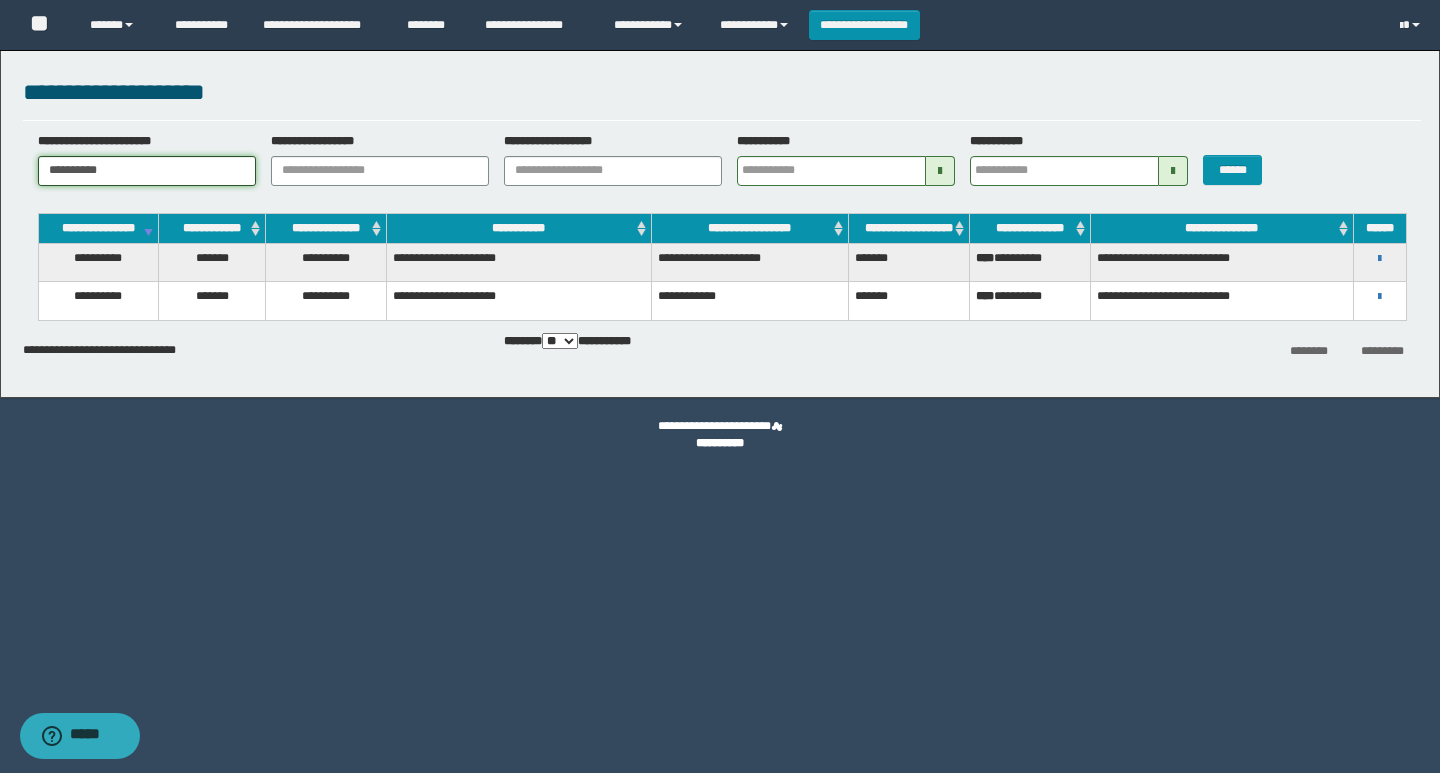 drag, startPoint x: 83, startPoint y: 183, endPoint x: 0, endPoint y: 183, distance: 83 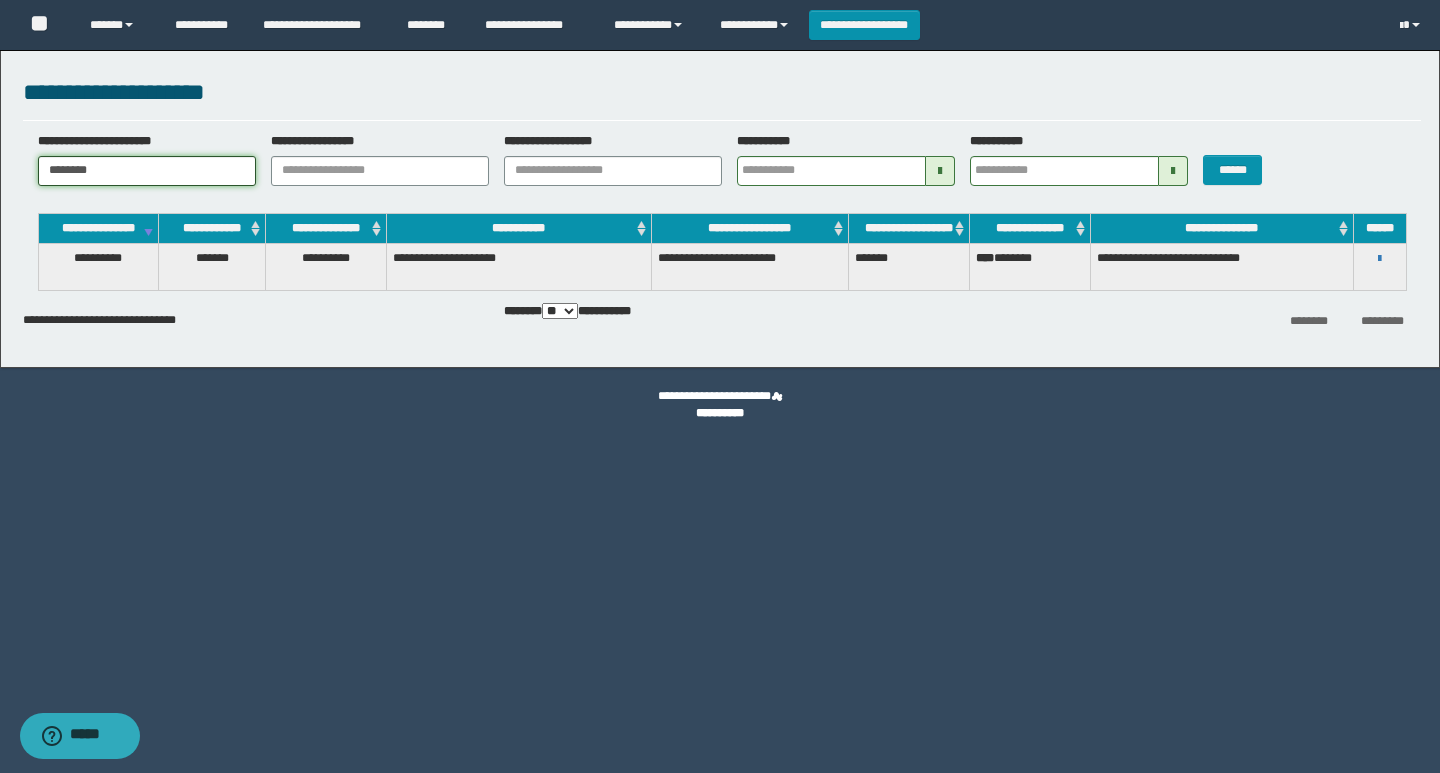 drag, startPoint x: 159, startPoint y: 172, endPoint x: 0, endPoint y: 165, distance: 159.154 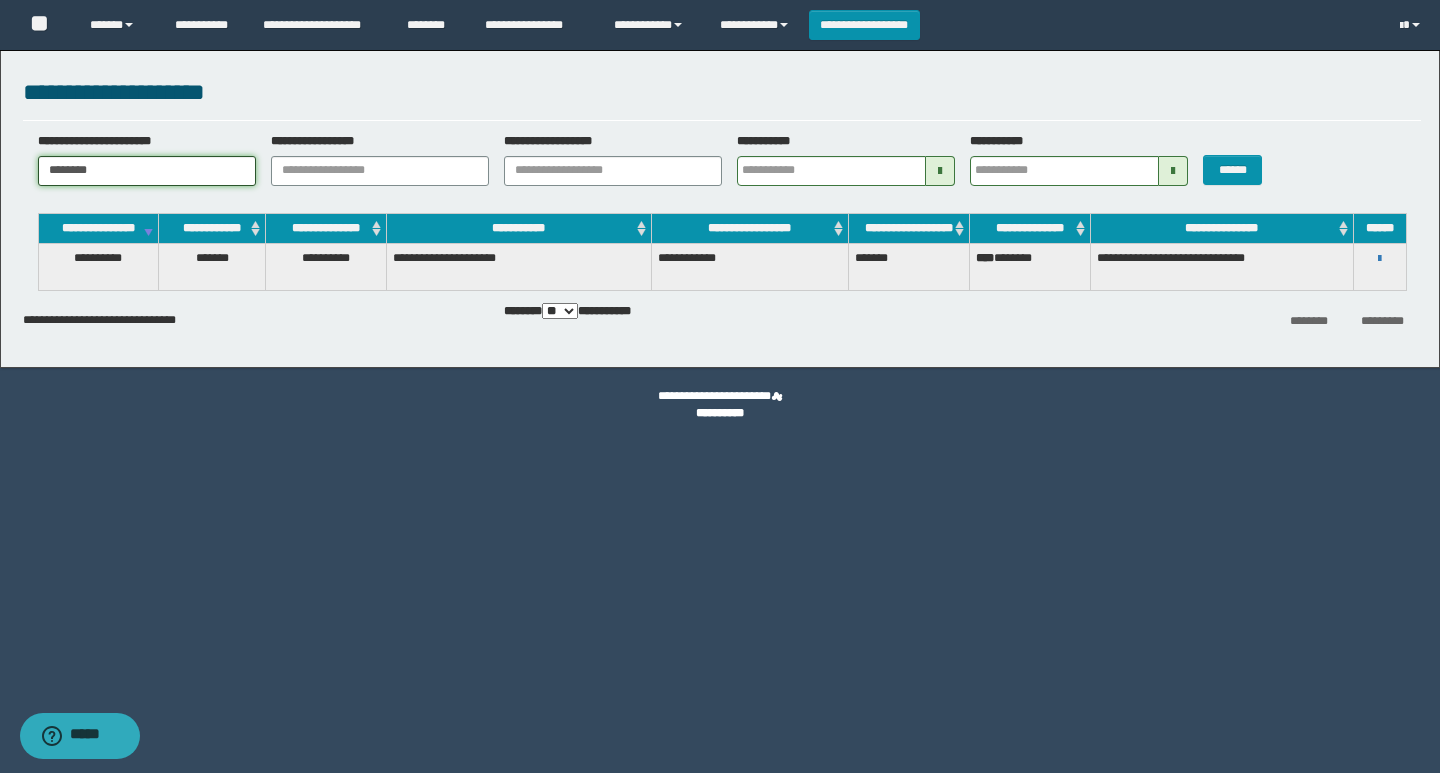 drag, startPoint x: 166, startPoint y: 179, endPoint x: 0, endPoint y: 168, distance: 166.36406 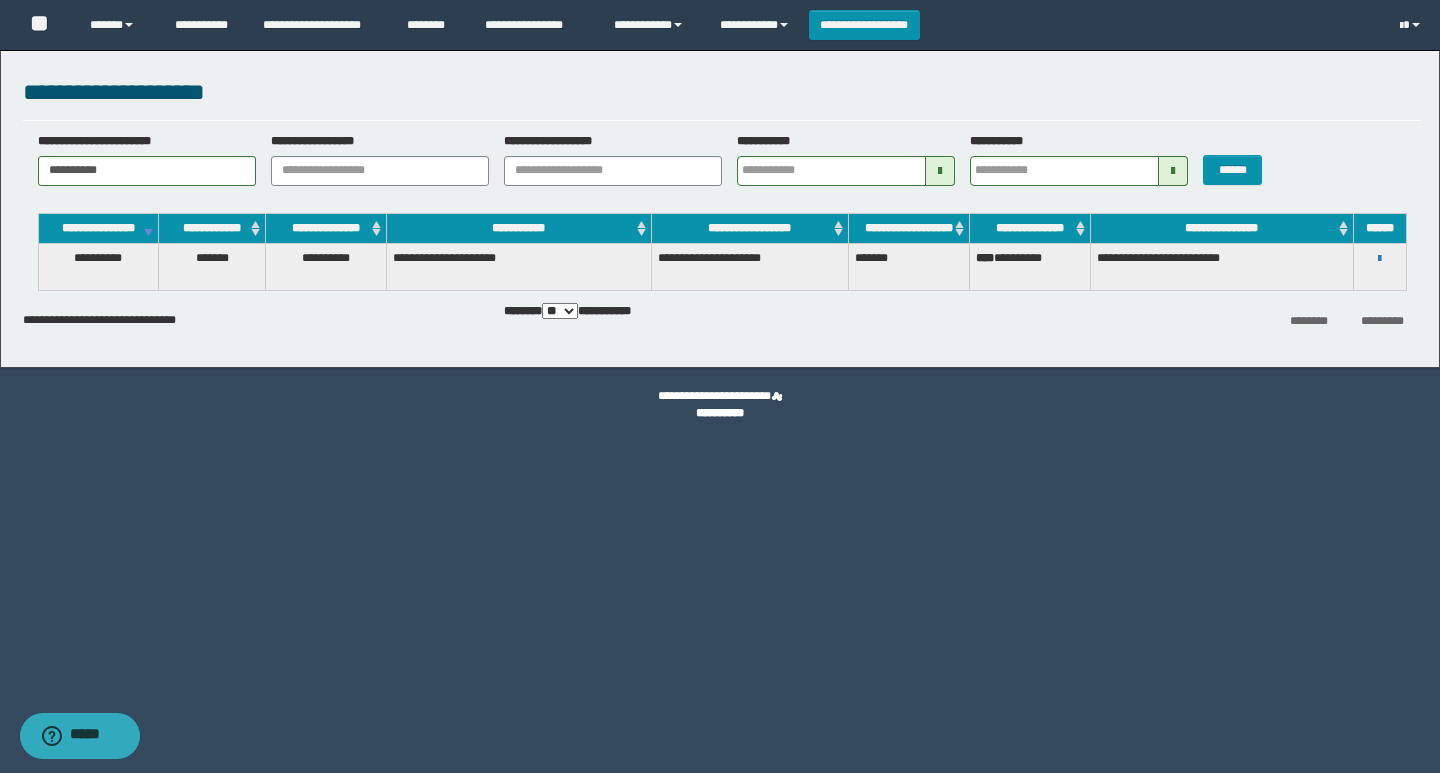 click on "**********" at bounding box center (720, 204) 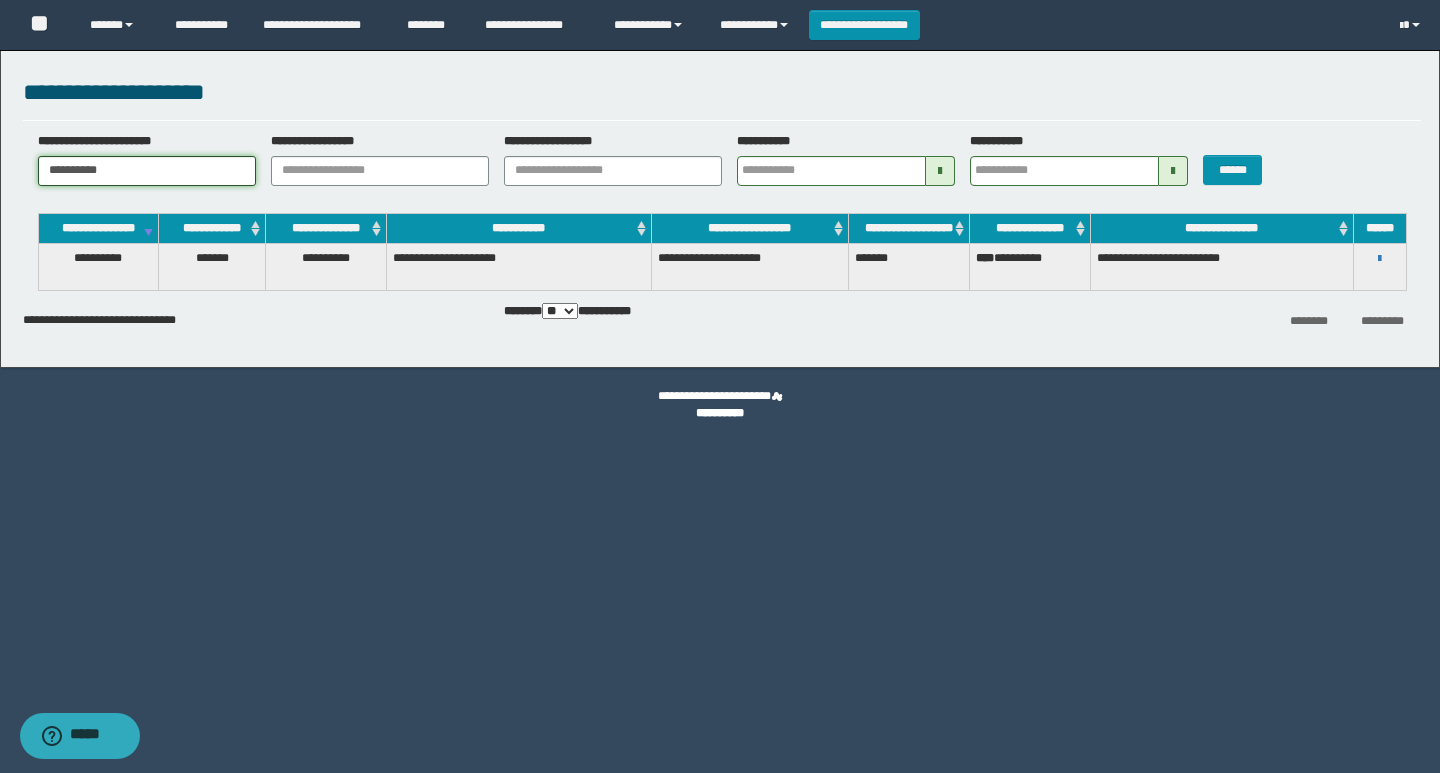 drag, startPoint x: 174, startPoint y: 178, endPoint x: 0, endPoint y: 177, distance: 174.00287 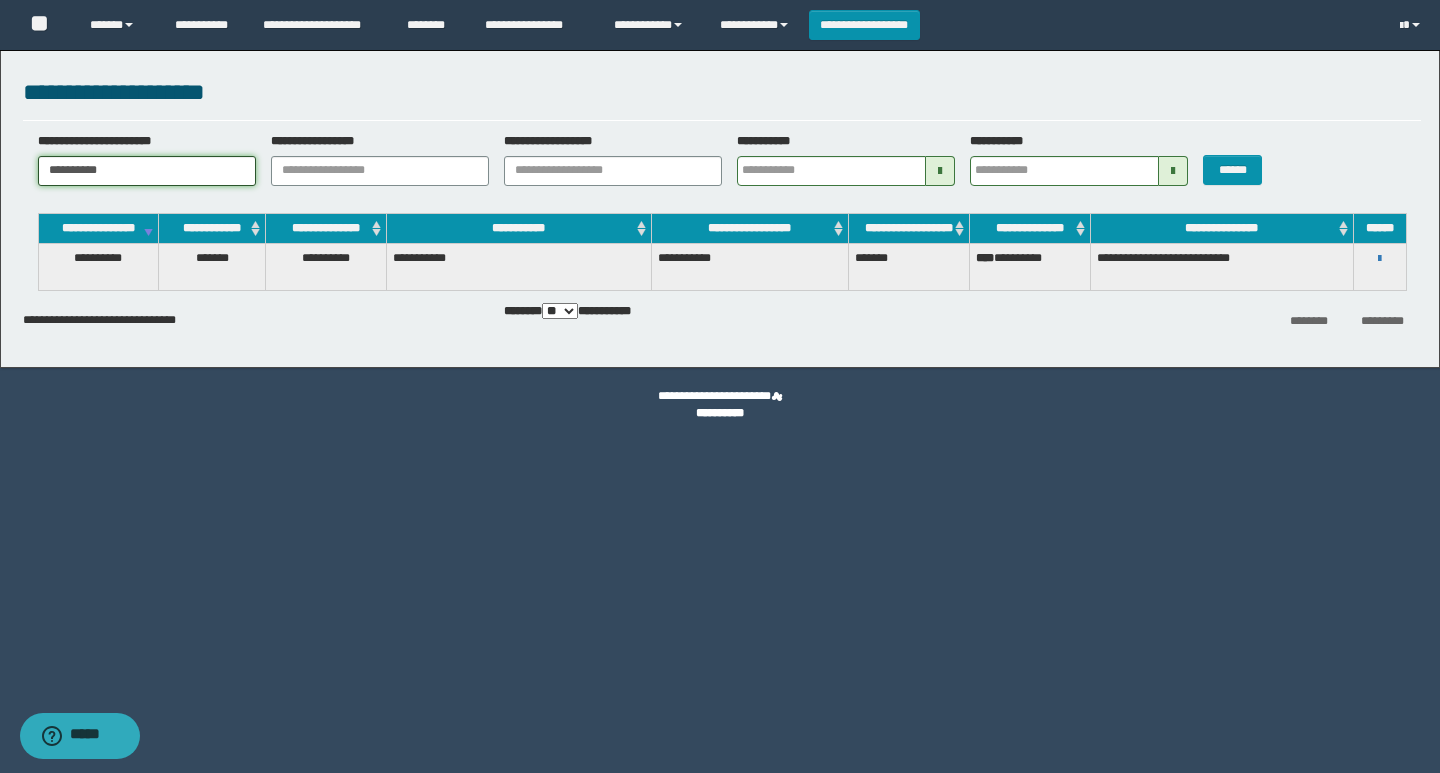 drag, startPoint x: 185, startPoint y: 173, endPoint x: 0, endPoint y: 175, distance: 185.0108 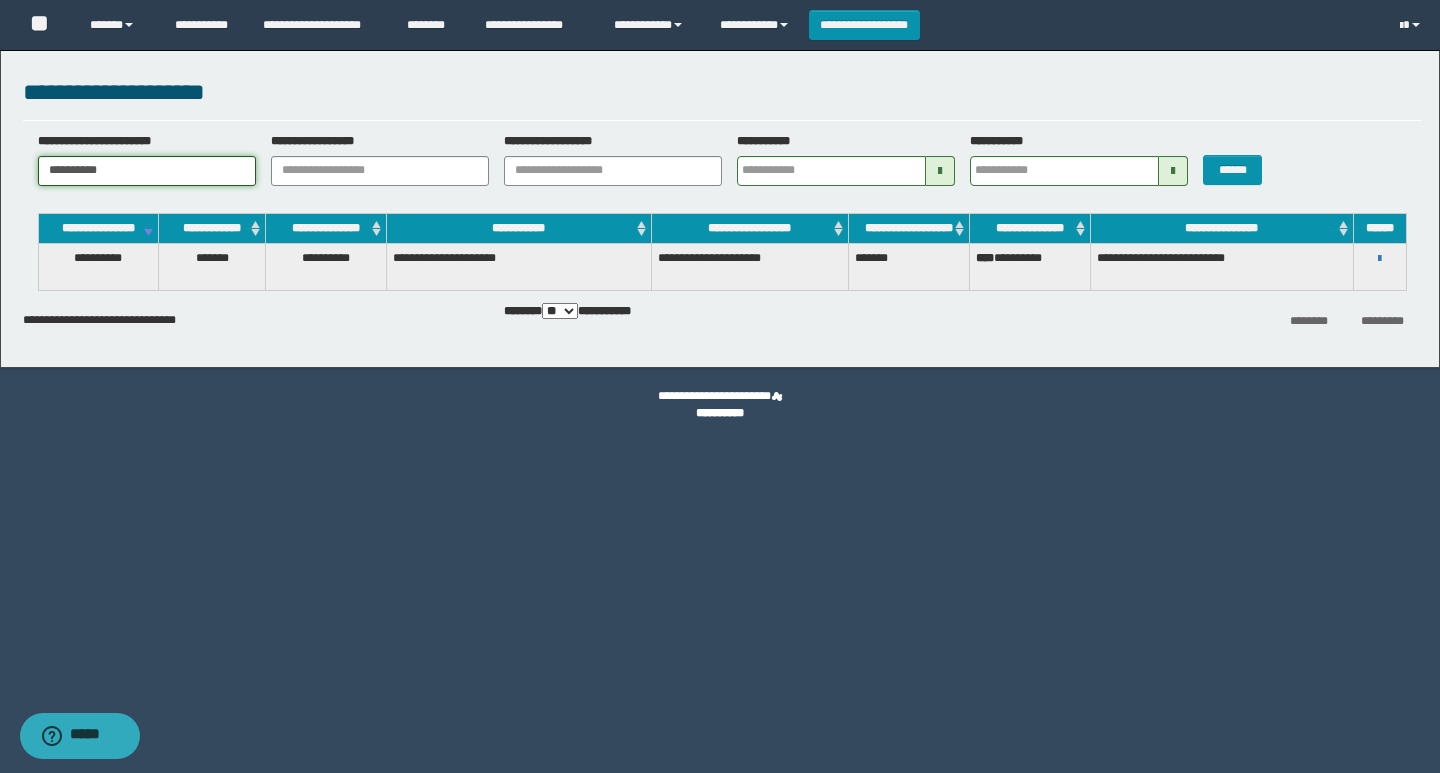 drag, startPoint x: 157, startPoint y: 179, endPoint x: 0, endPoint y: 179, distance: 157 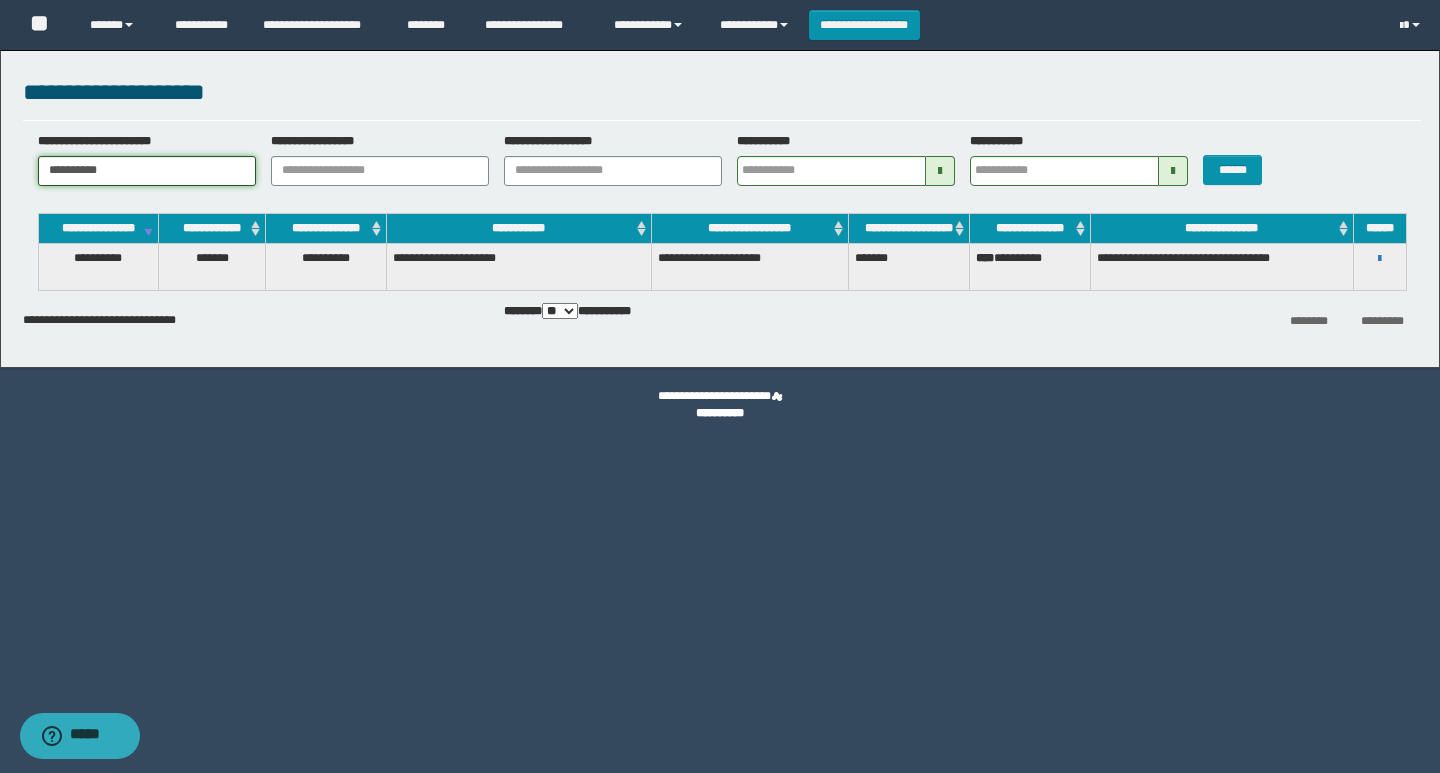 click on "**********" at bounding box center [720, 204] 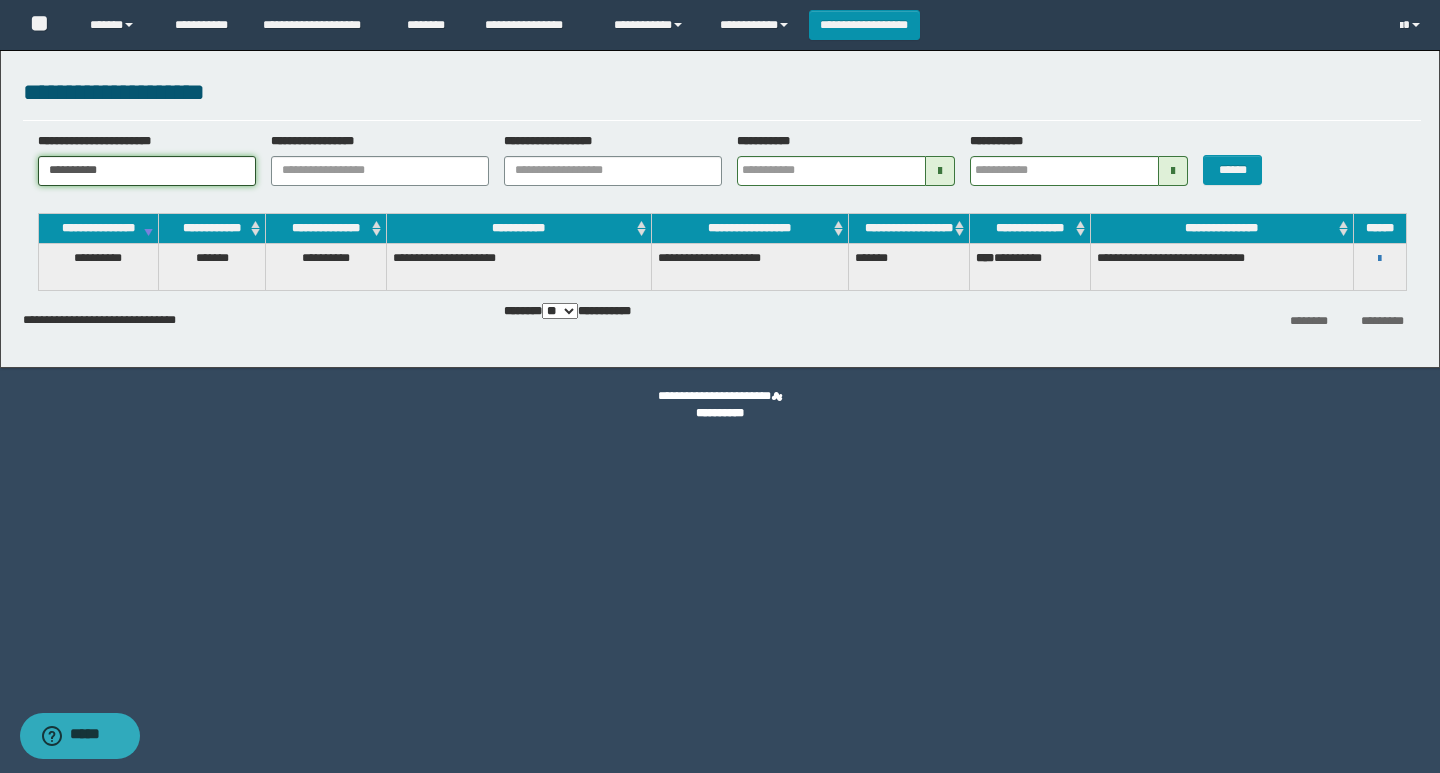 drag, startPoint x: 116, startPoint y: 167, endPoint x: 0, endPoint y: 168, distance: 116.00431 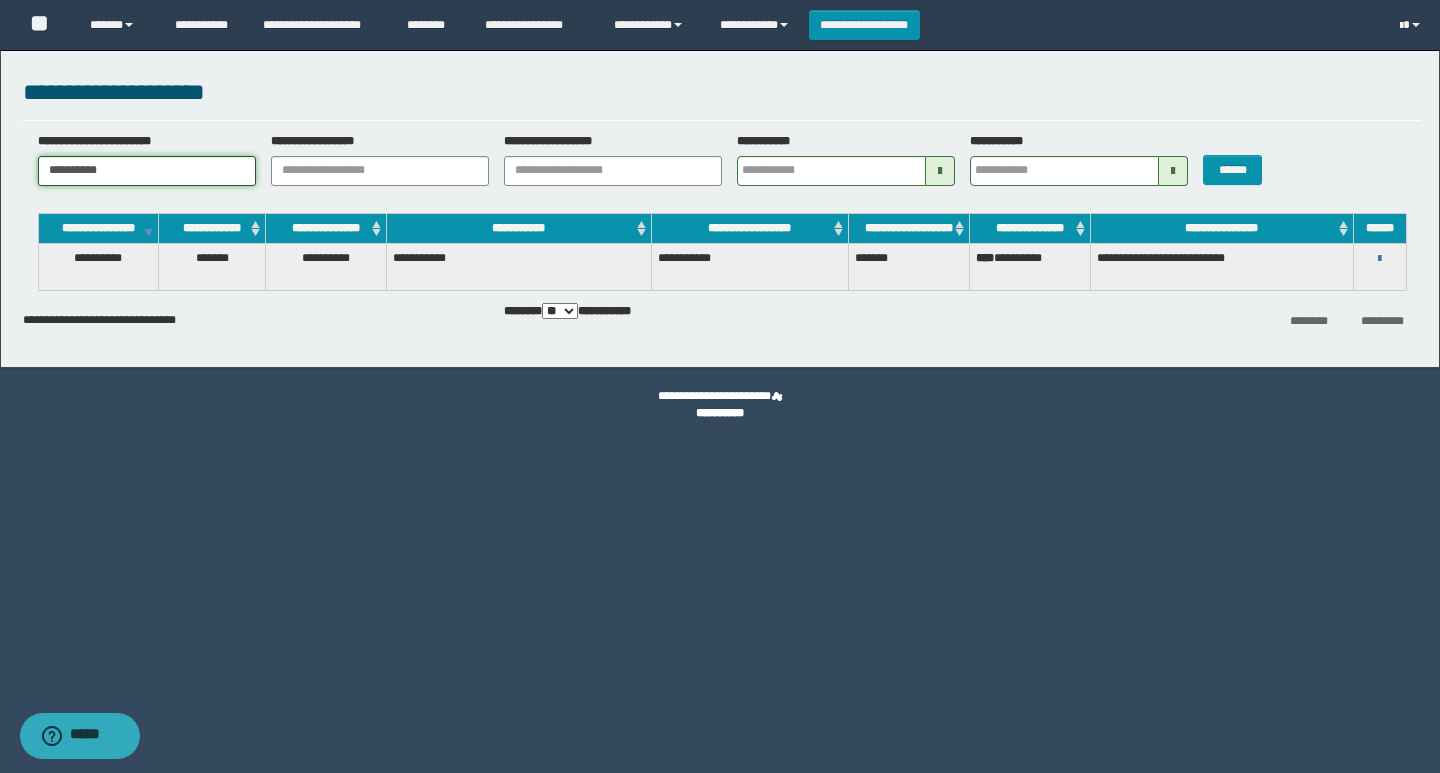 drag, startPoint x: 147, startPoint y: 164, endPoint x: 0, endPoint y: 168, distance: 147.05441 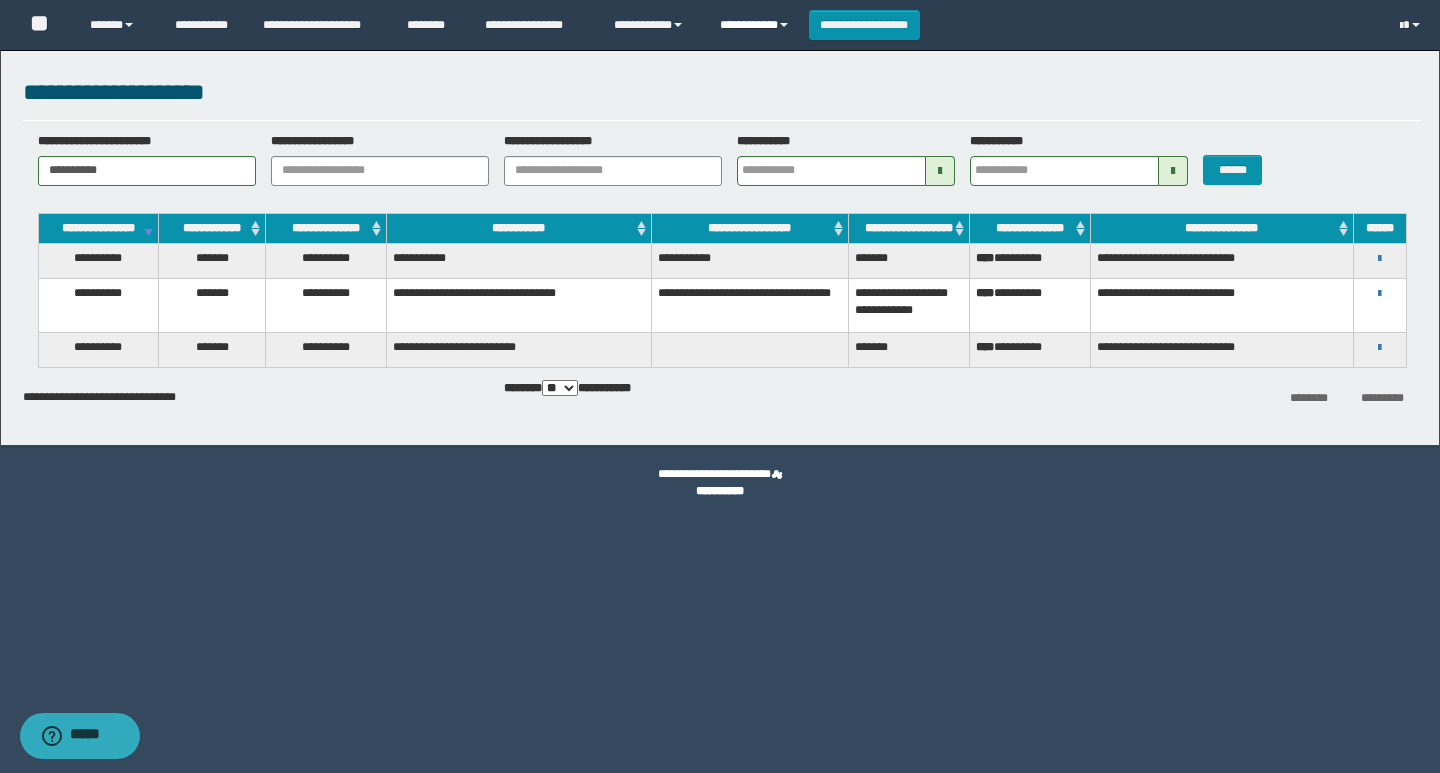 click on "**********" at bounding box center (757, 25) 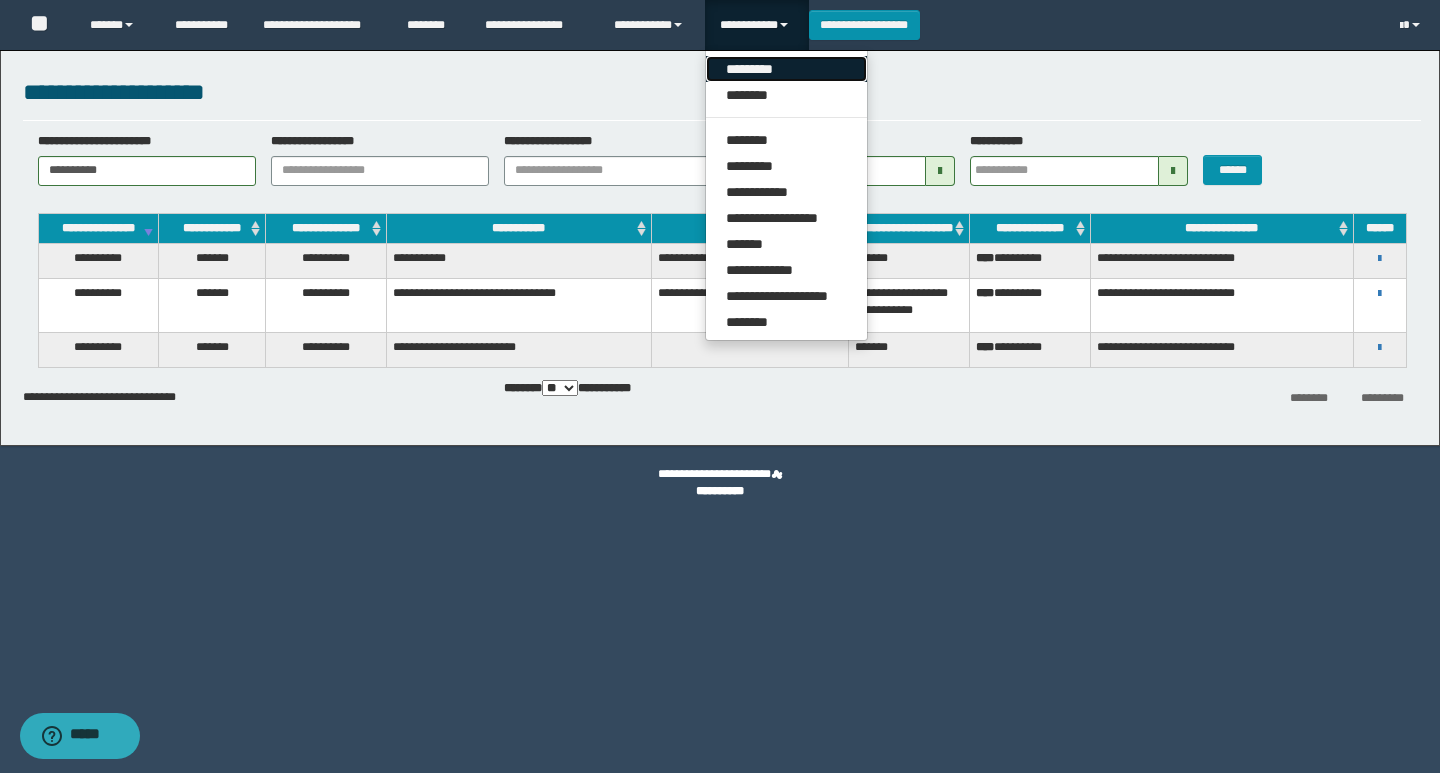 click on "*********" at bounding box center (786, 69) 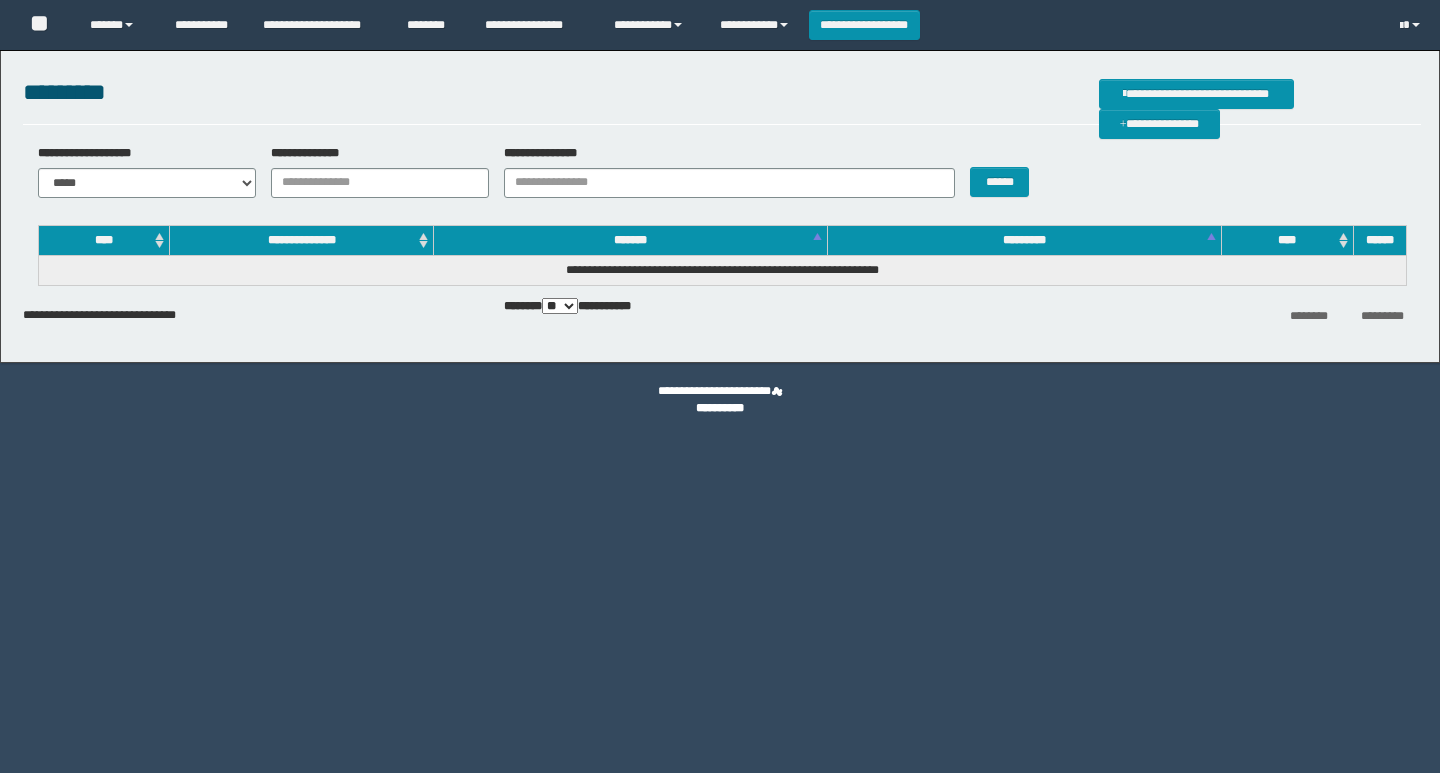 scroll, scrollTop: 0, scrollLeft: 0, axis: both 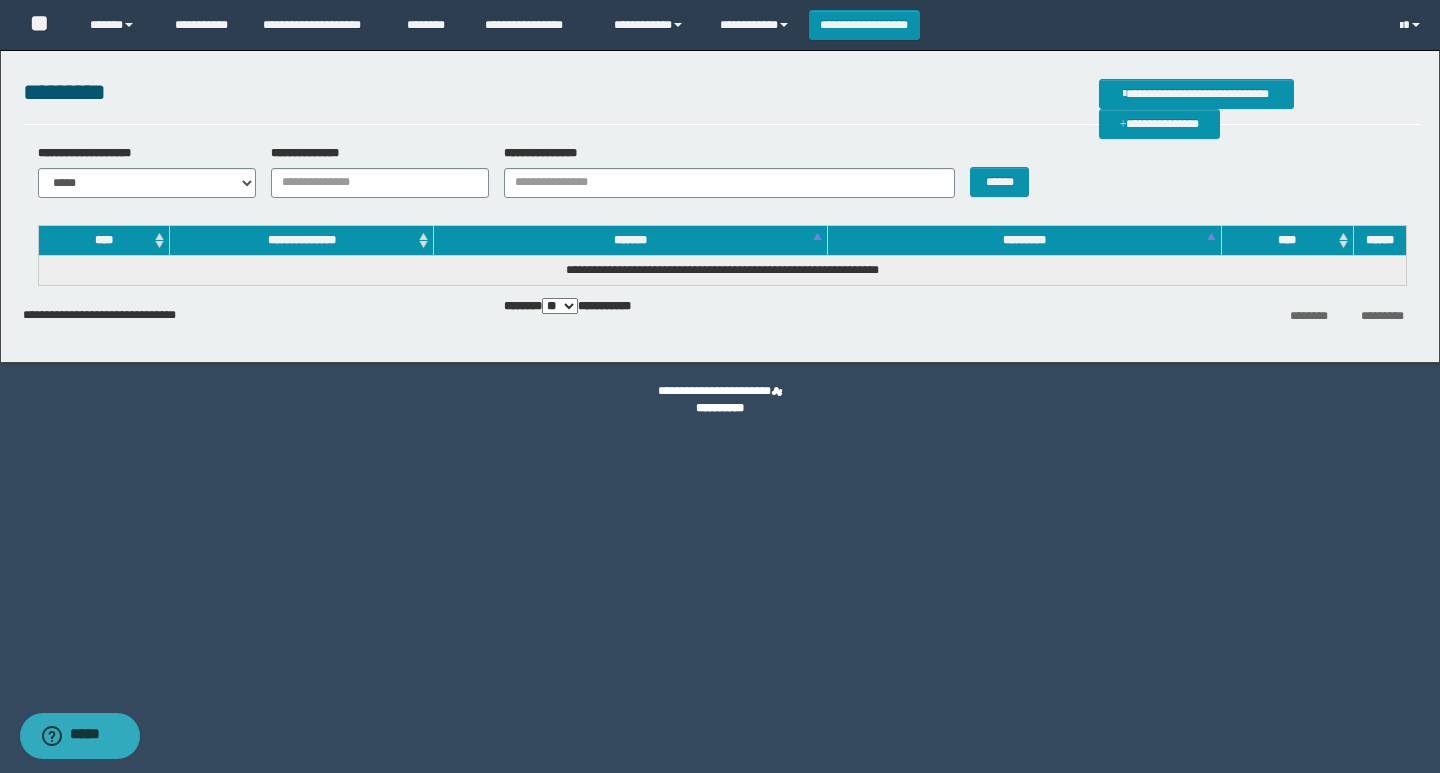 click on "**********" at bounding box center [722, 178] 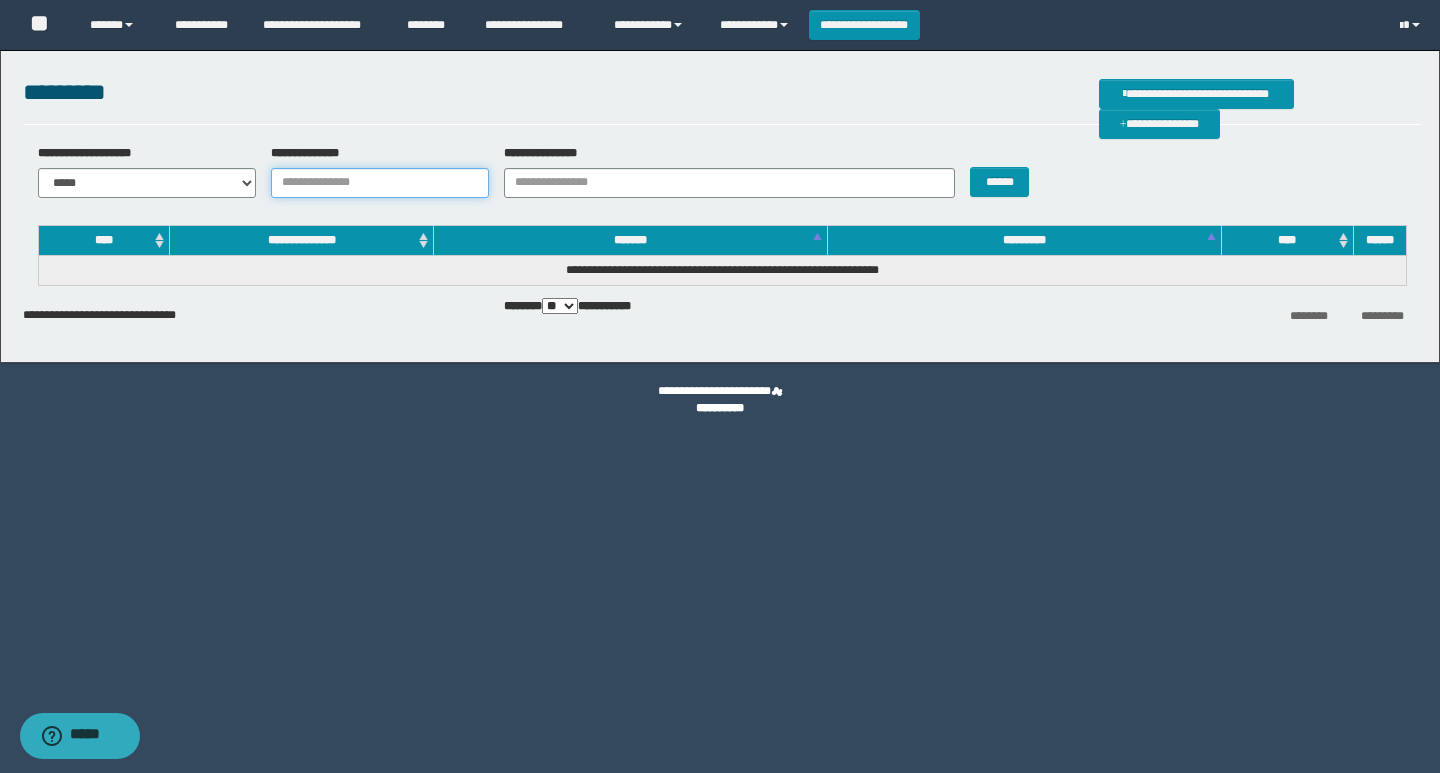 click on "**********" at bounding box center [380, 183] 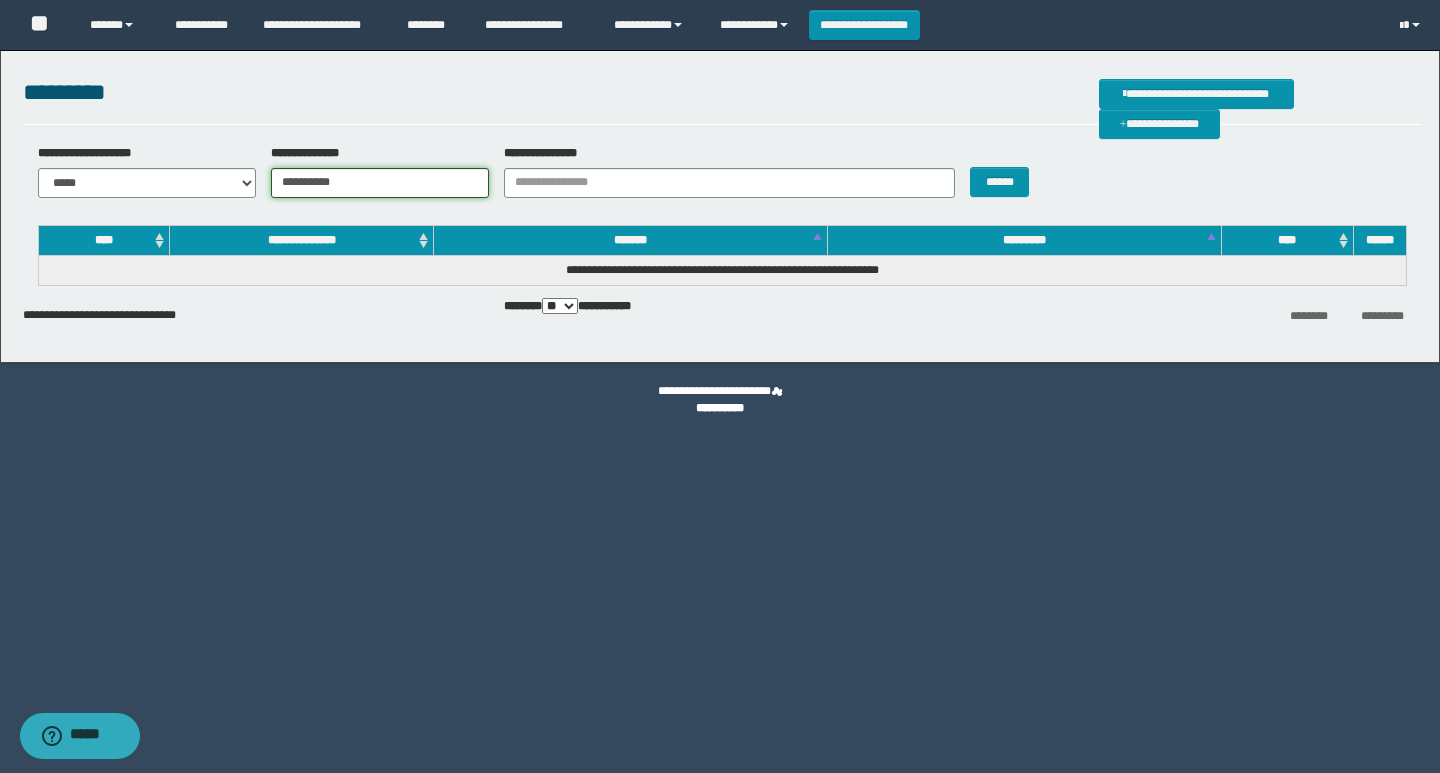 type on "**********" 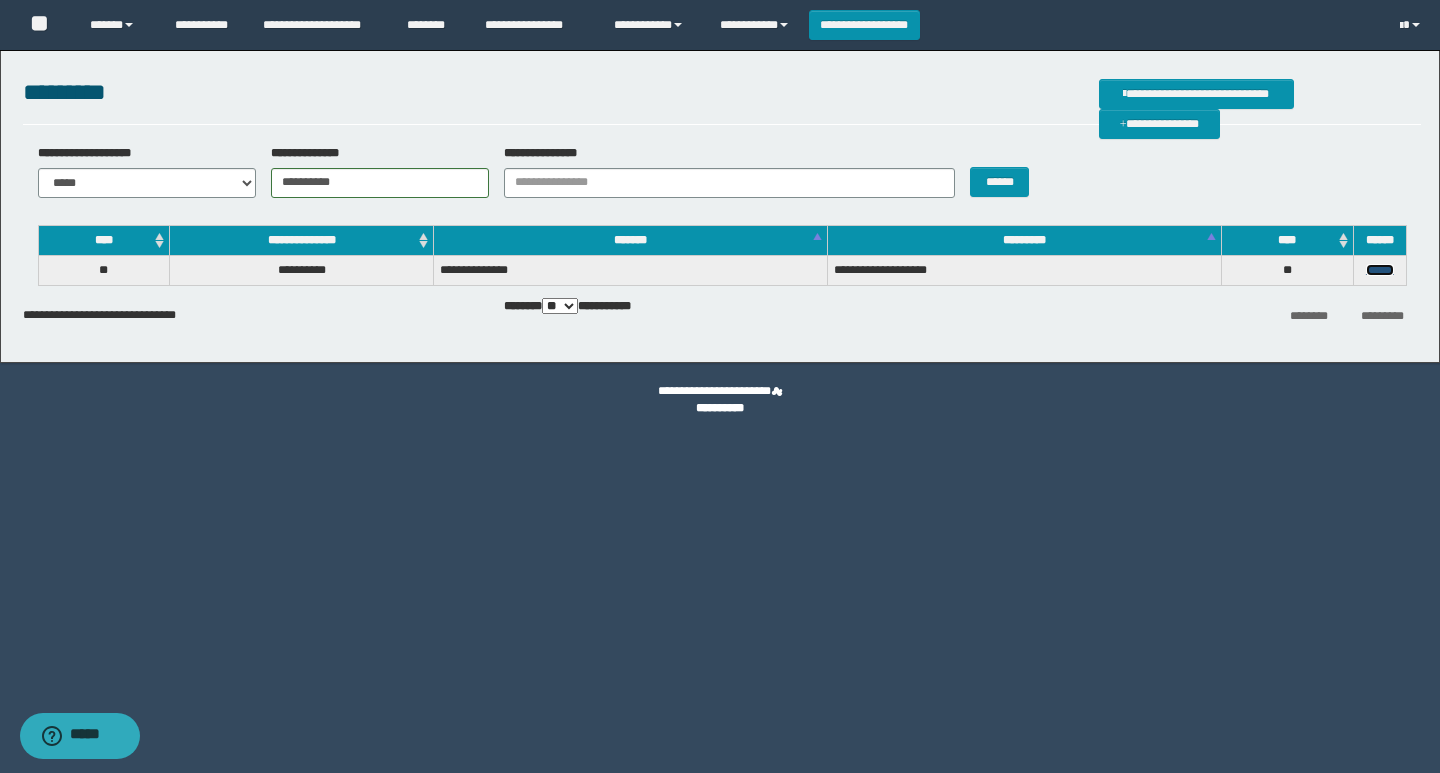click on "******" at bounding box center [1380, 270] 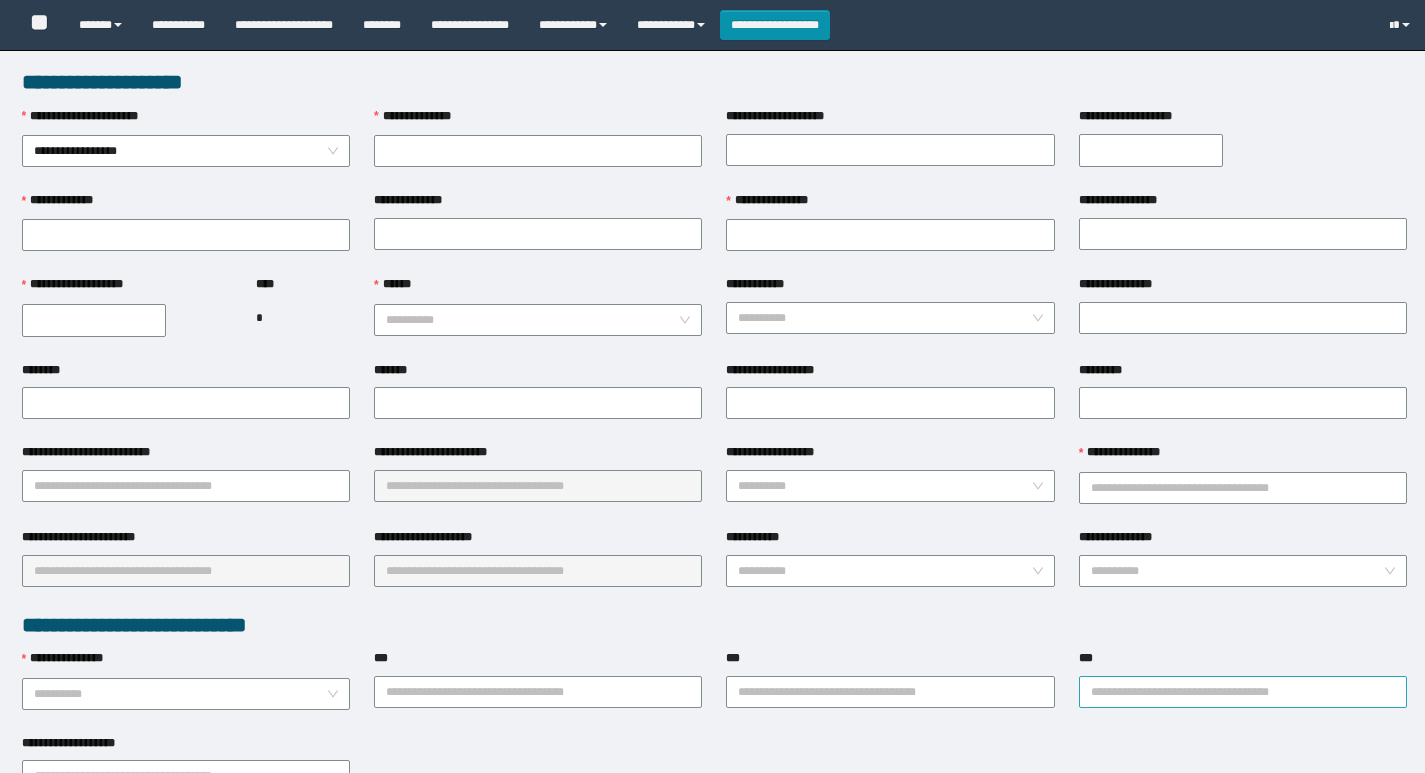 scroll, scrollTop: 0, scrollLeft: 0, axis: both 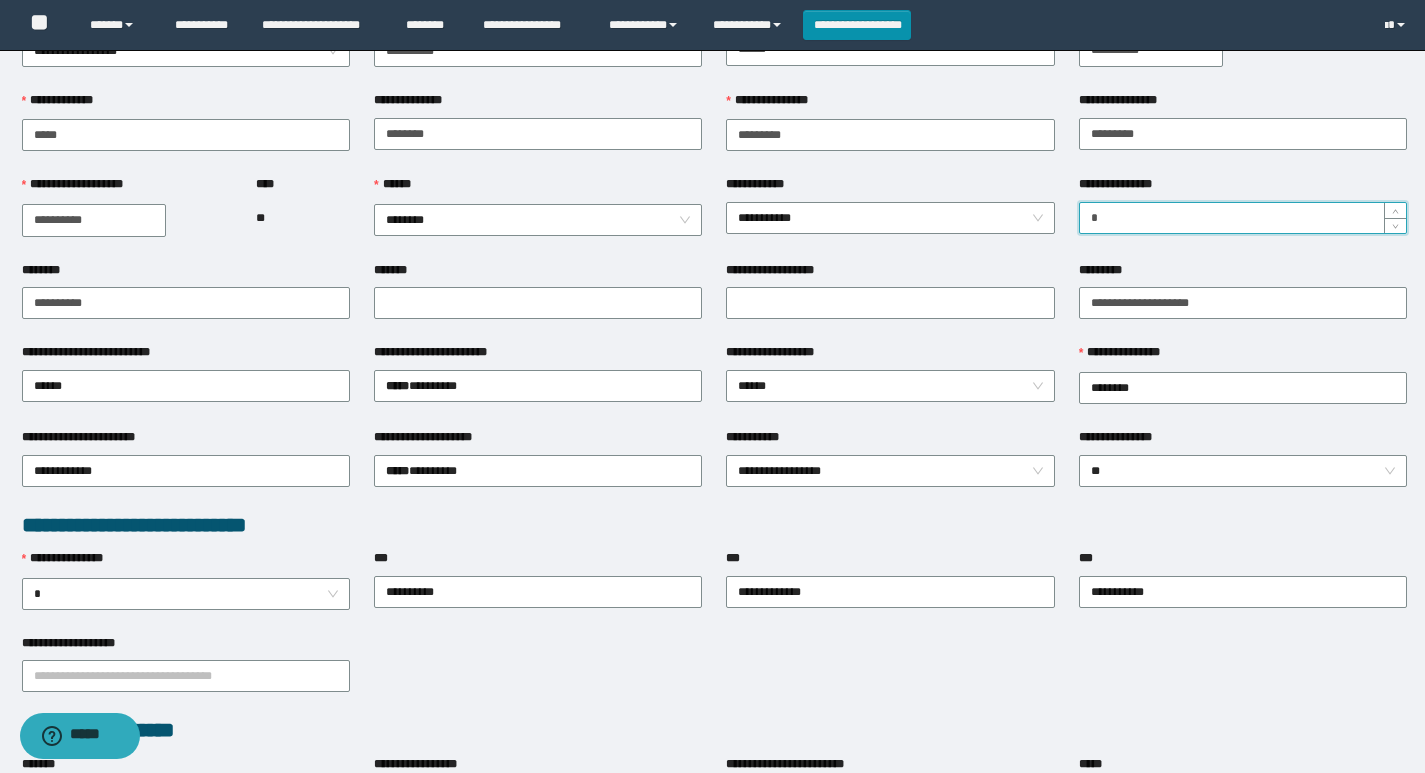 drag, startPoint x: 1150, startPoint y: 223, endPoint x: 967, endPoint y: 237, distance: 183.53474 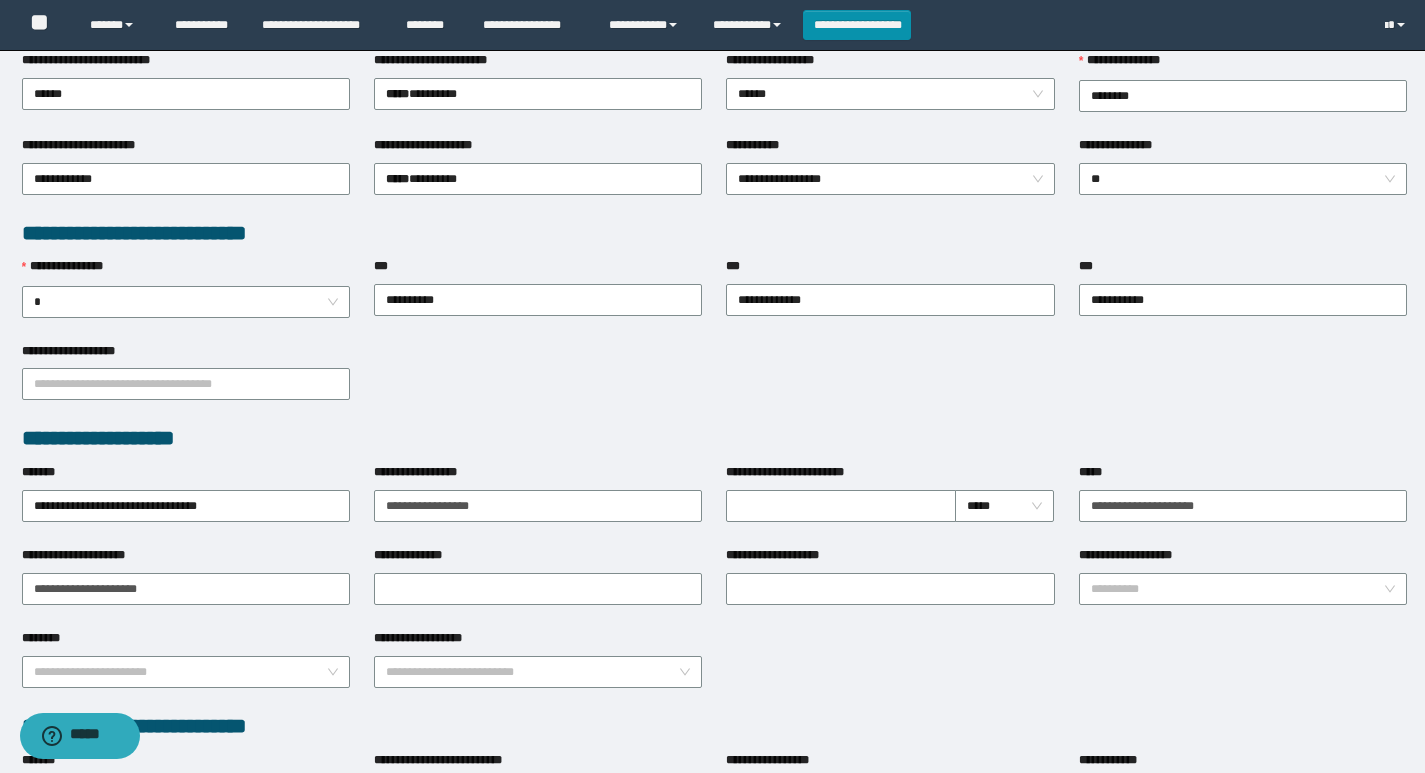 scroll, scrollTop: 400, scrollLeft: 0, axis: vertical 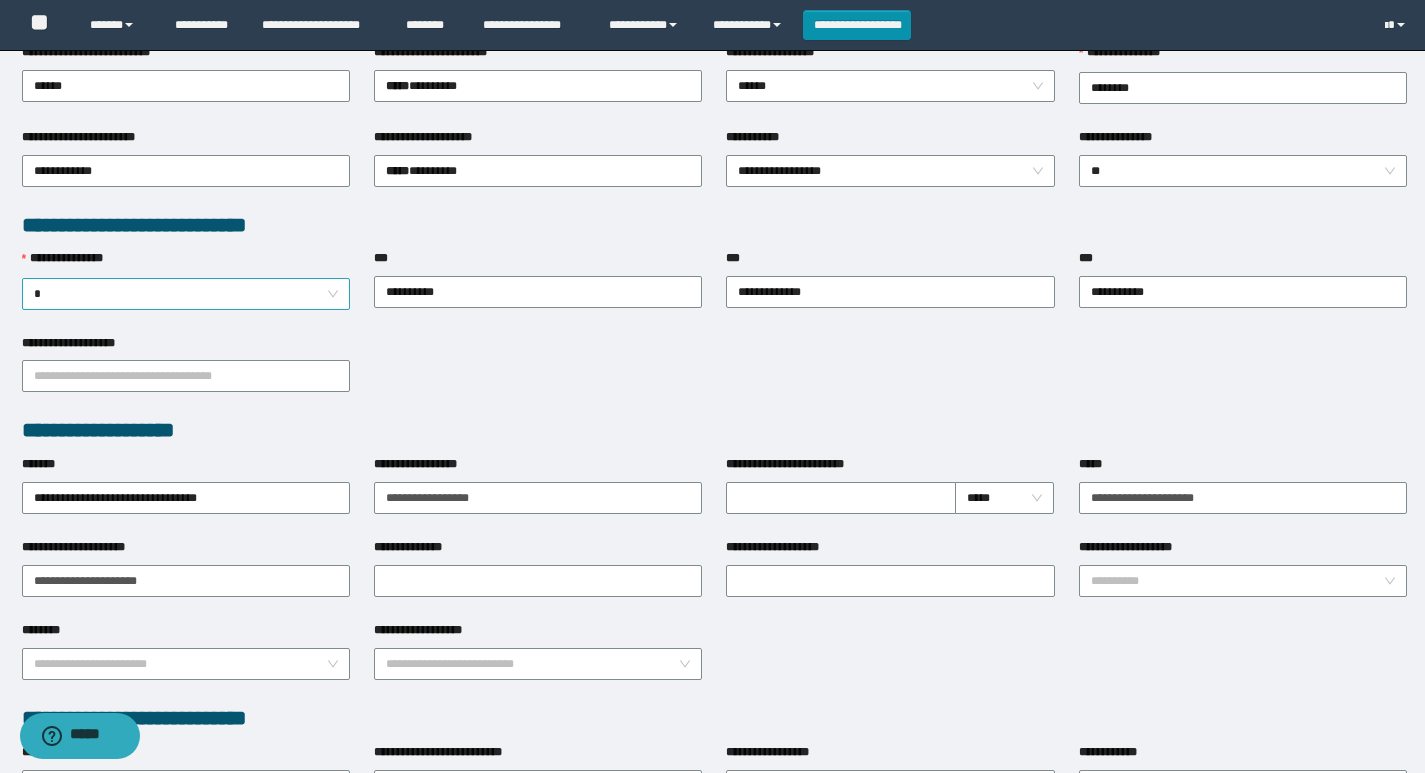 click on "*" at bounding box center [186, 294] 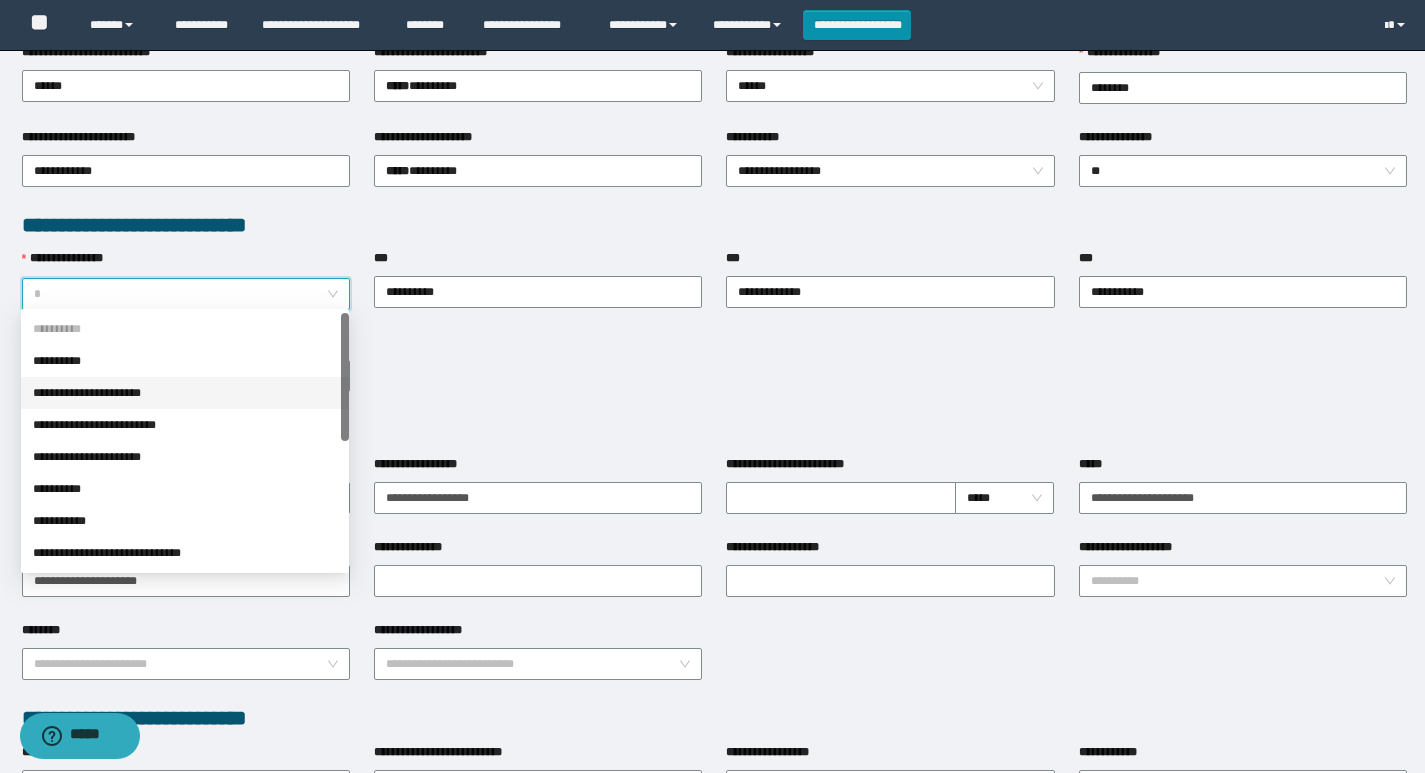 click on "**********" at bounding box center (185, 393) 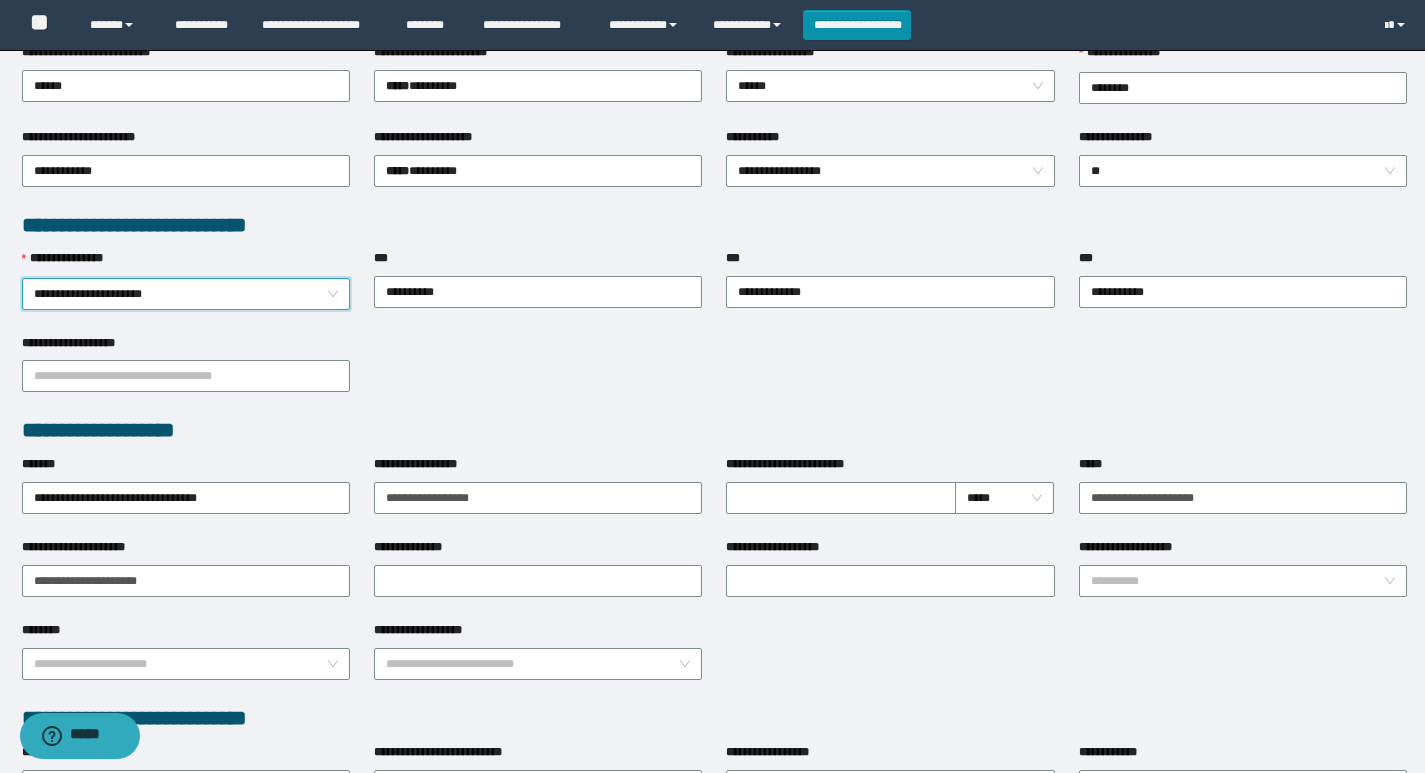click on "**********" at bounding box center [186, 294] 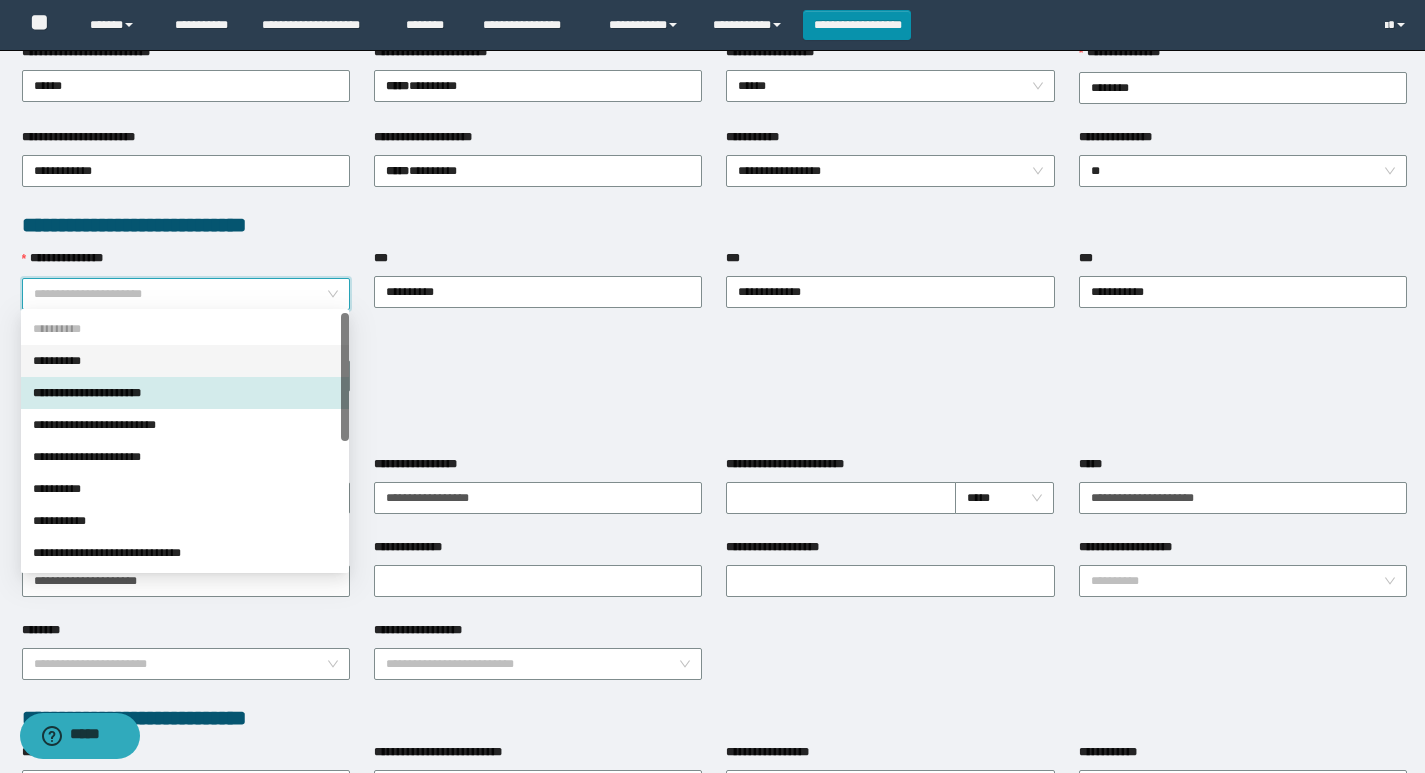 click on "**********" at bounding box center [185, 361] 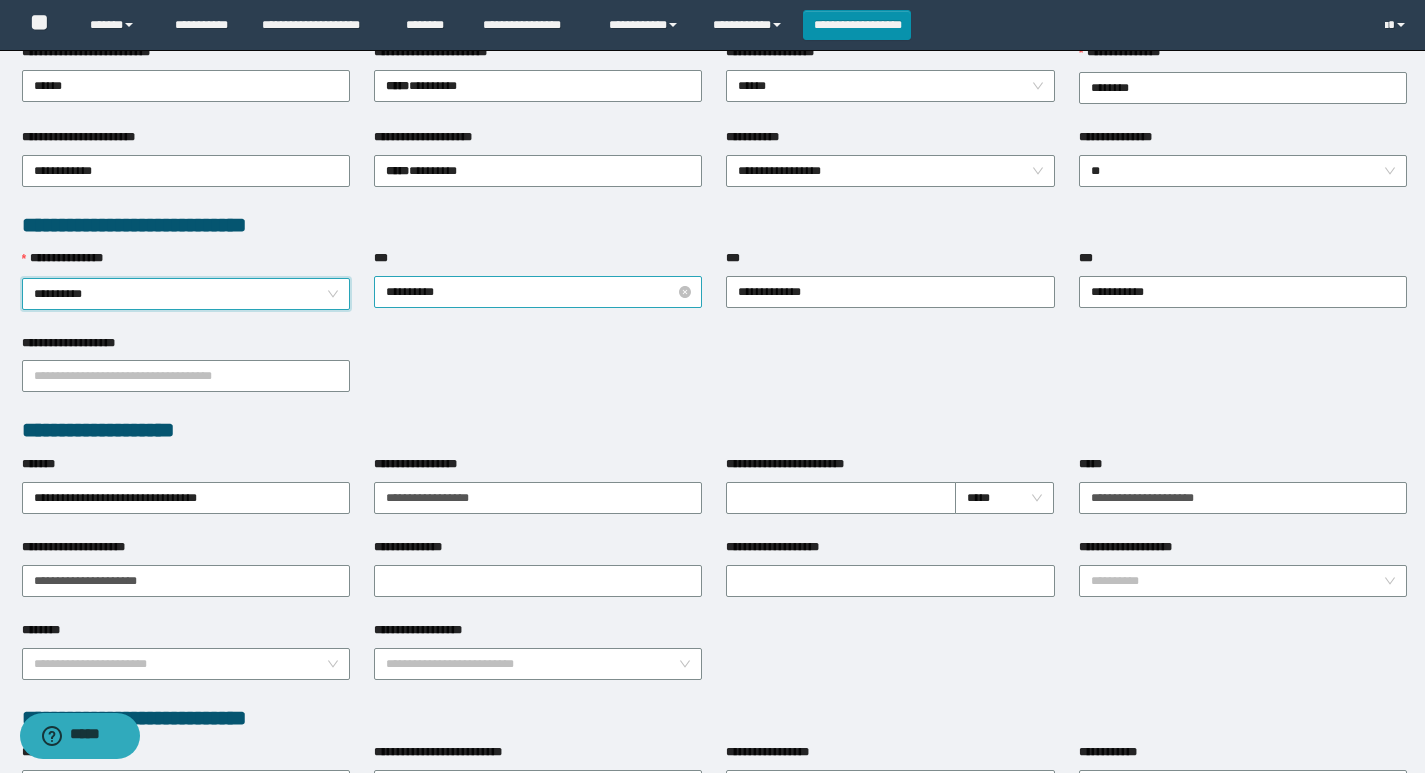 click on "**********" at bounding box center (538, 292) 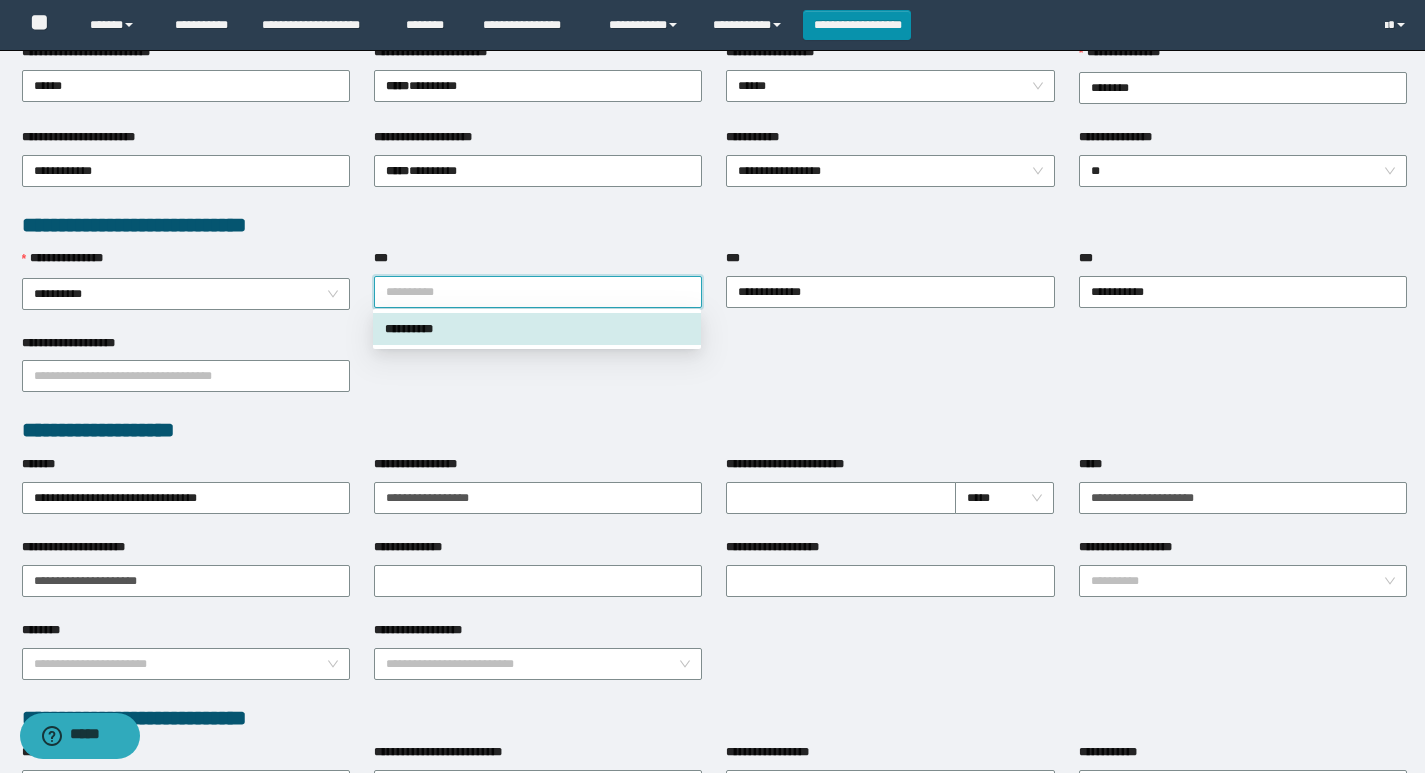 click on "**********" at bounding box center [714, 375] 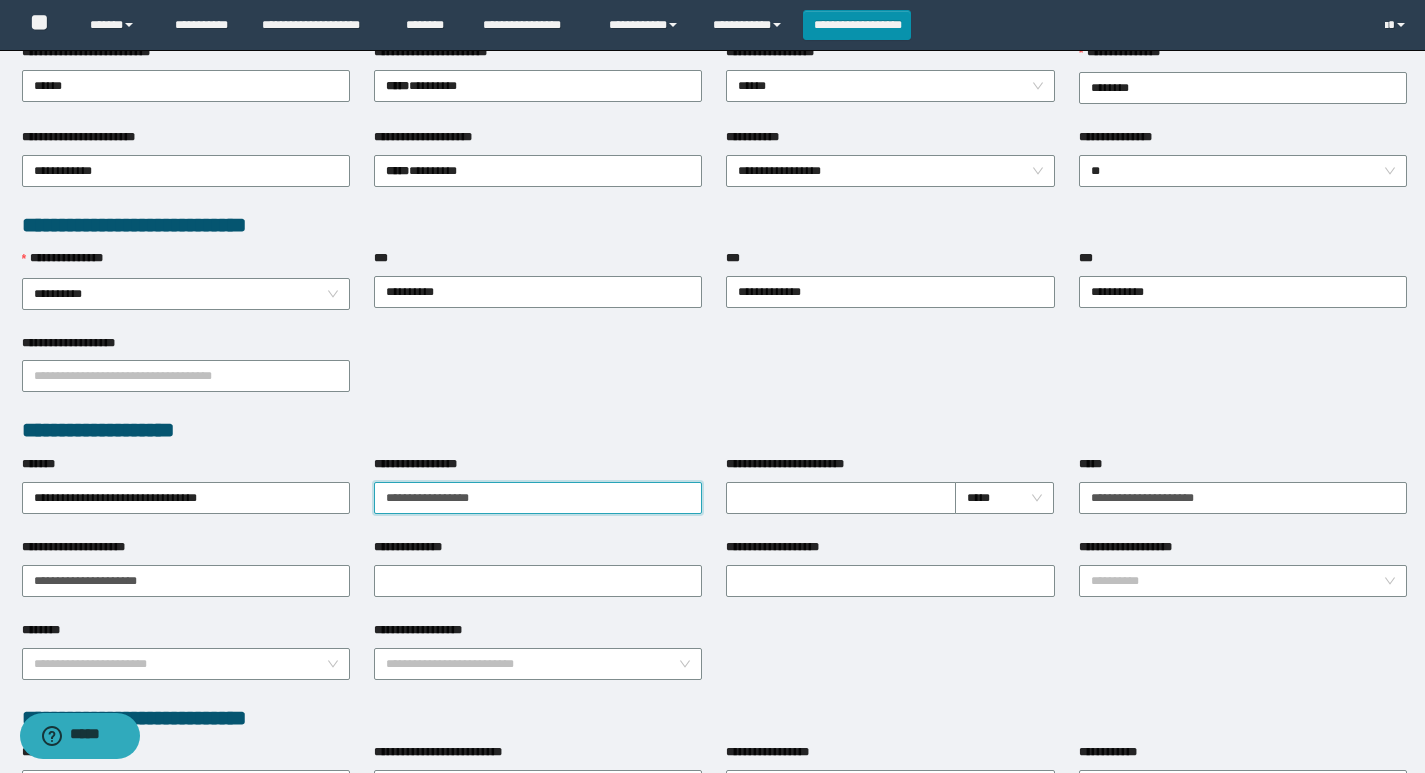 click on "**********" at bounding box center [538, 498] 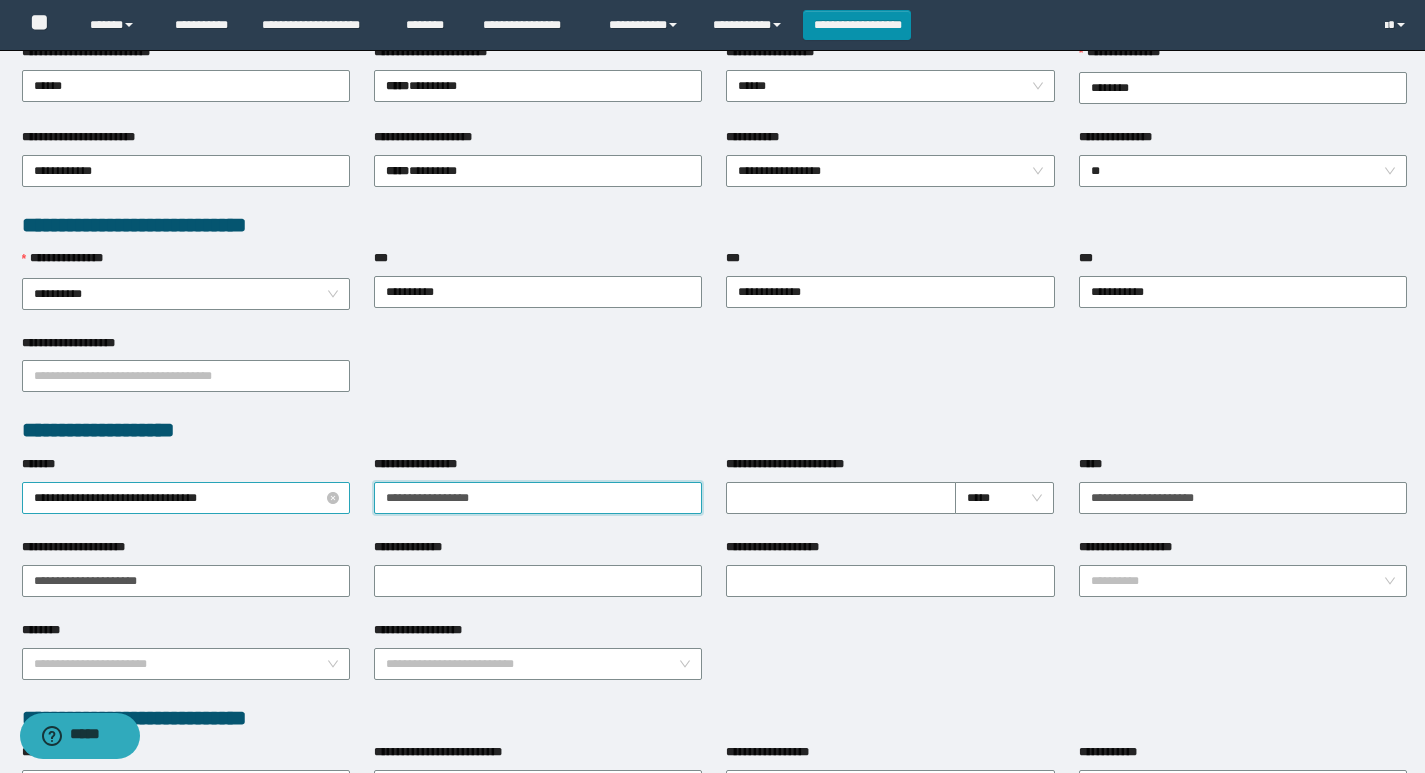 drag, startPoint x: 657, startPoint y: 497, endPoint x: 212, endPoint y: 503, distance: 445.04044 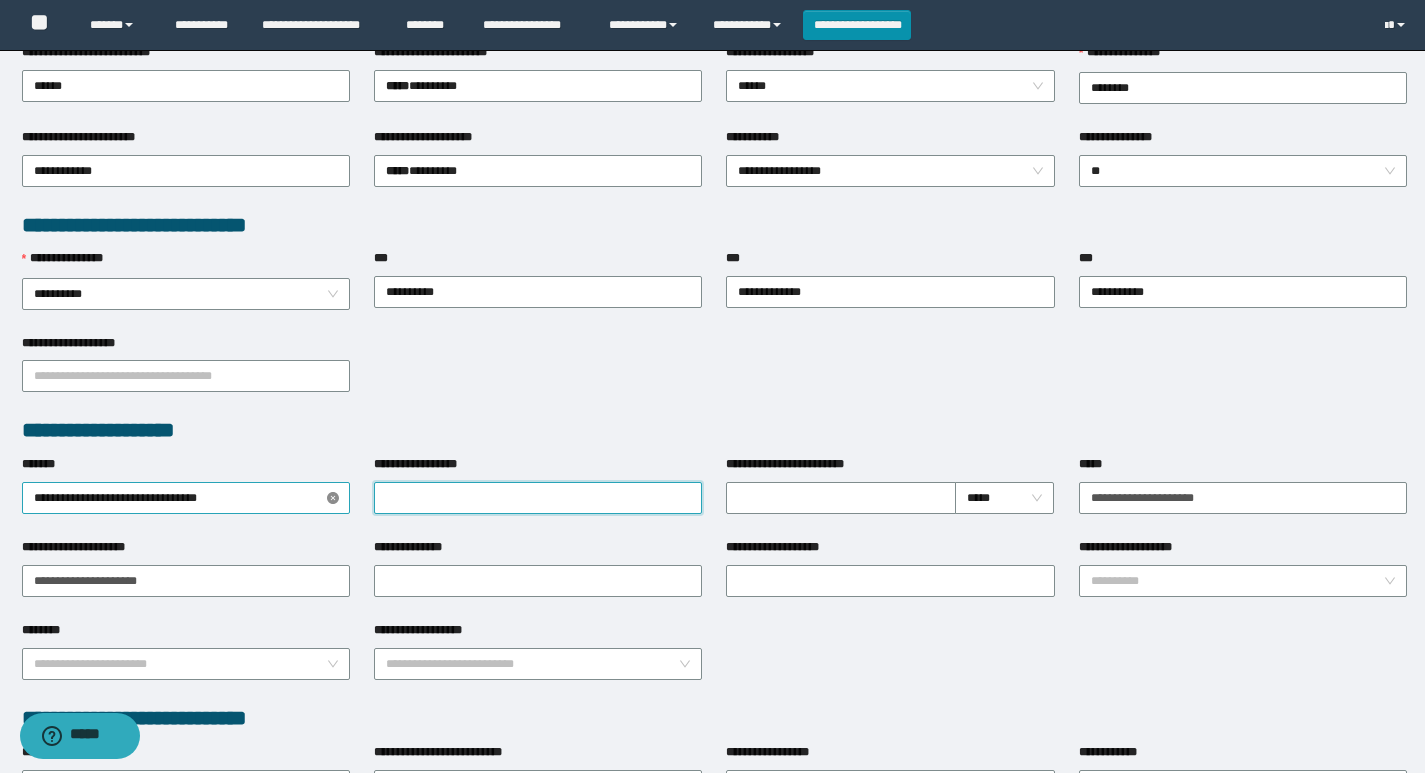 type 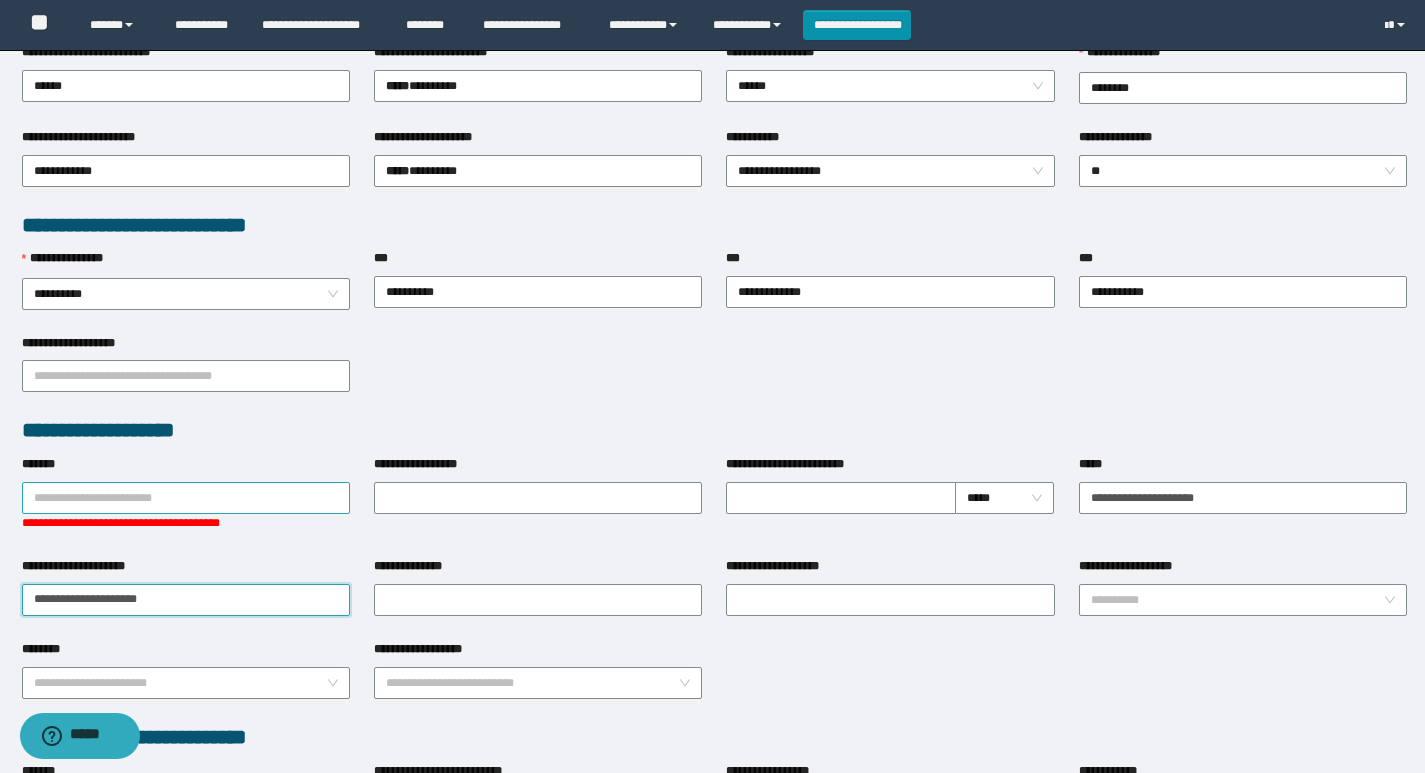 drag, startPoint x: 286, startPoint y: 572, endPoint x: 0, endPoint y: 459, distance: 307.51422 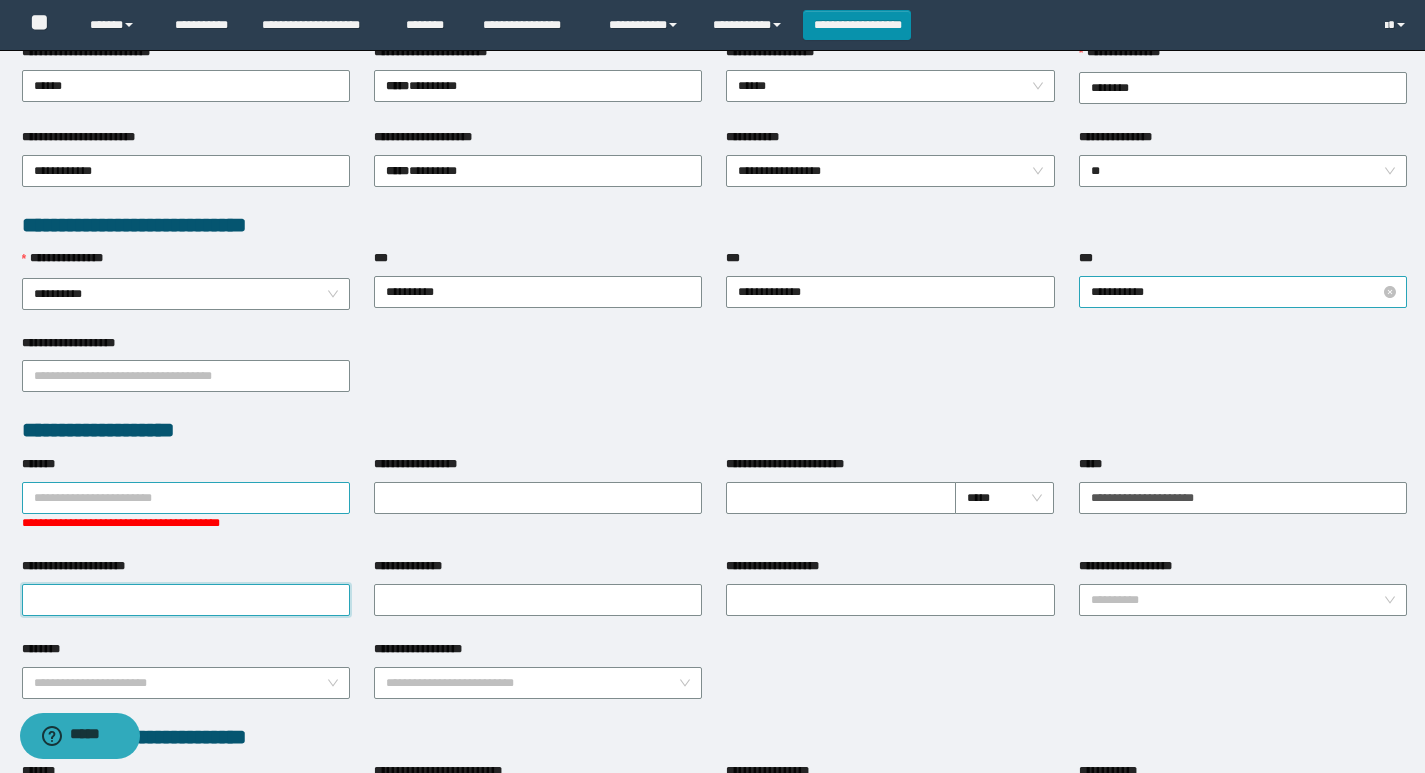 click on "**********" at bounding box center (1243, 292) 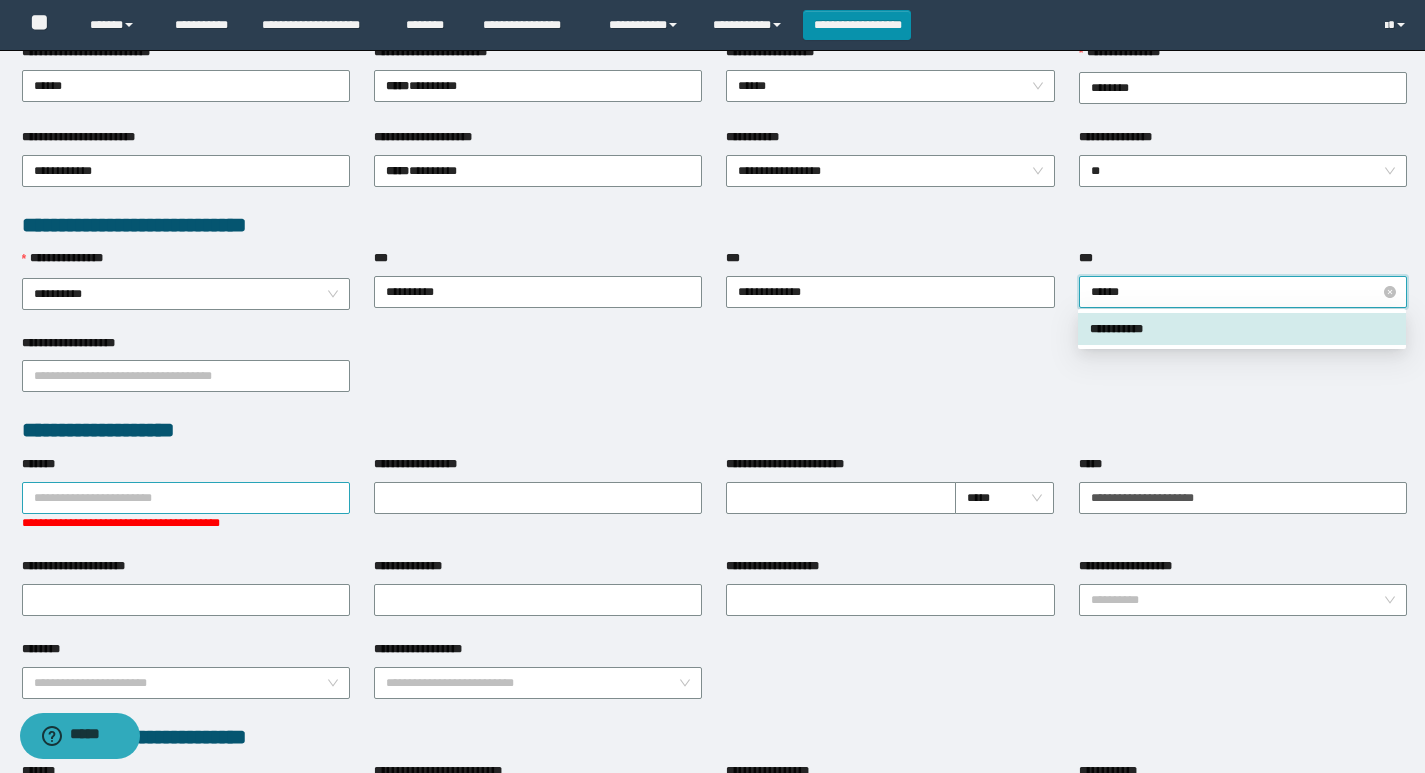 type on "*******" 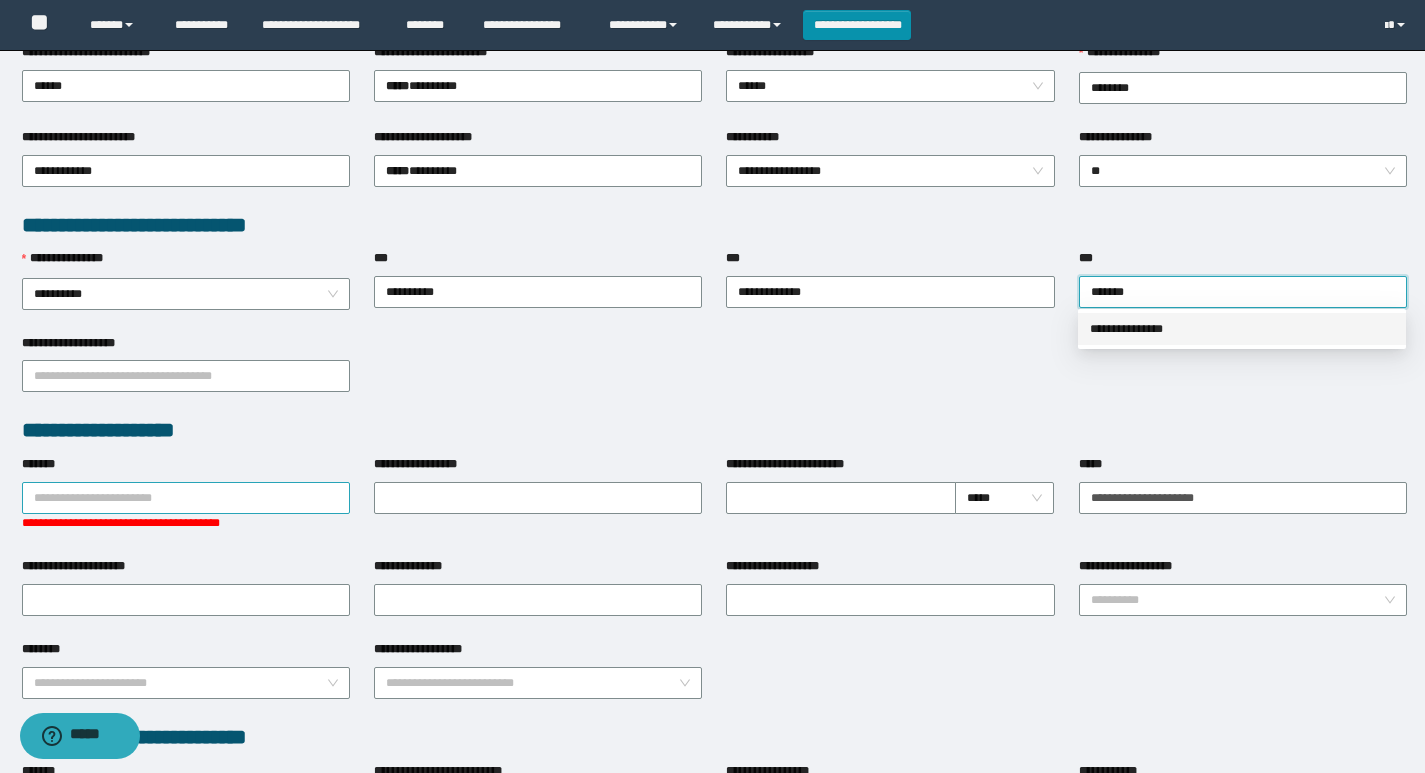 click on "**********" at bounding box center (1242, 329) 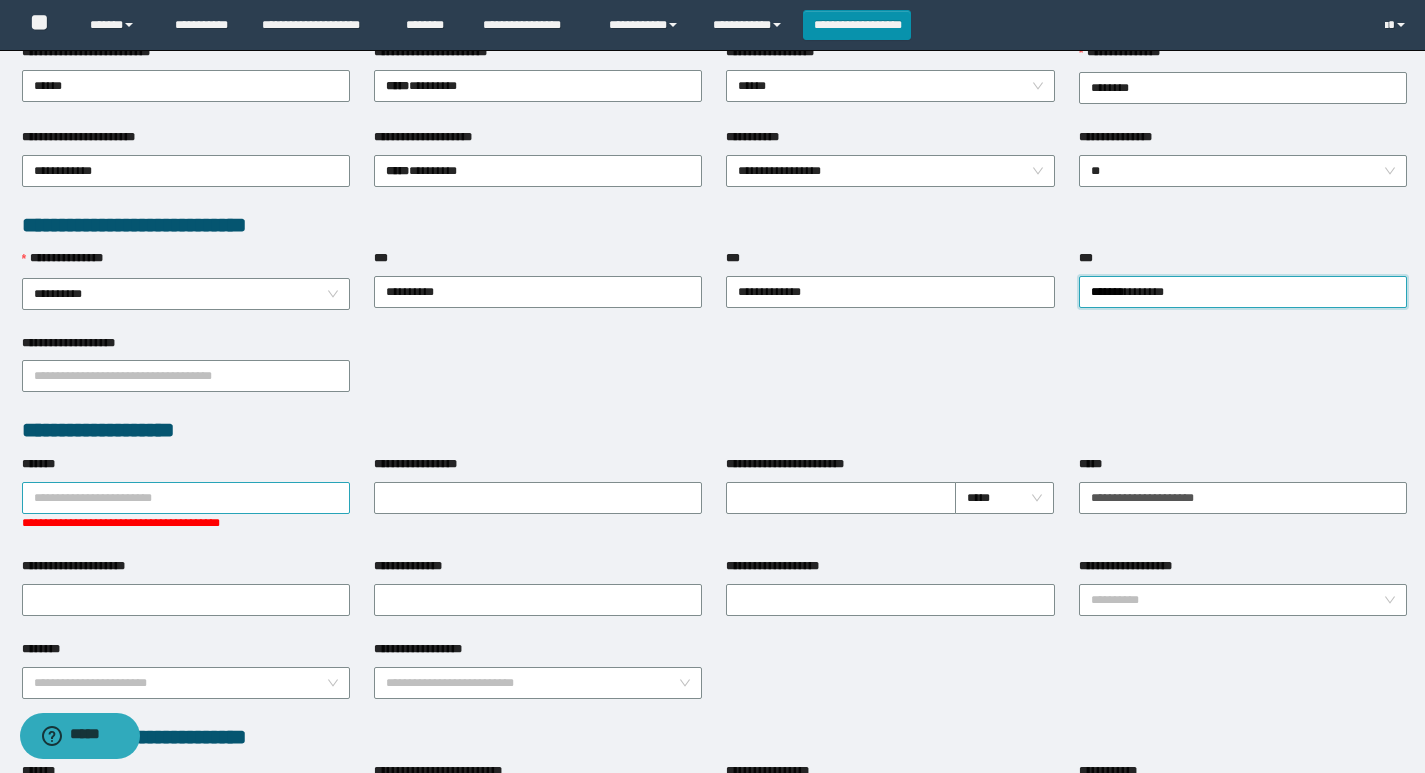click on "*******" at bounding box center [186, 468] 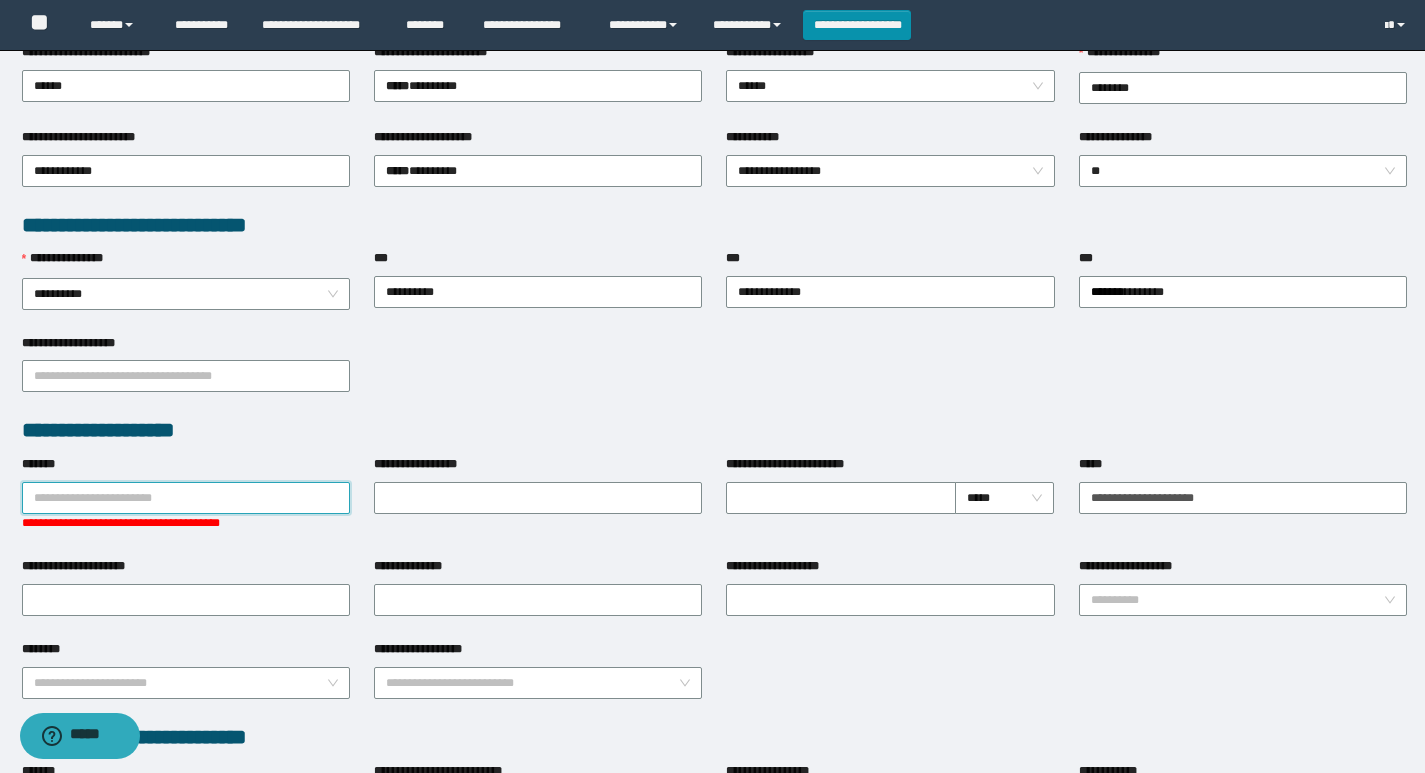 click on "*******" at bounding box center [186, 498] 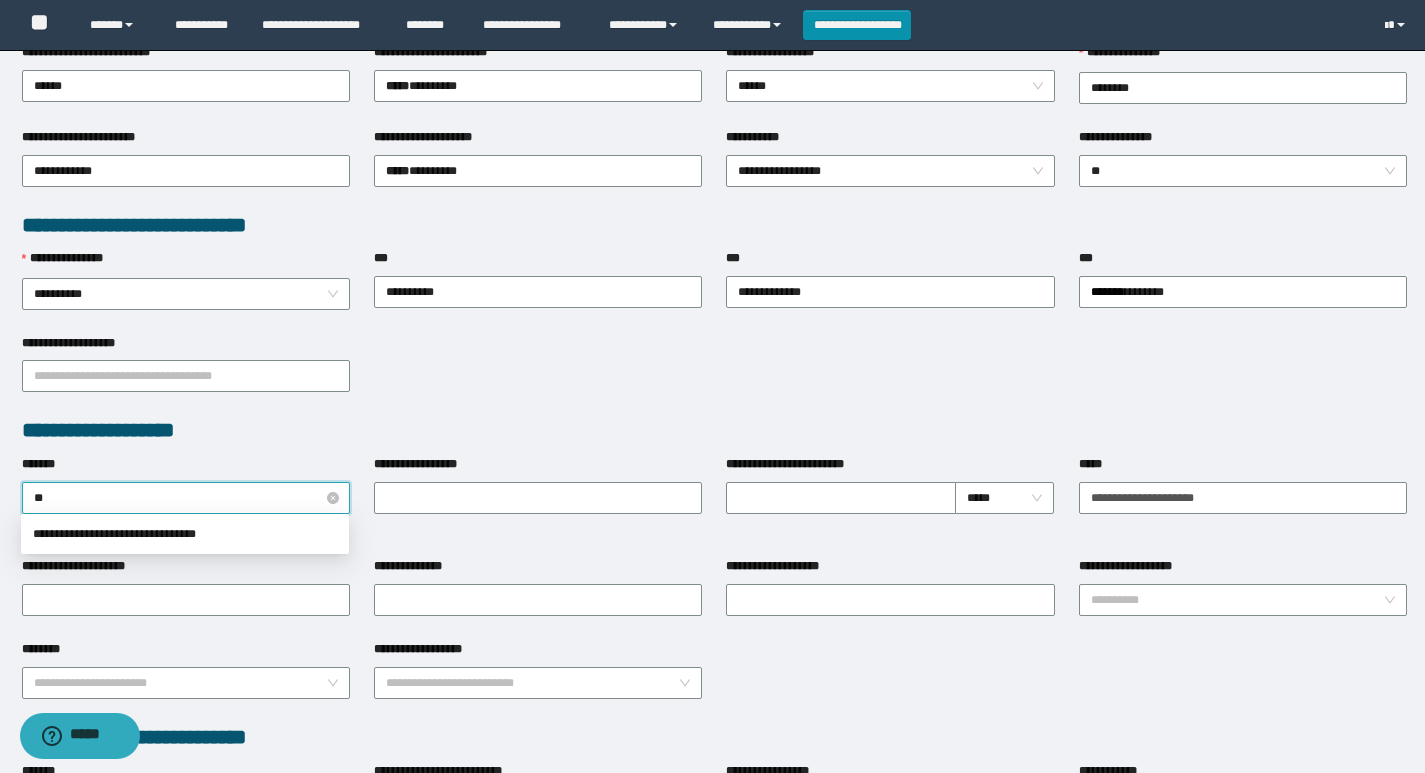 type on "***" 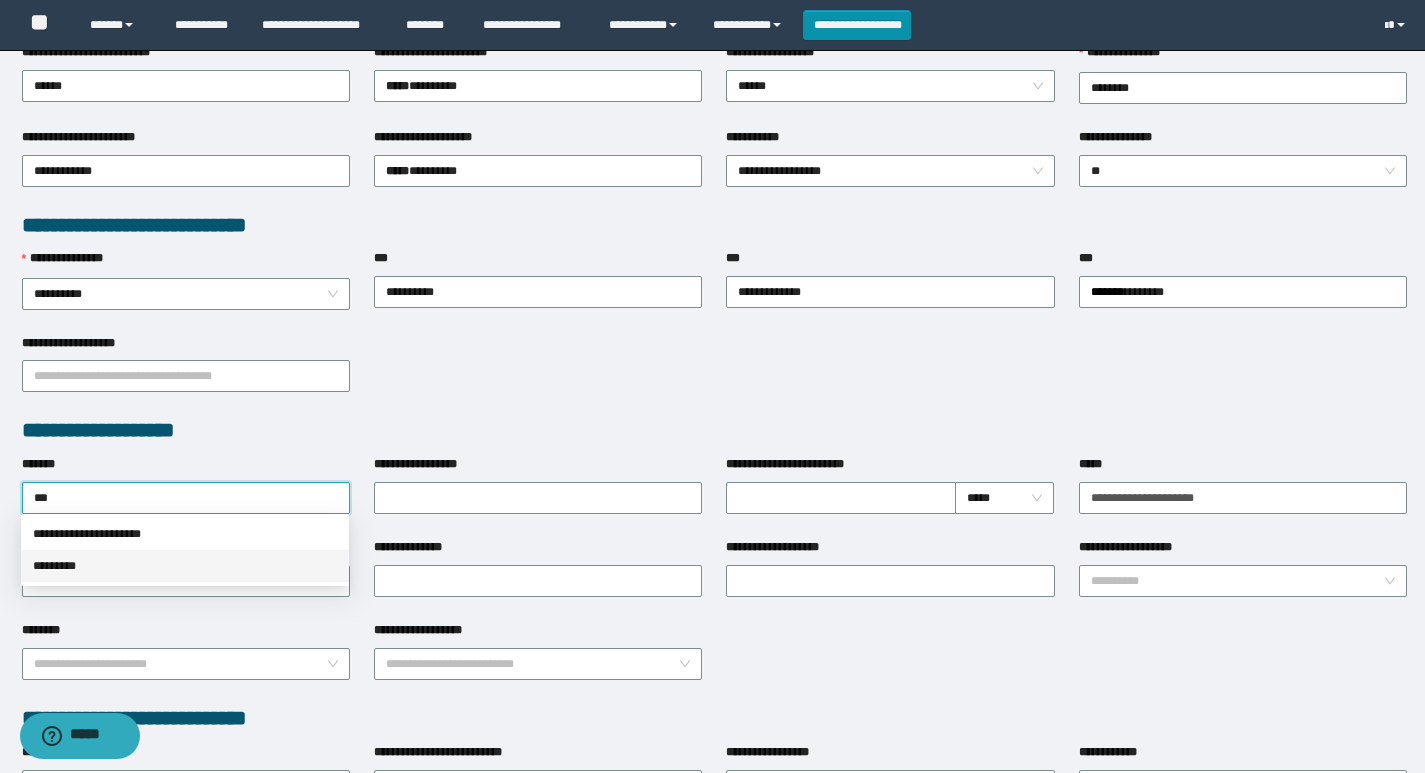 click on "*********" at bounding box center [185, 566] 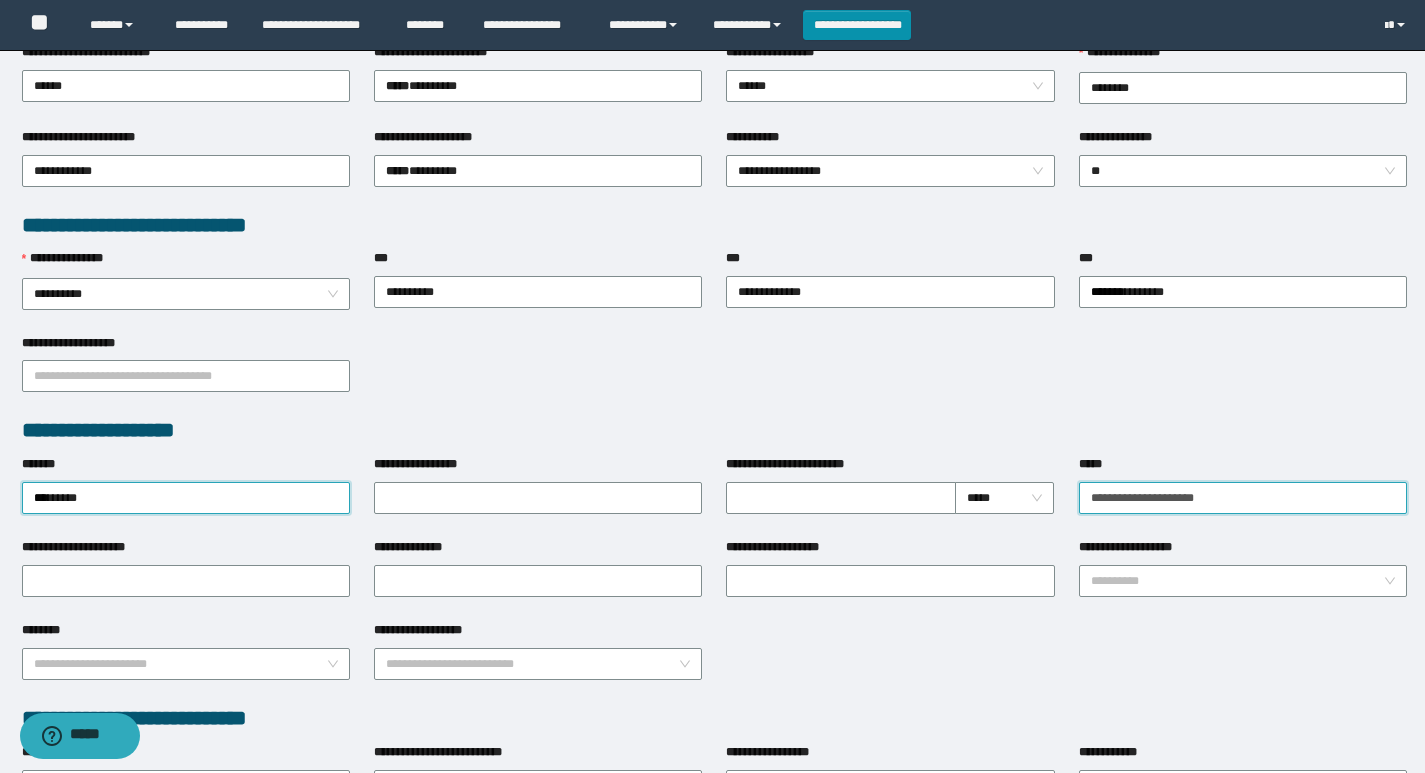 drag, startPoint x: 1254, startPoint y: 494, endPoint x: 874, endPoint y: 514, distance: 380.52594 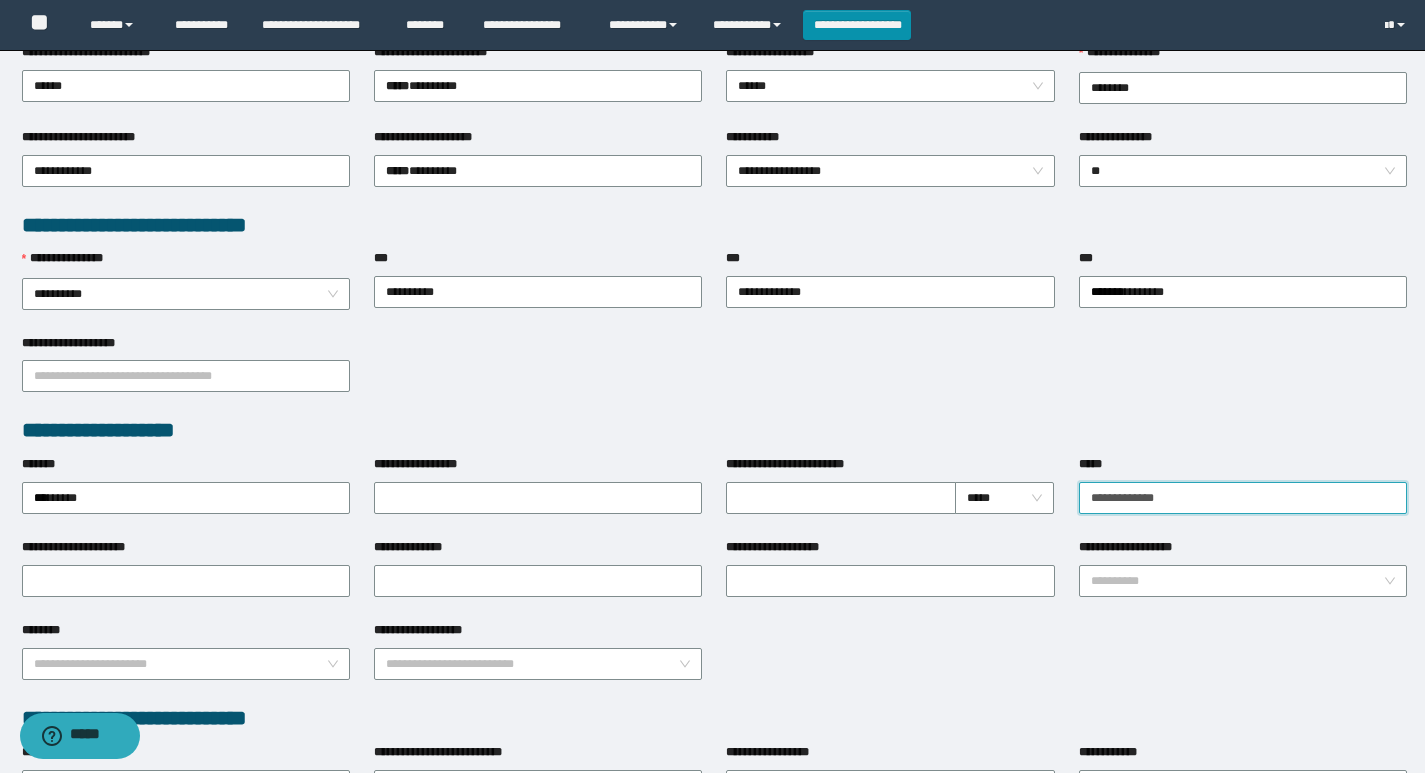 type on "**********" 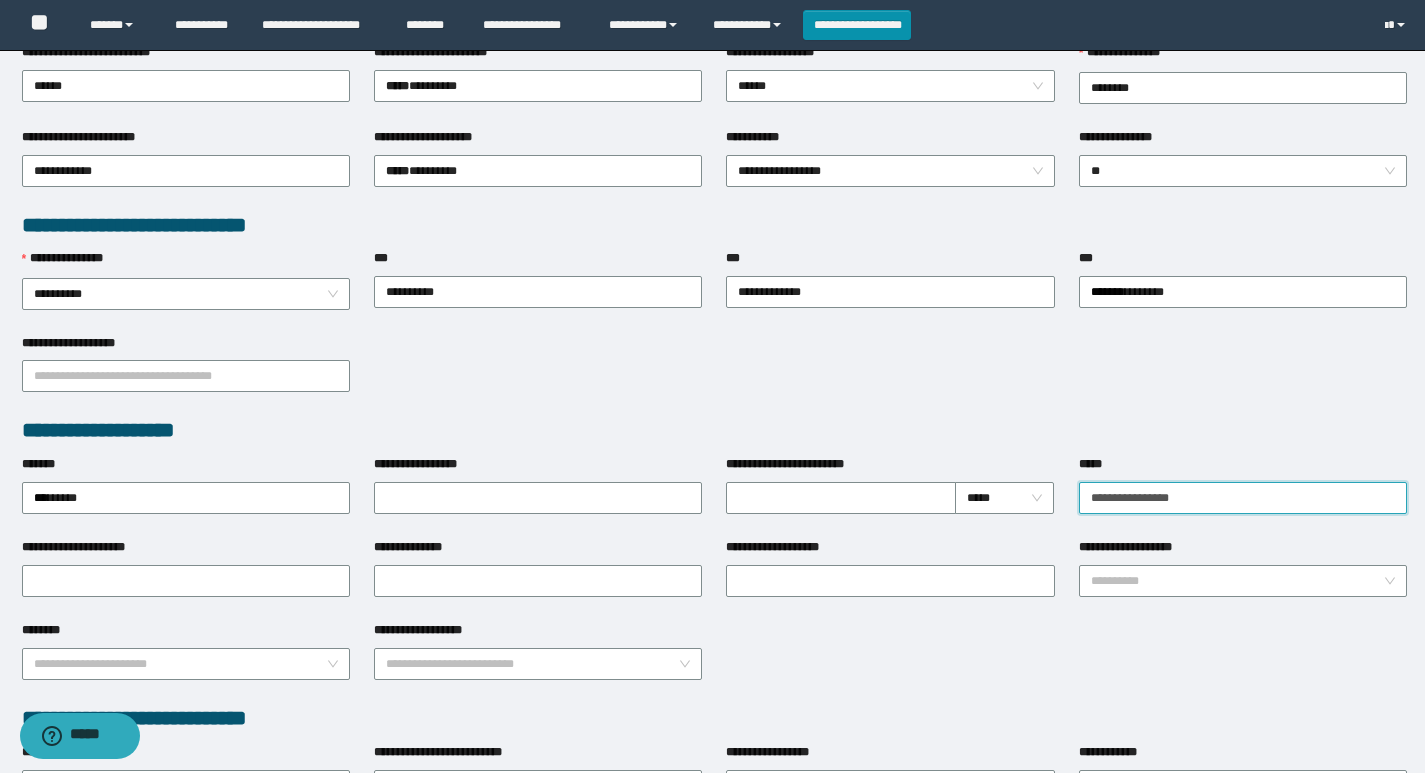 scroll, scrollTop: 932, scrollLeft: 0, axis: vertical 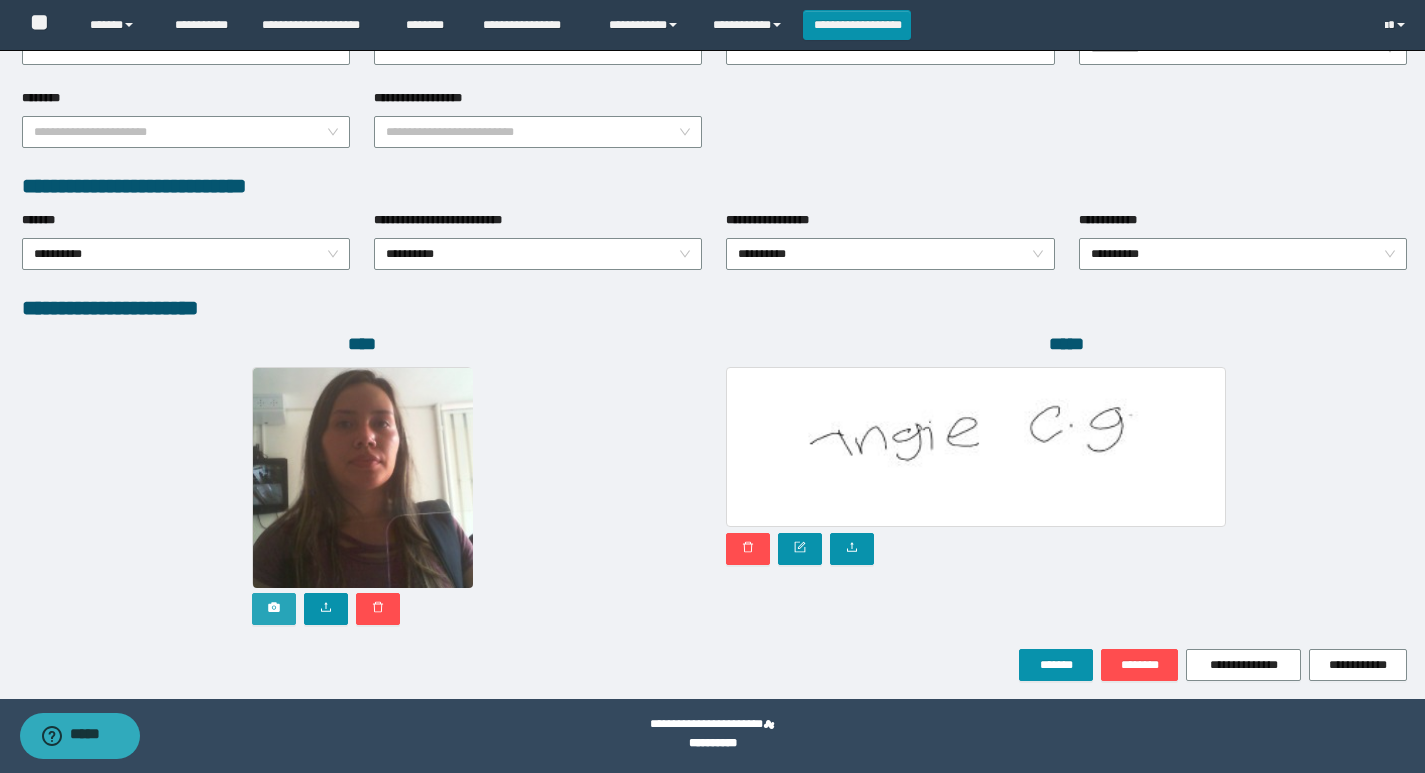 click at bounding box center [274, 609] 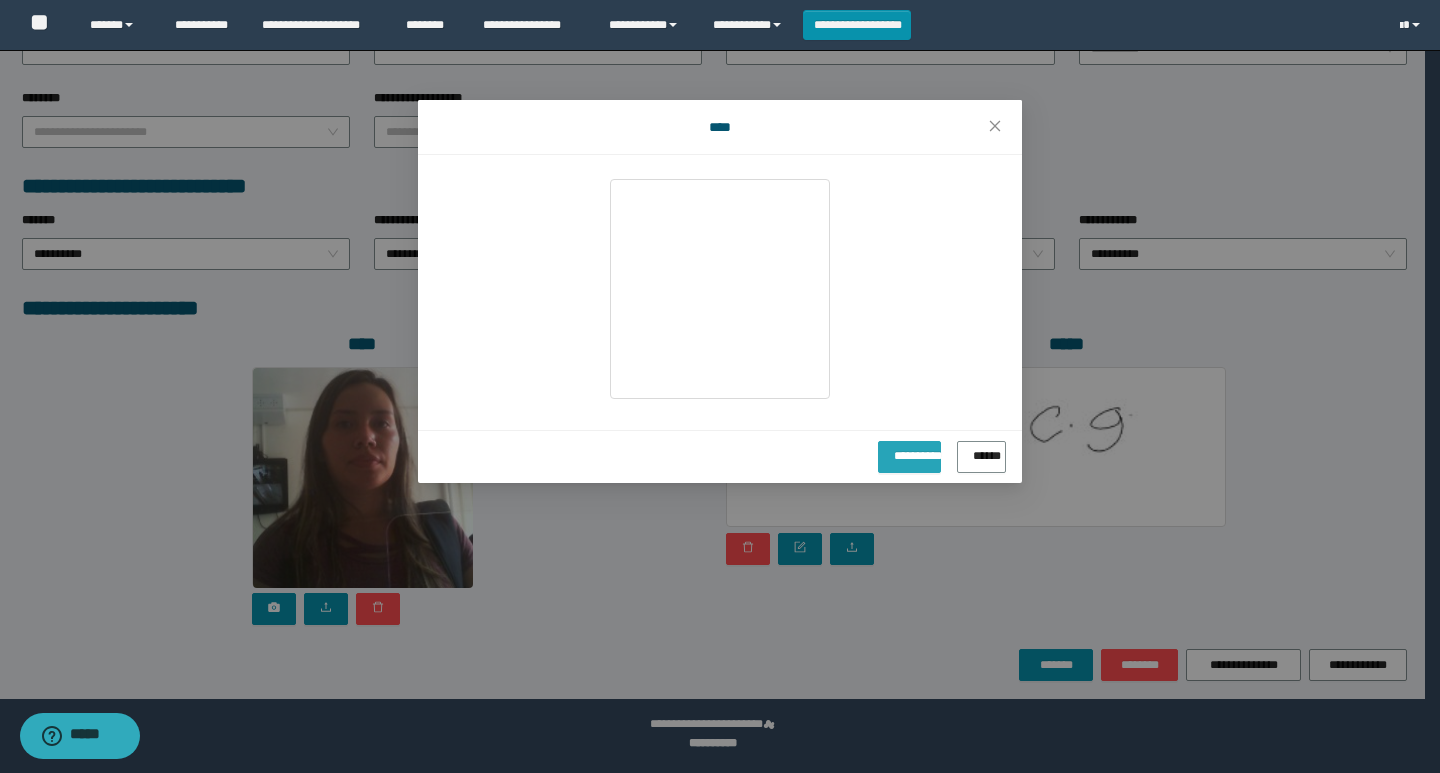 click on "**********" at bounding box center (909, 452) 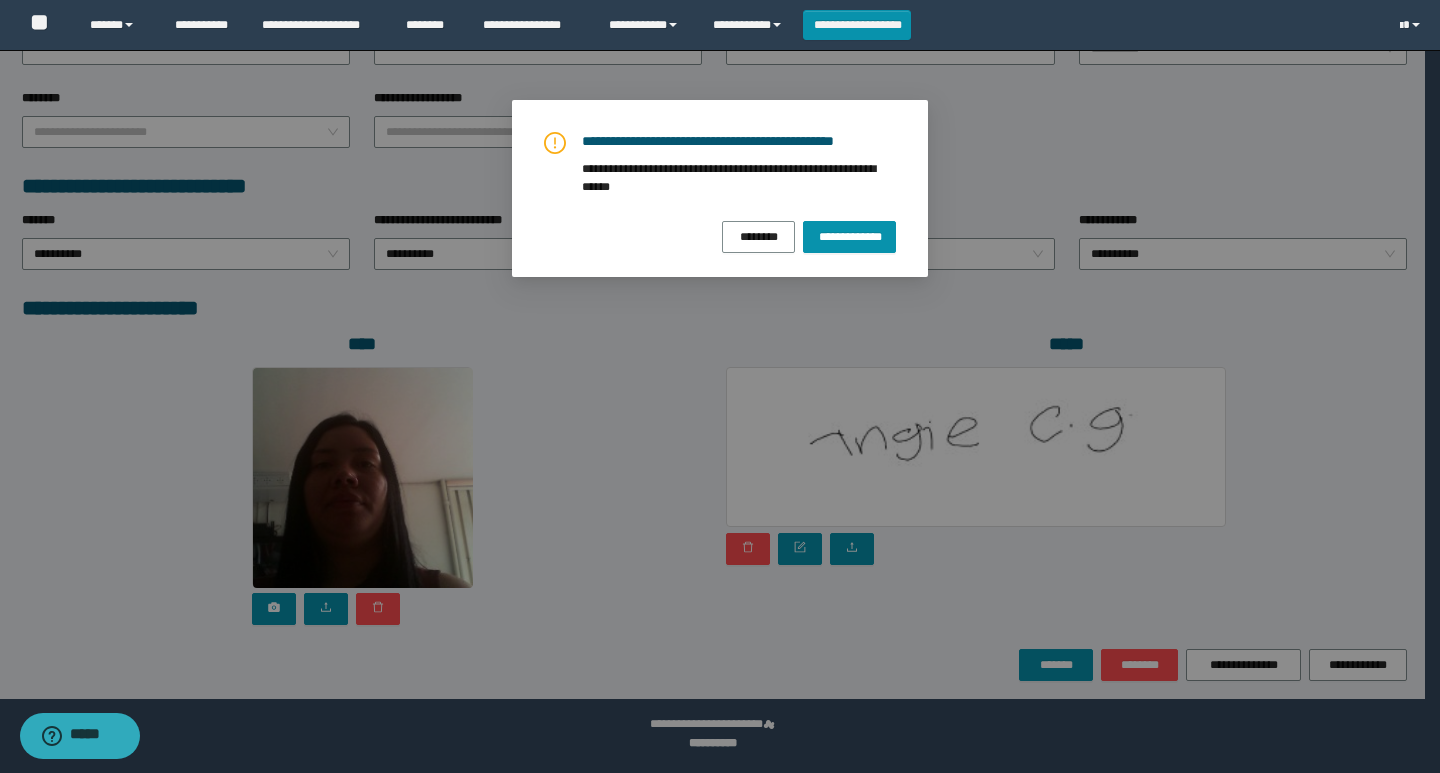 click on "**********" at bounding box center [720, 192] 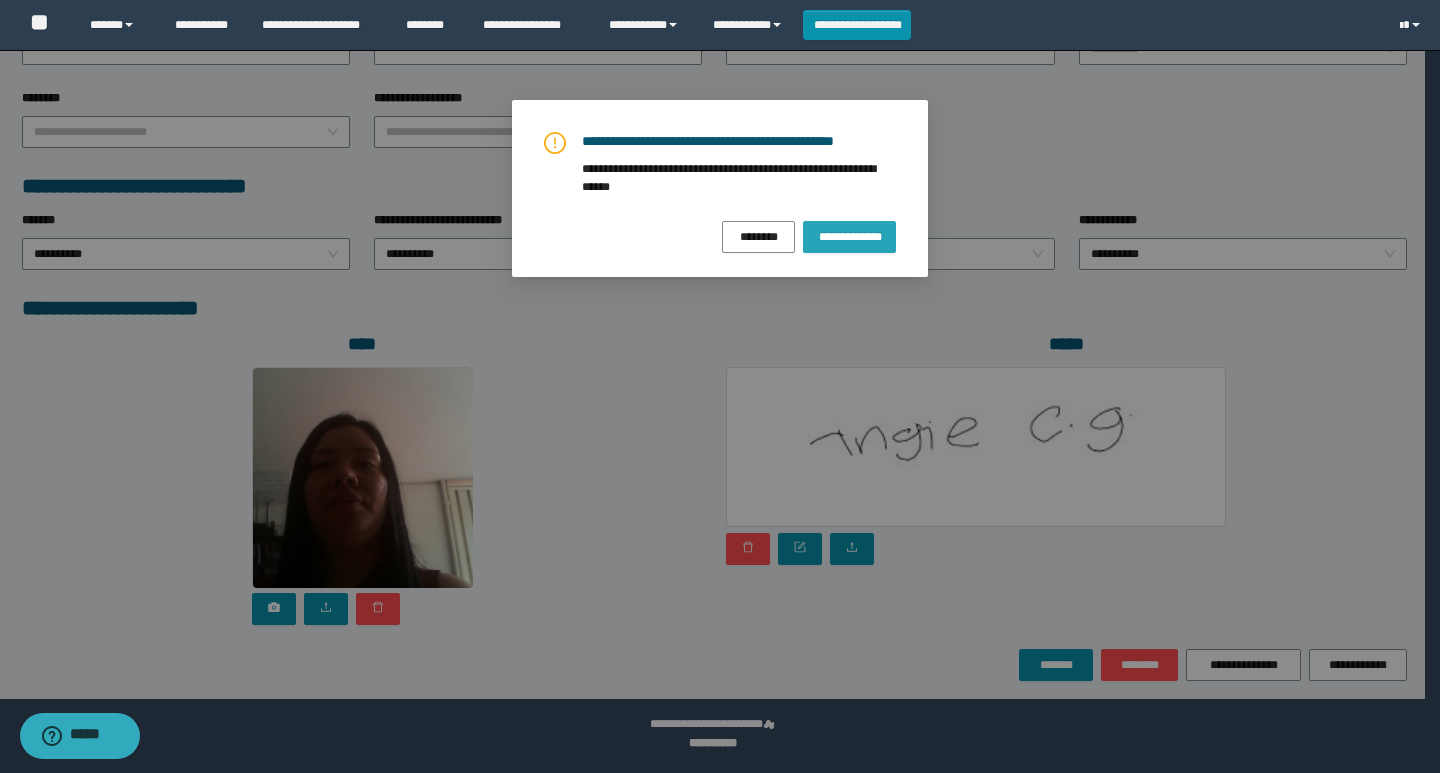 click on "**********" at bounding box center (849, 236) 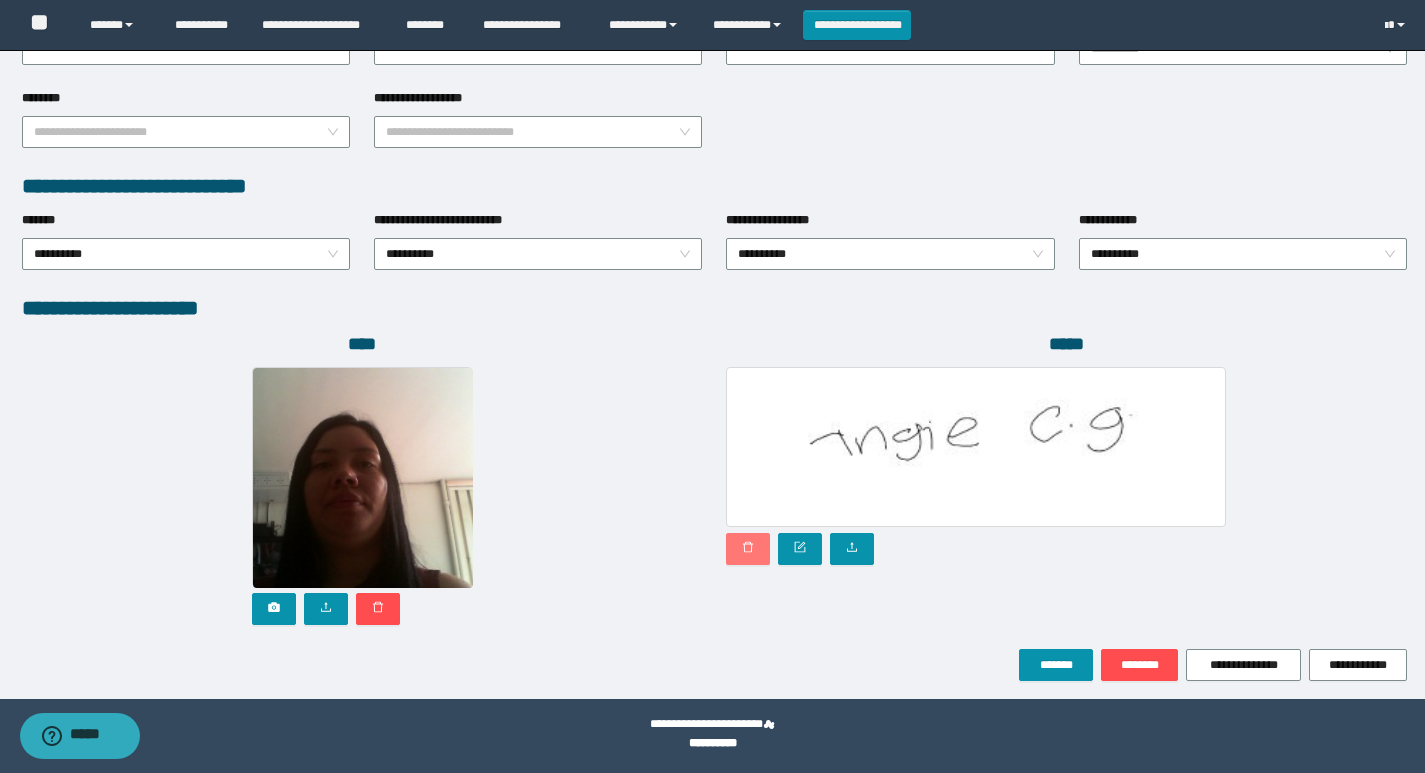 click at bounding box center (748, 549) 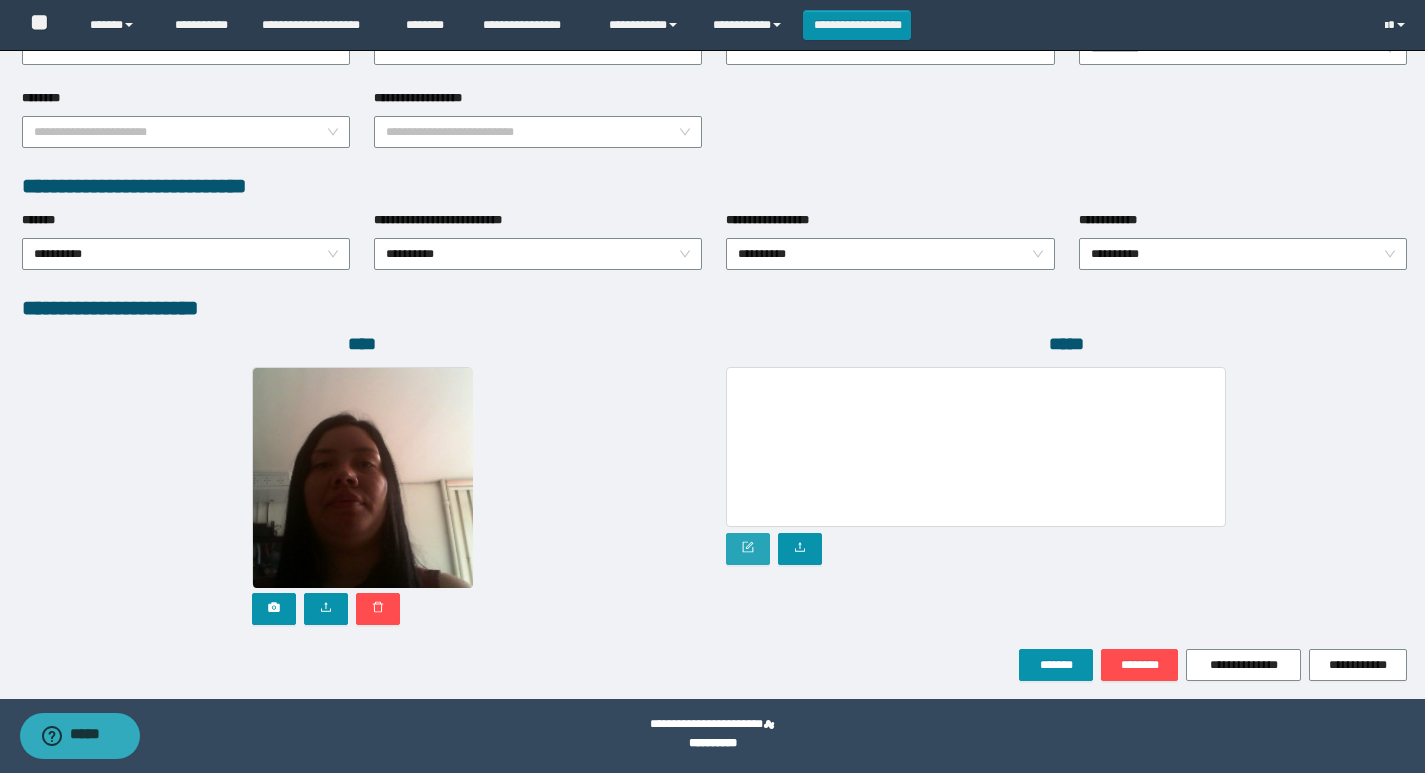 click at bounding box center [748, 549] 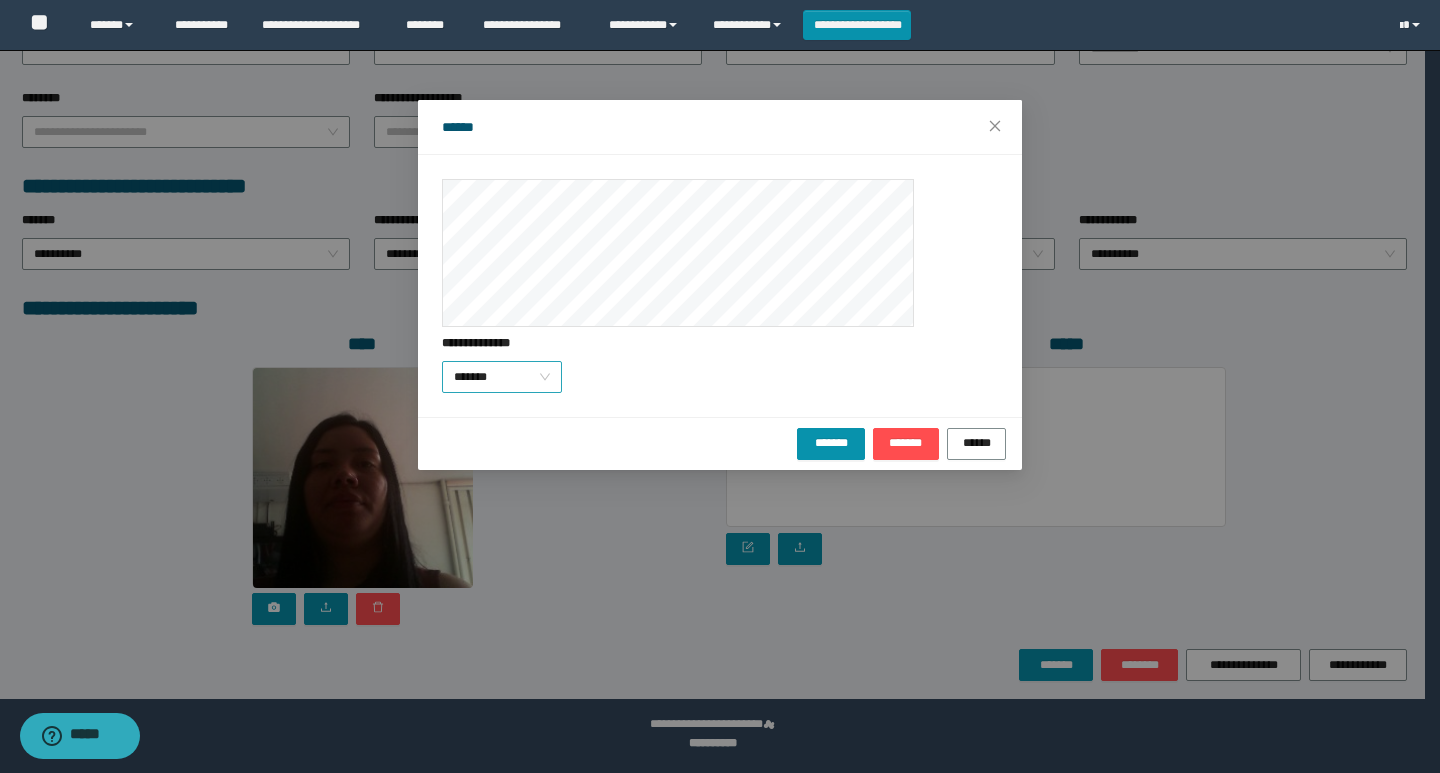 click on "*******" at bounding box center [502, 377] 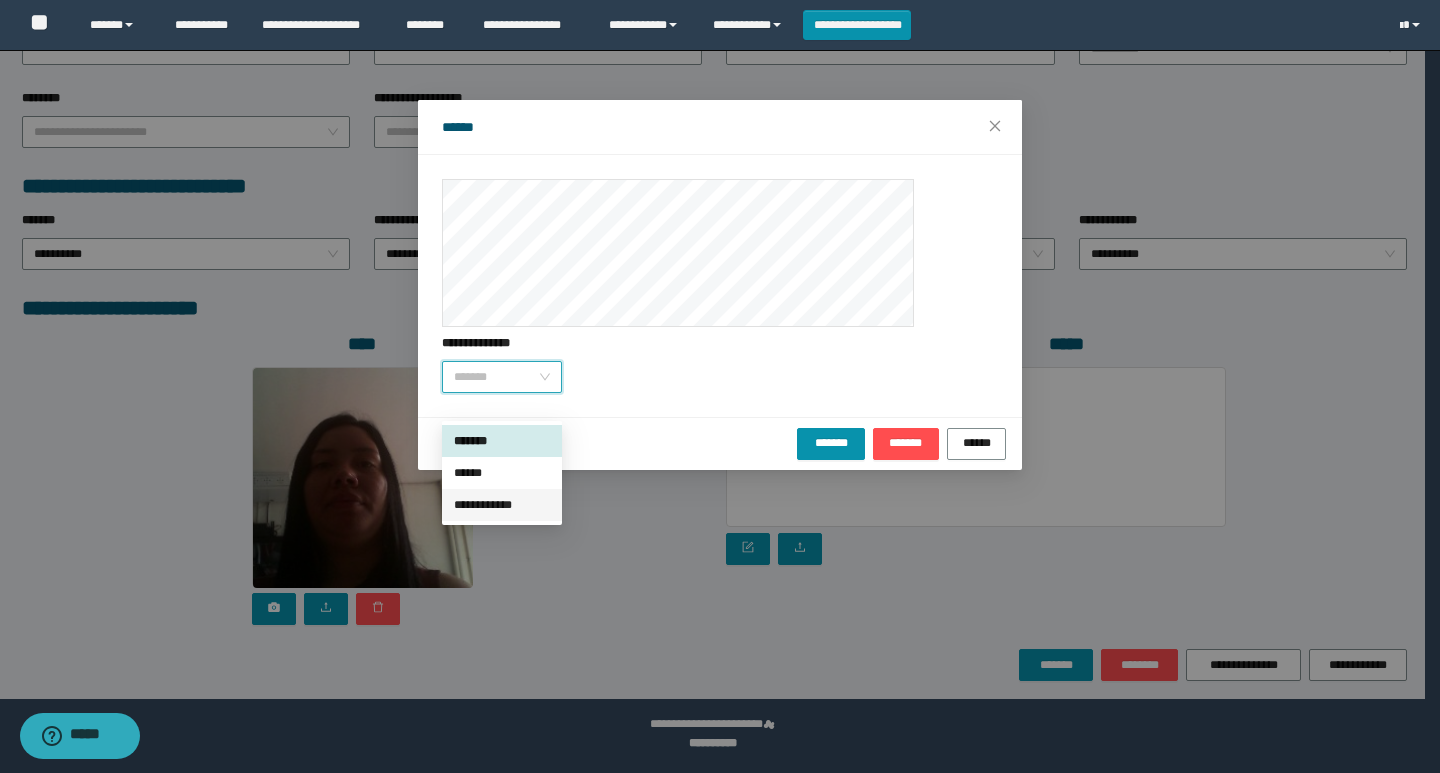 click on "**********" at bounding box center [502, 505] 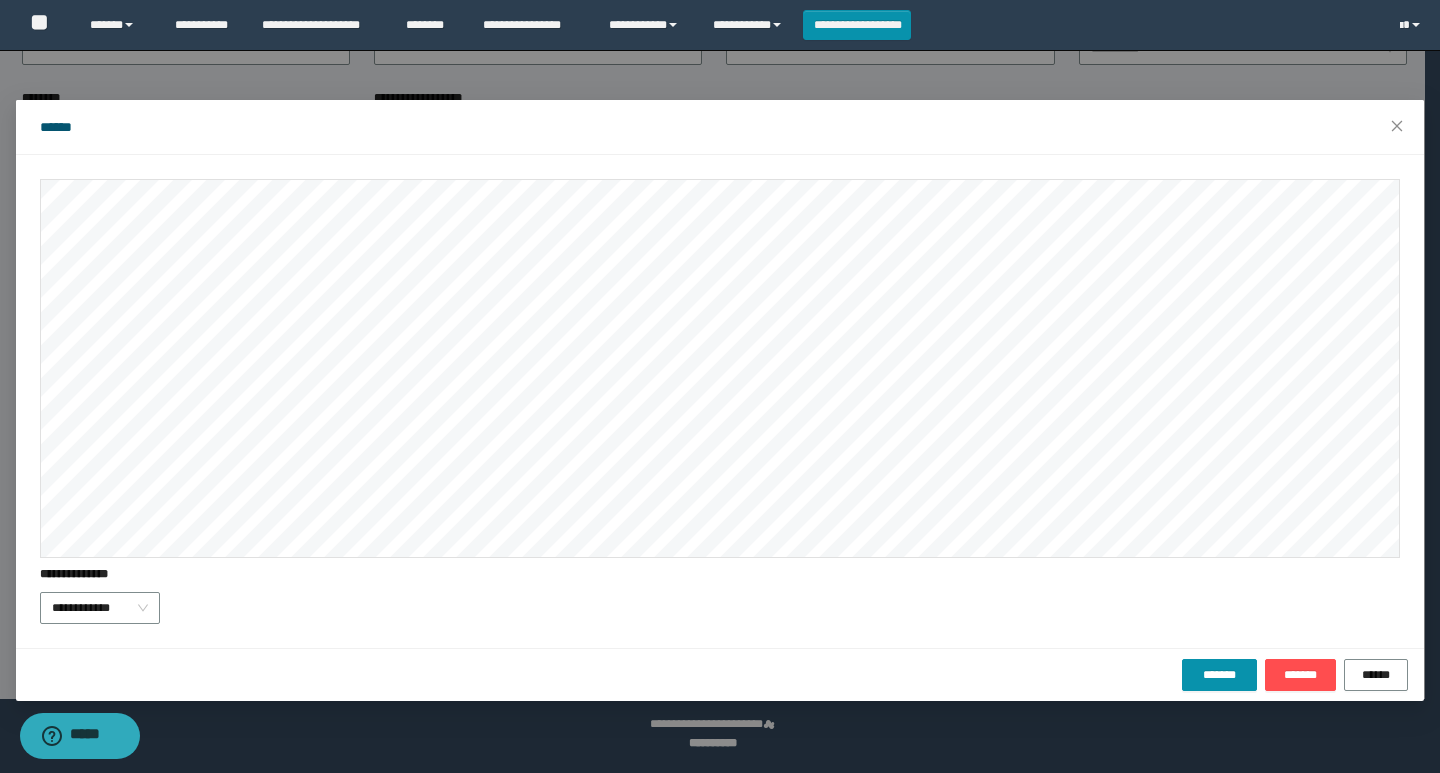 click on "**********" at bounding box center [720, 401] 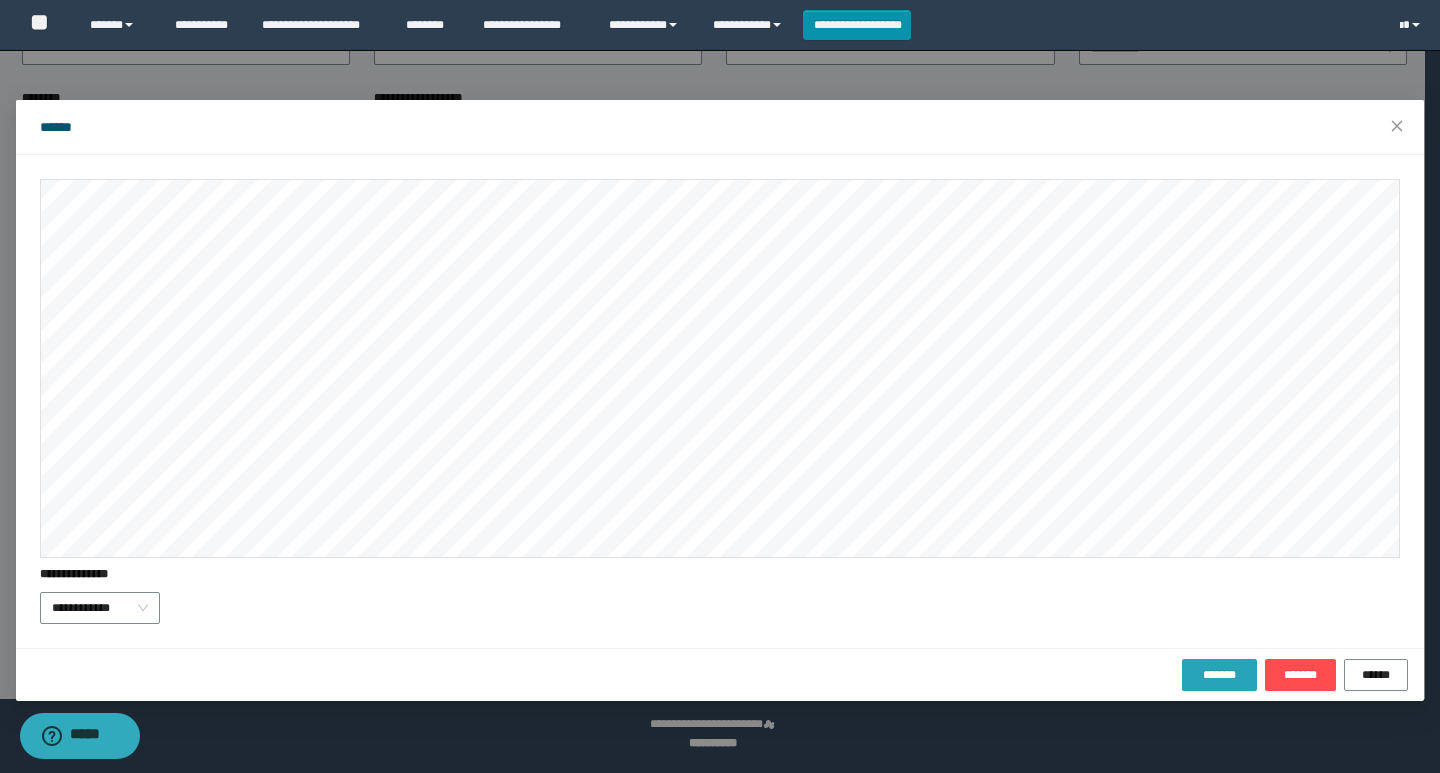 click on "*******" at bounding box center [1219, 675] 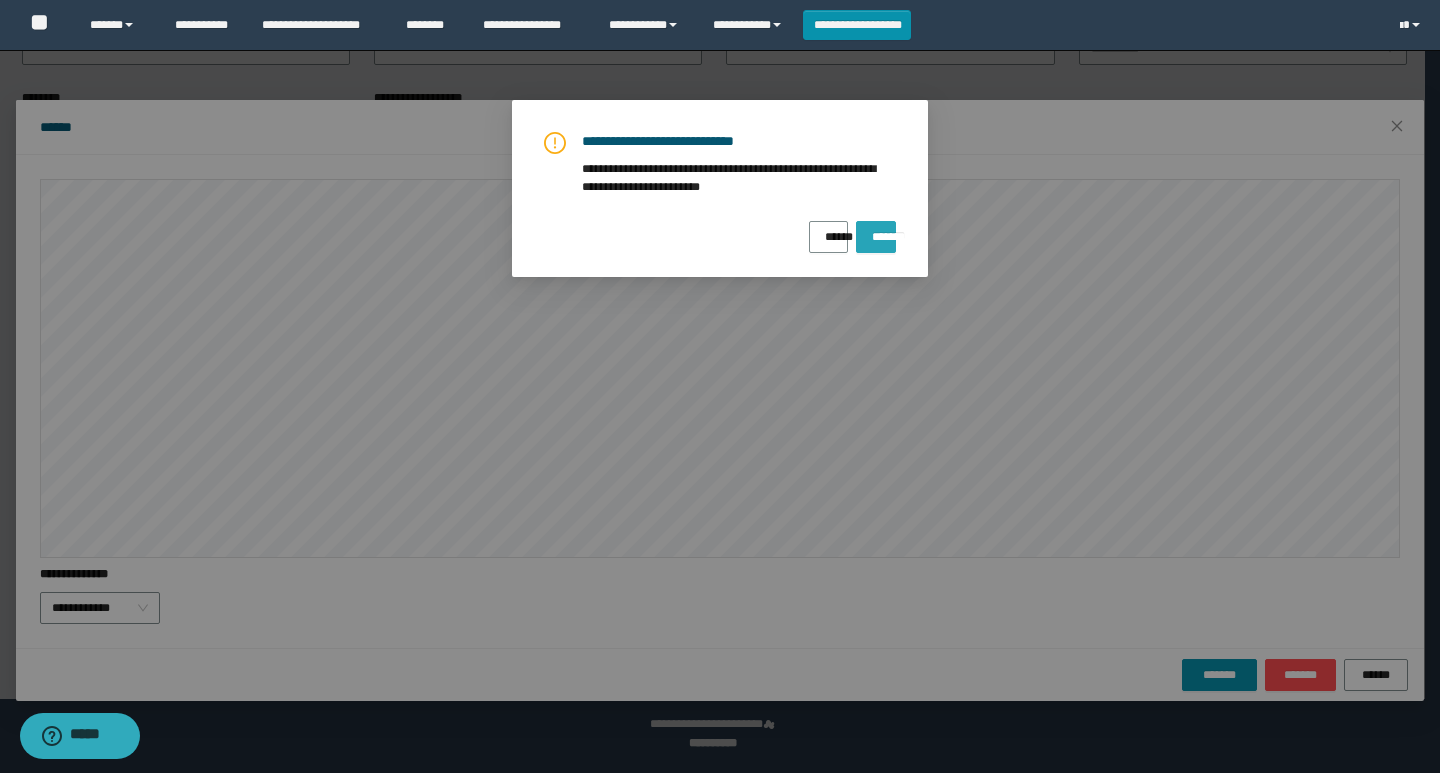 click on "*******" at bounding box center (876, 237) 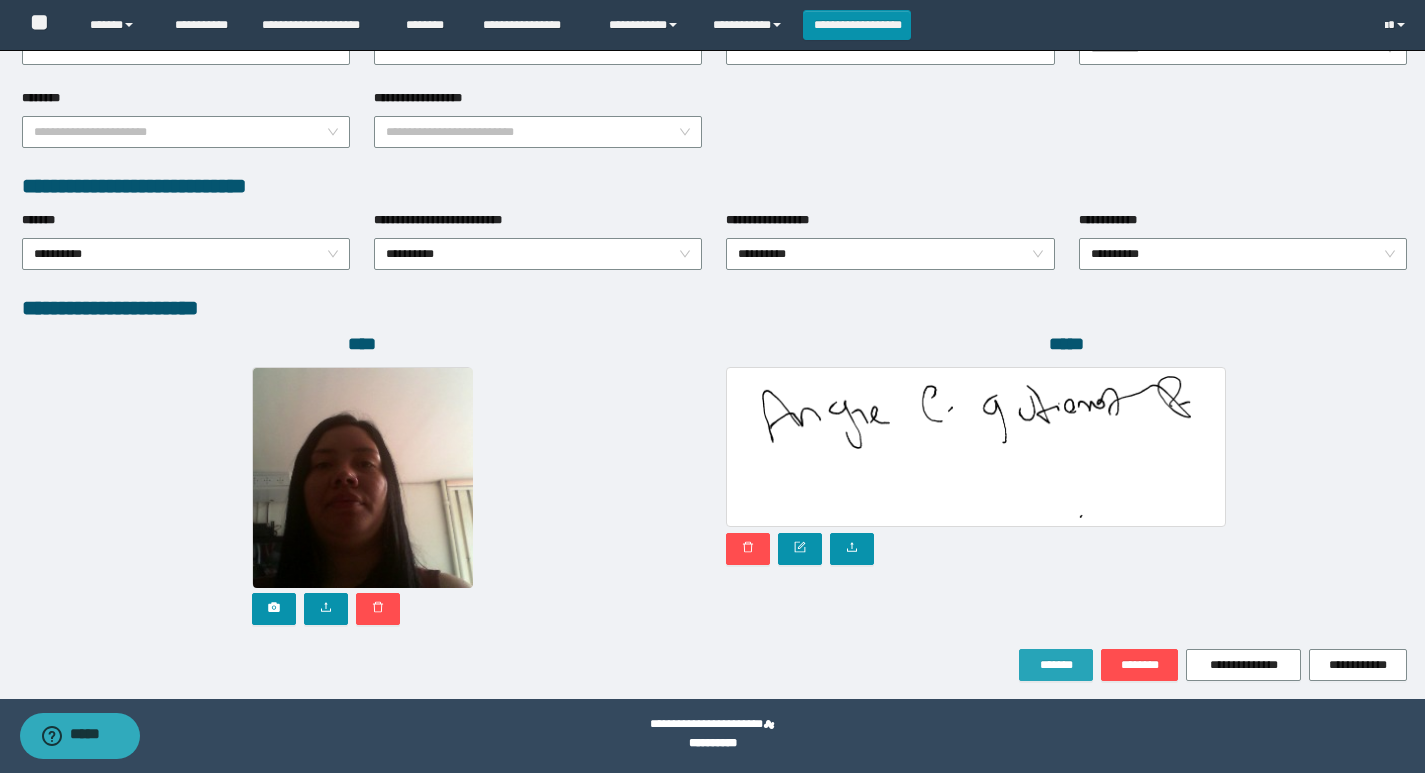 click on "*******" at bounding box center (1056, 665) 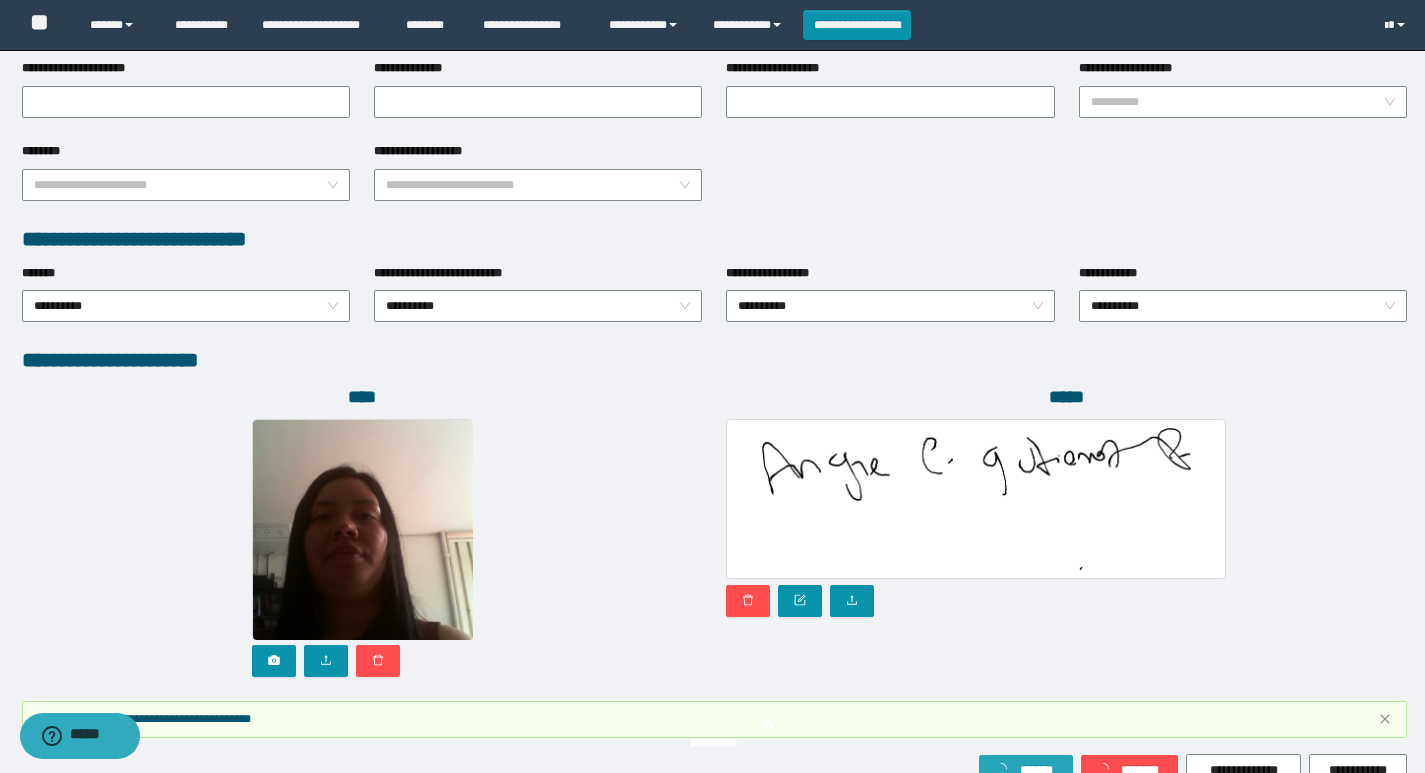 scroll, scrollTop: 985, scrollLeft: 0, axis: vertical 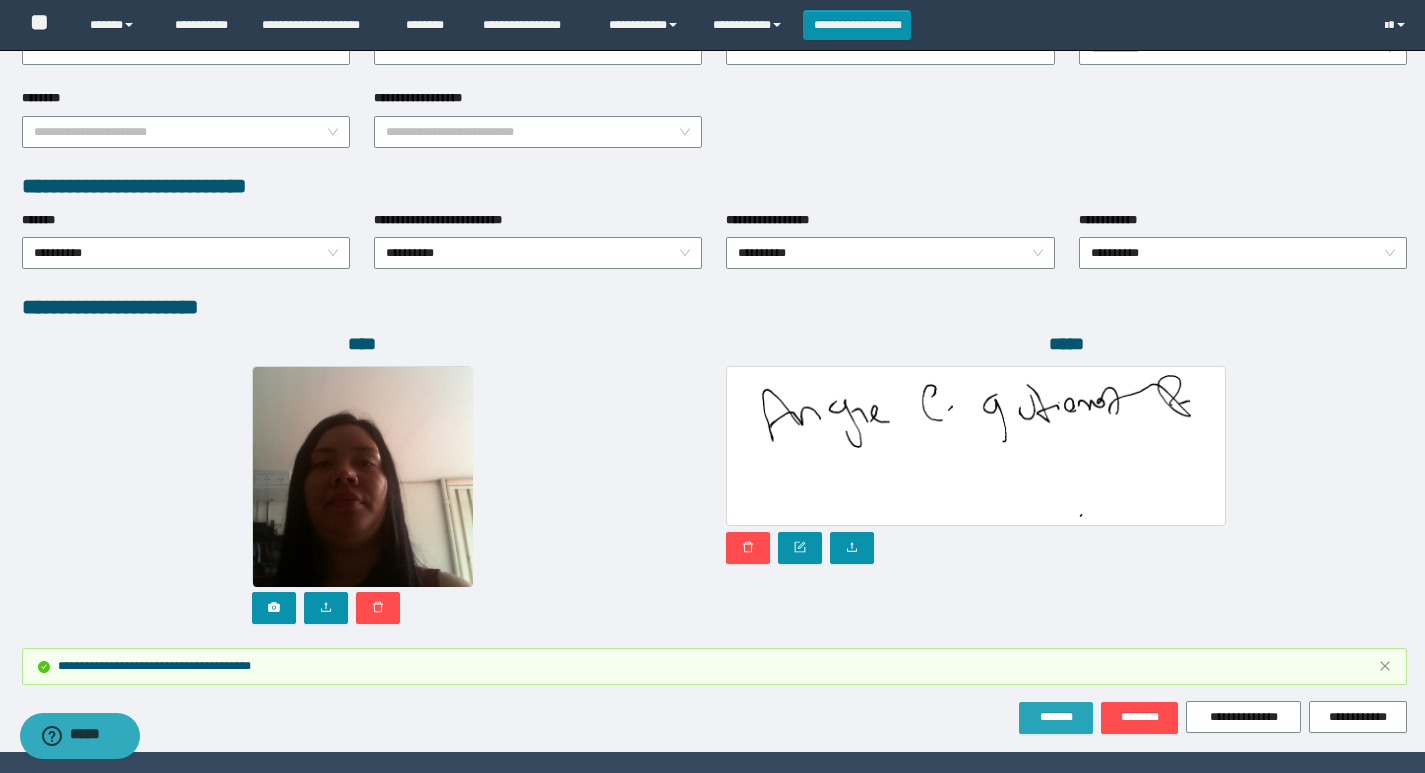 click on "*******" at bounding box center [1056, 718] 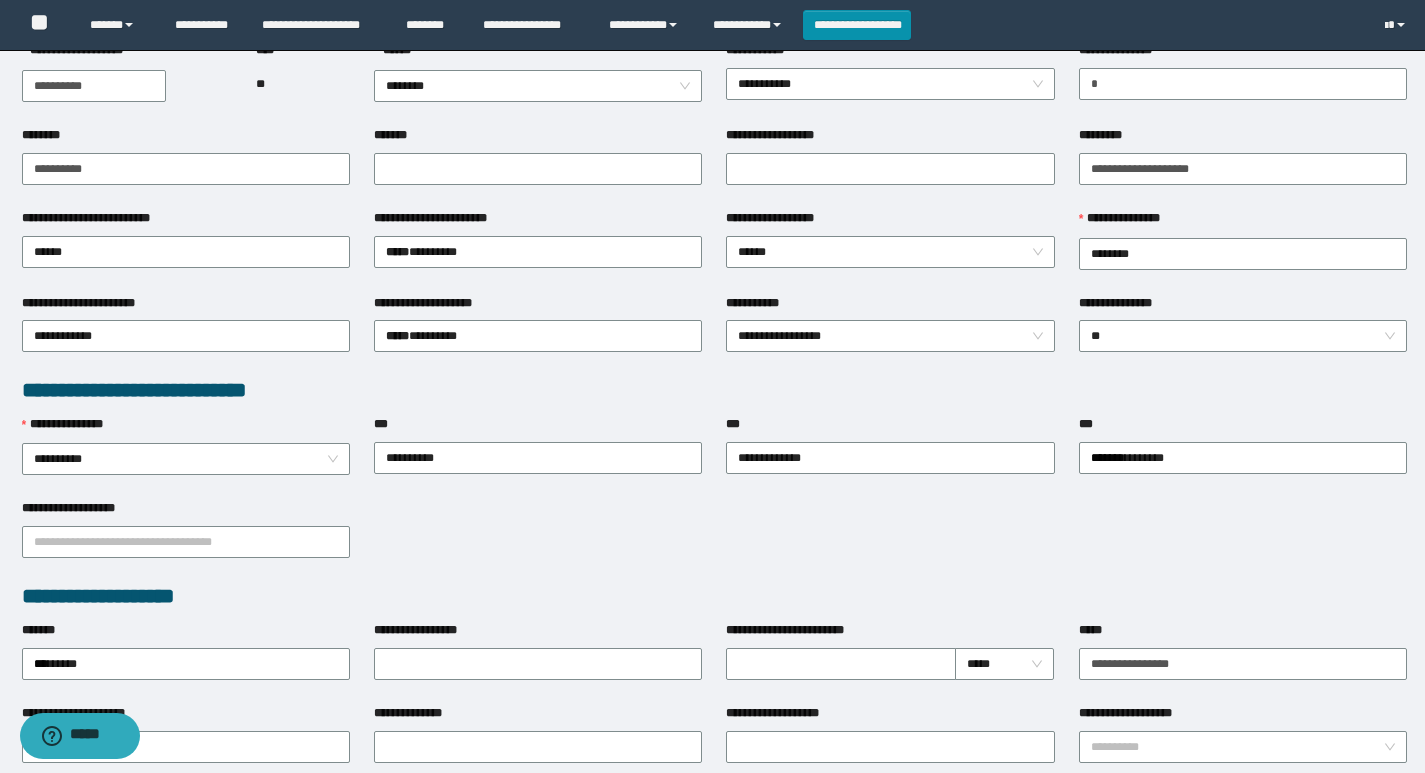 scroll, scrollTop: 0, scrollLeft: 0, axis: both 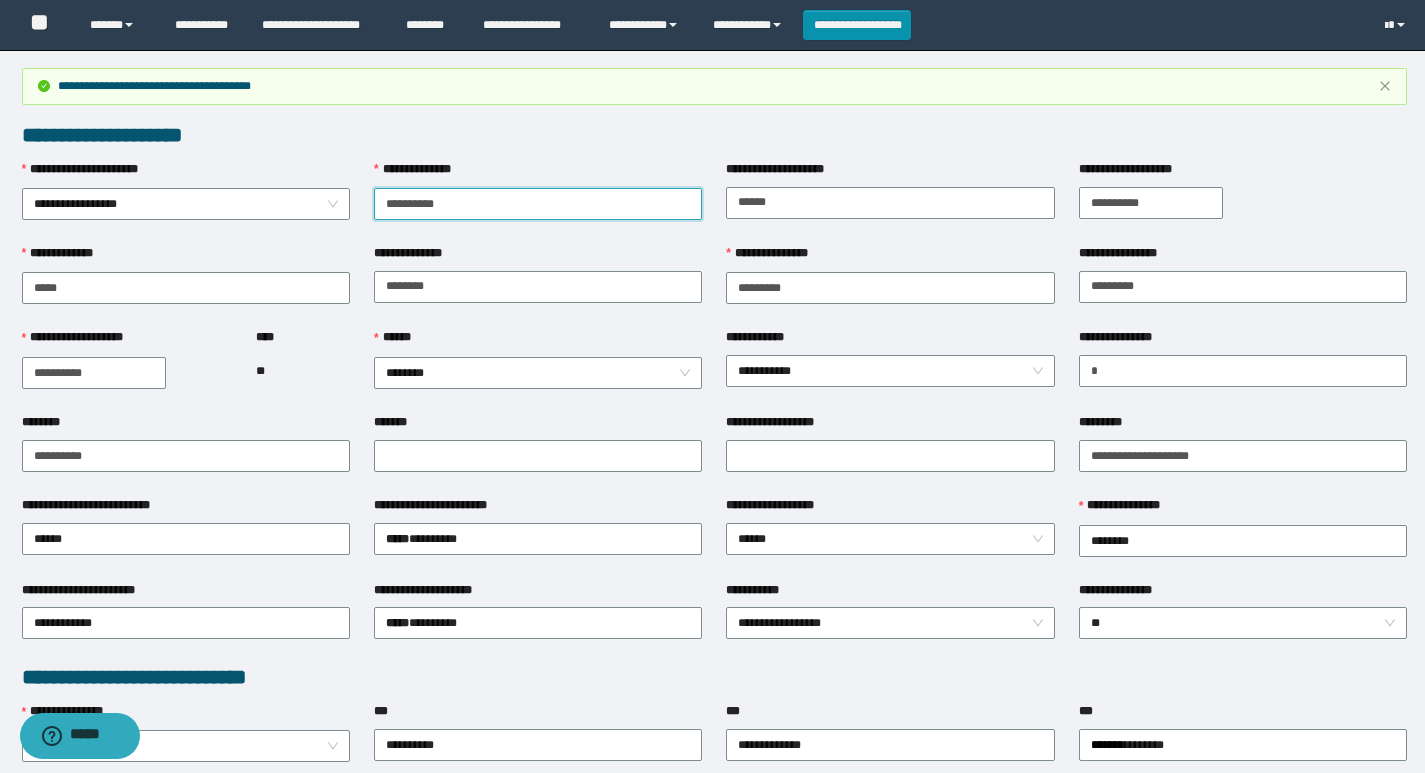 drag, startPoint x: 417, startPoint y: 217, endPoint x: 355, endPoint y: 220, distance: 62.072536 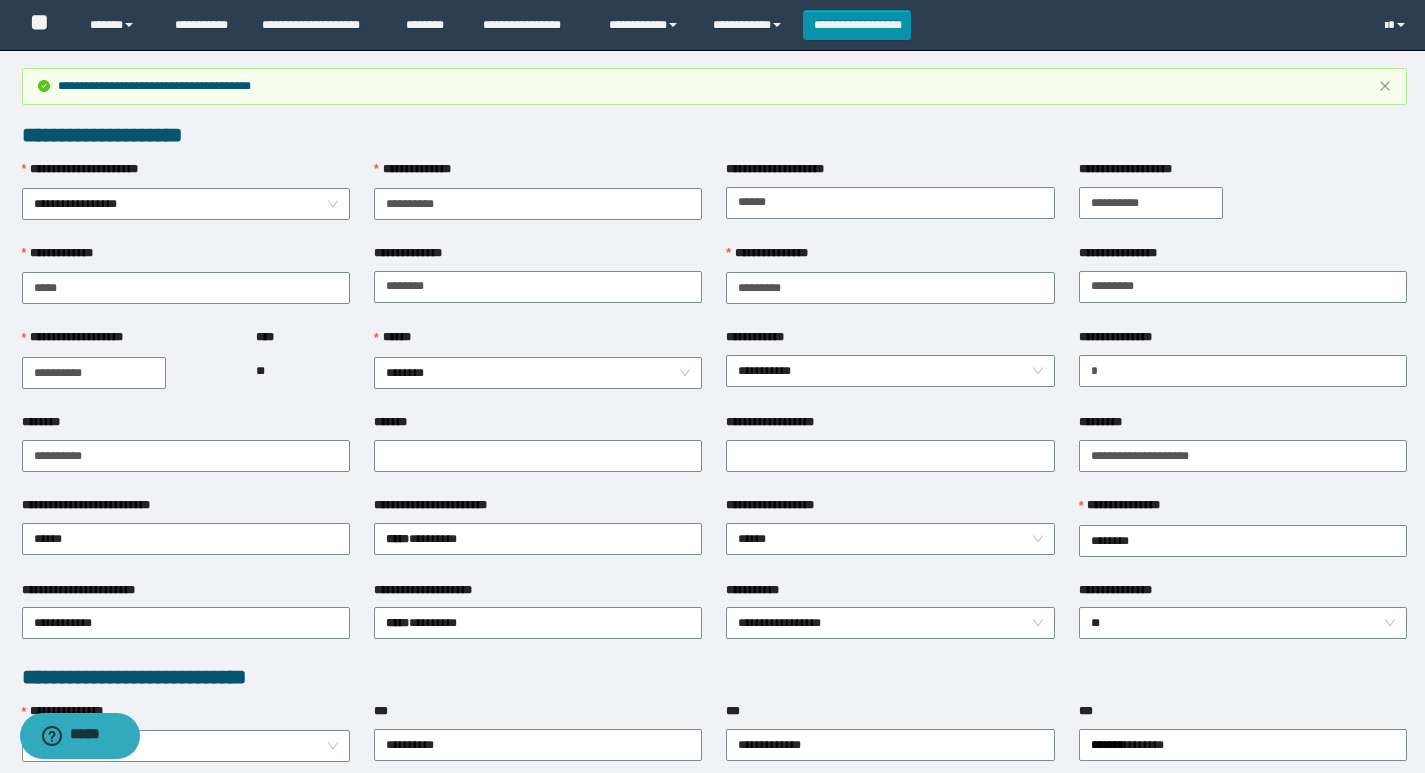 click on "**********" at bounding box center (857, 25) 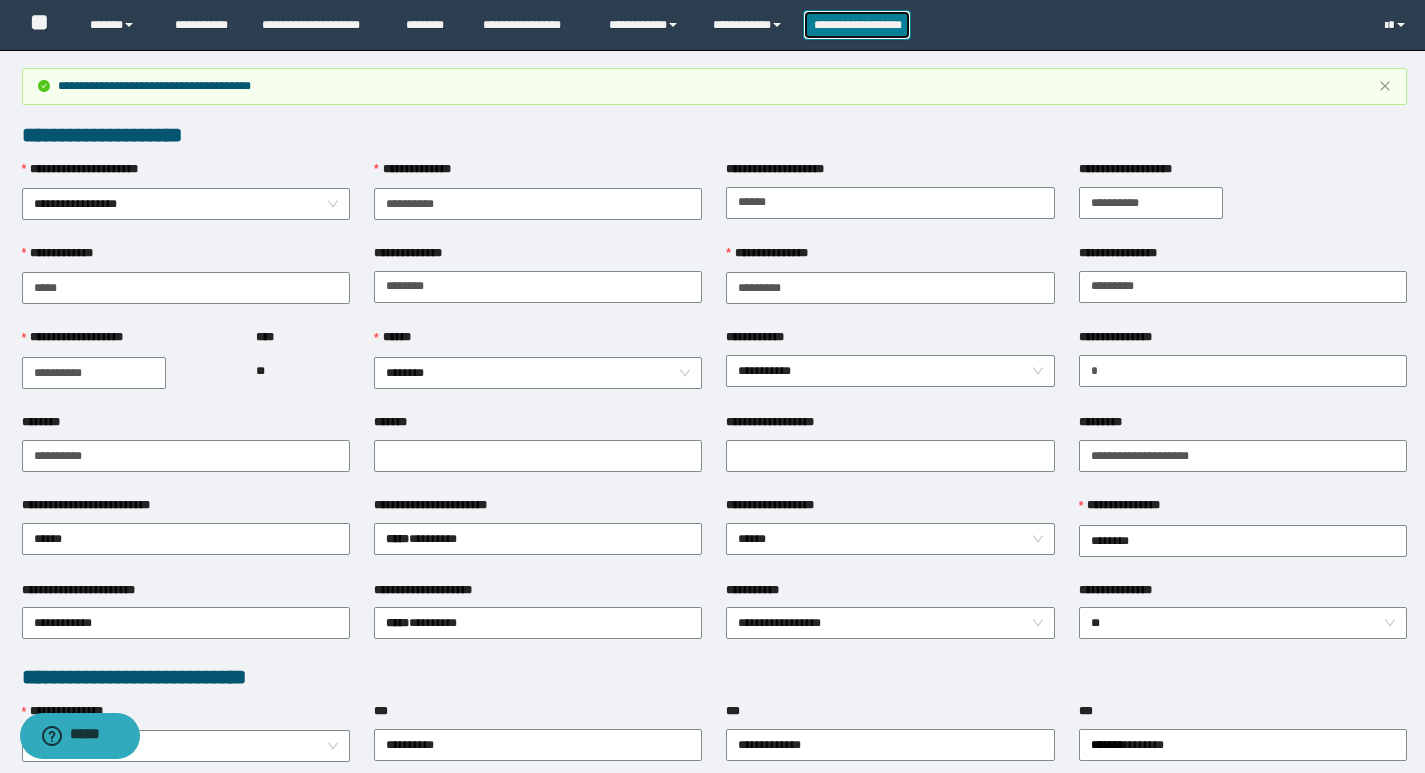 click on "**********" at bounding box center (857, 25) 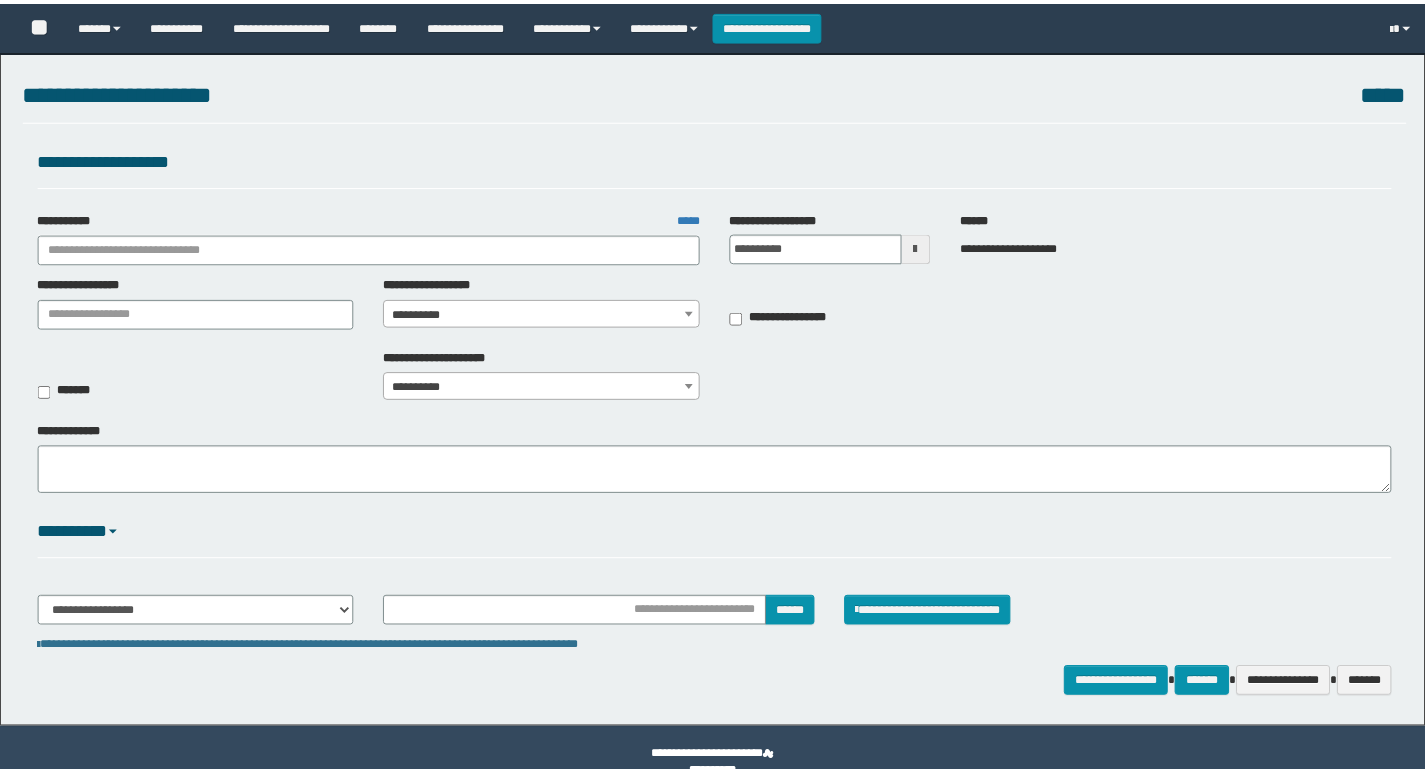 scroll, scrollTop: 0, scrollLeft: 0, axis: both 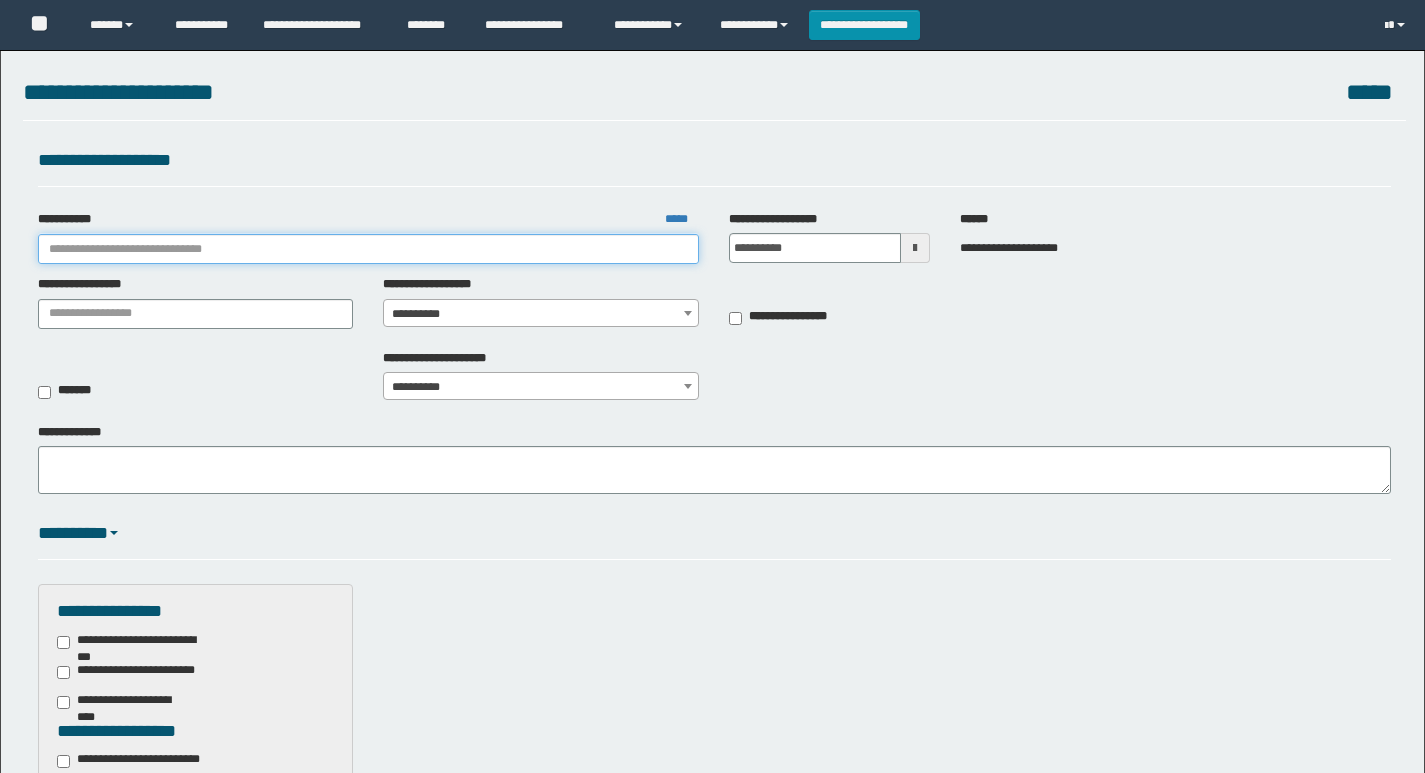 click on "**********" at bounding box center [369, 249] 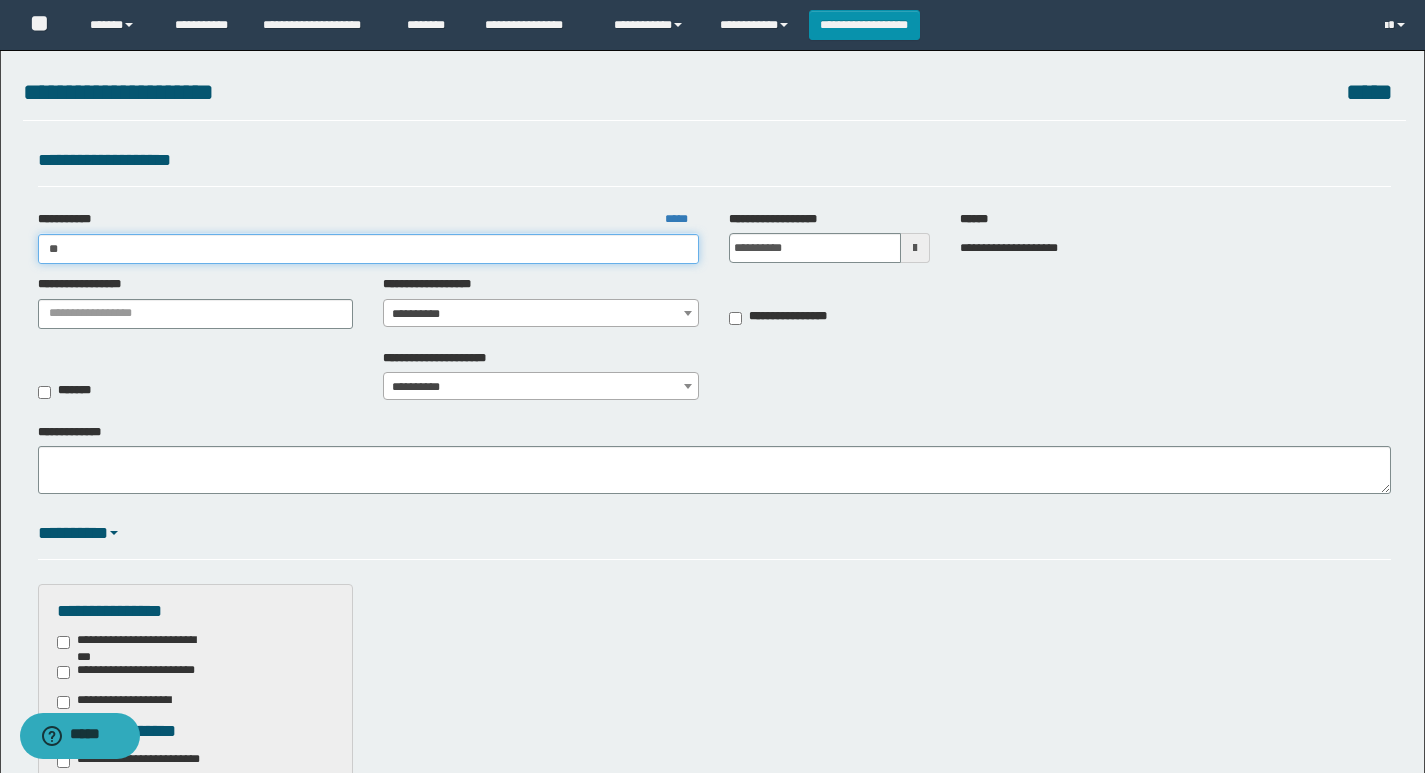 type on "***" 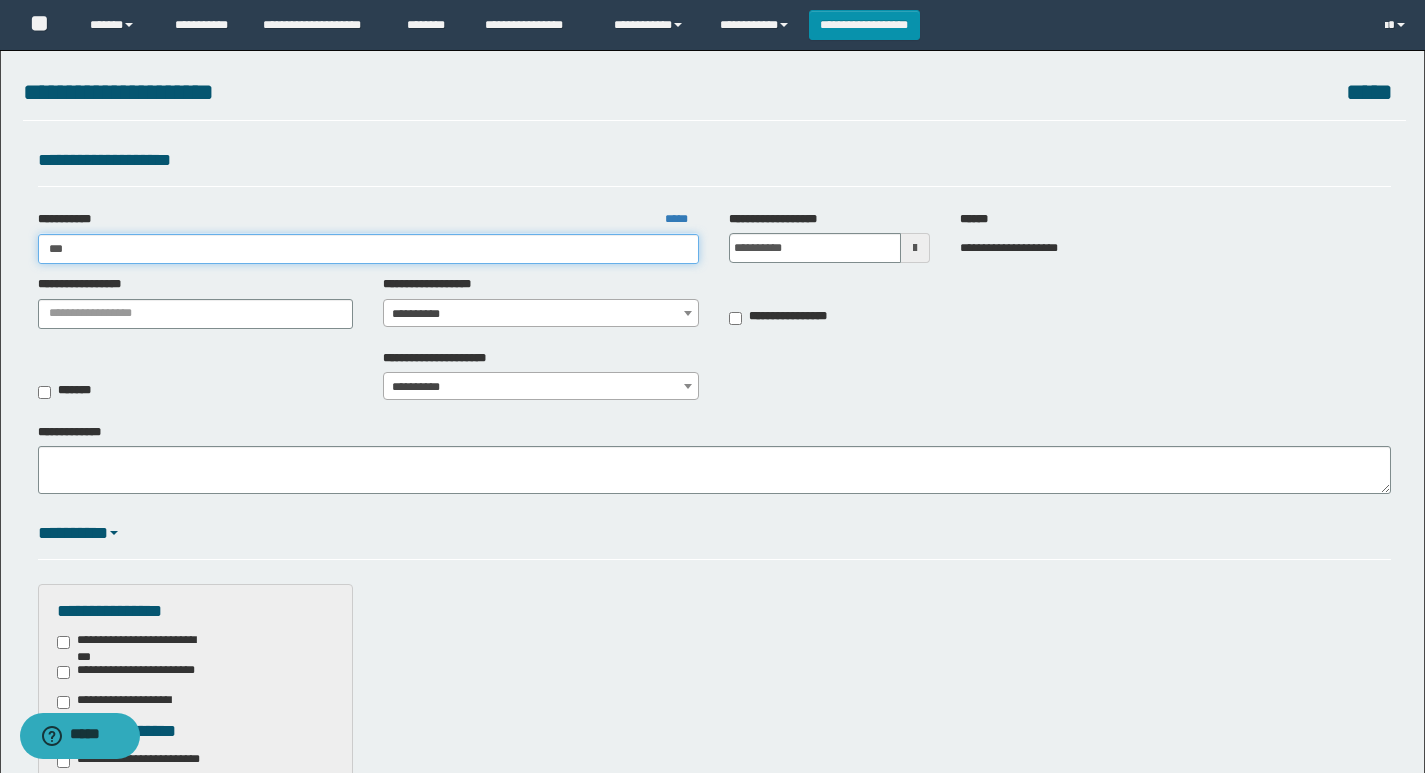 type on "***" 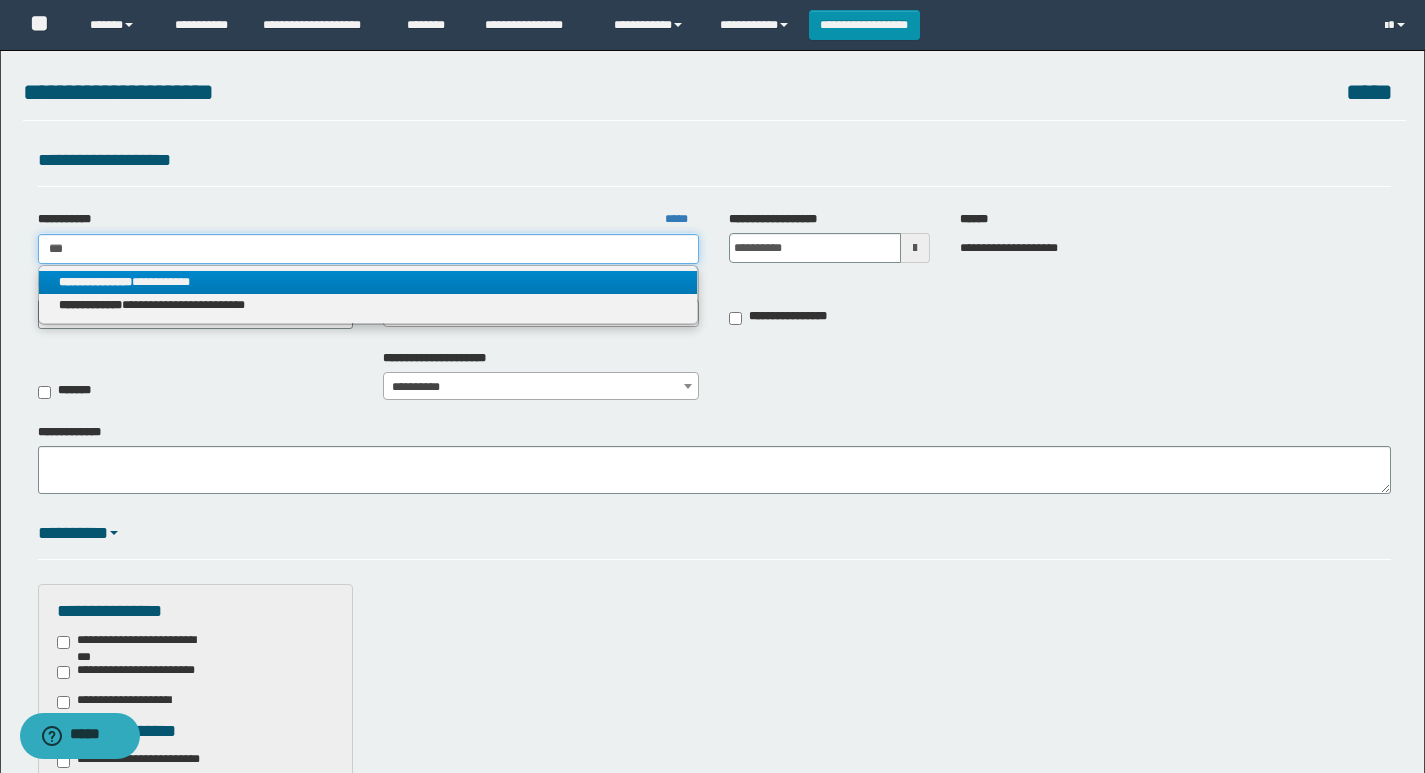 type on "***" 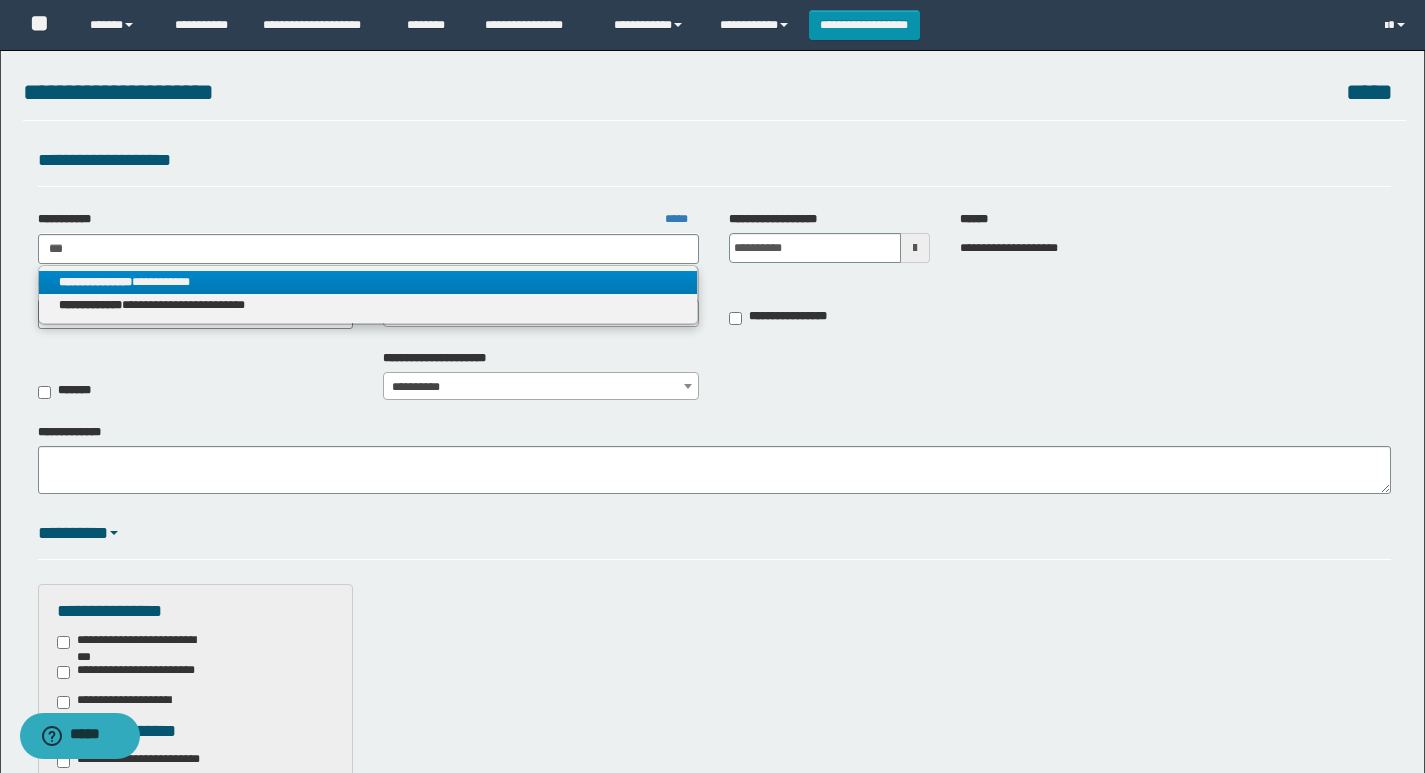 click on "**********" at bounding box center (368, 282) 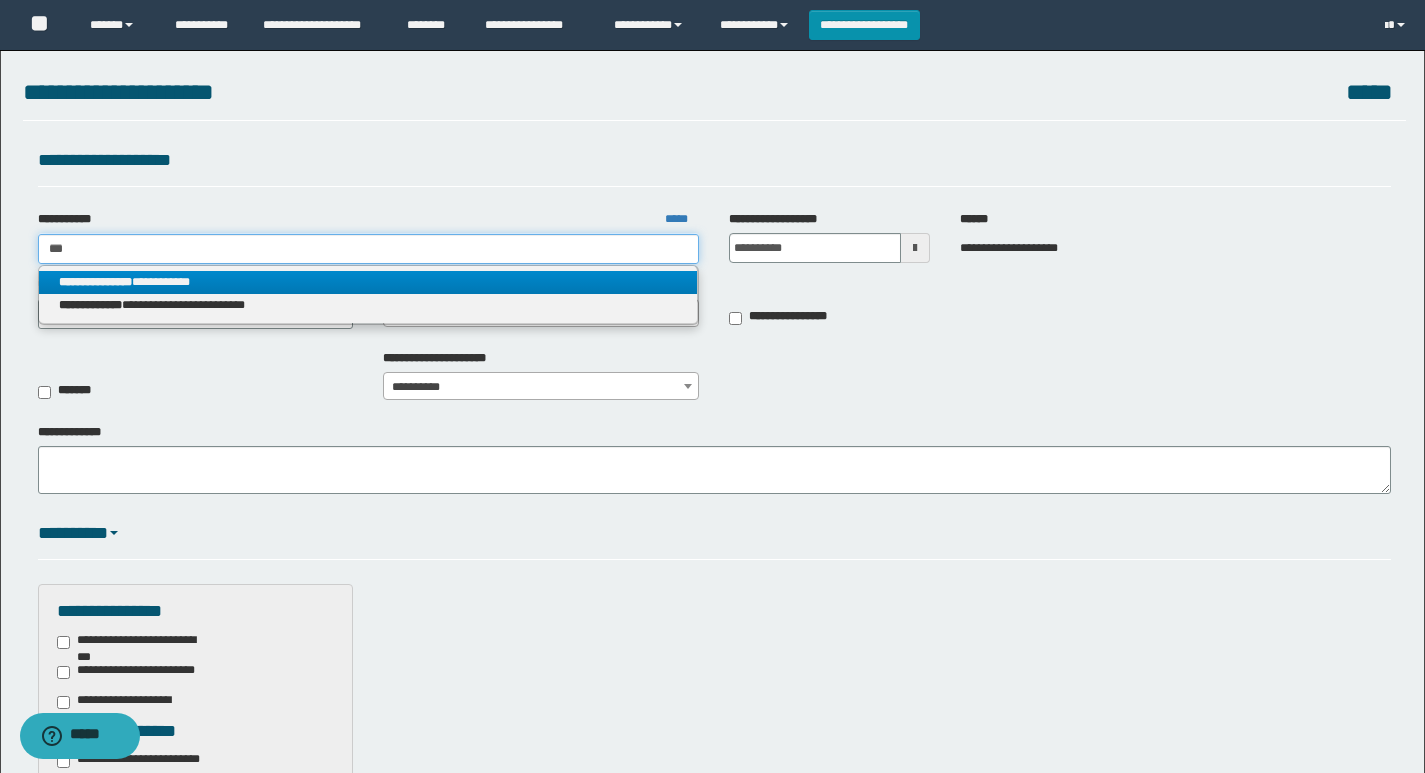 type 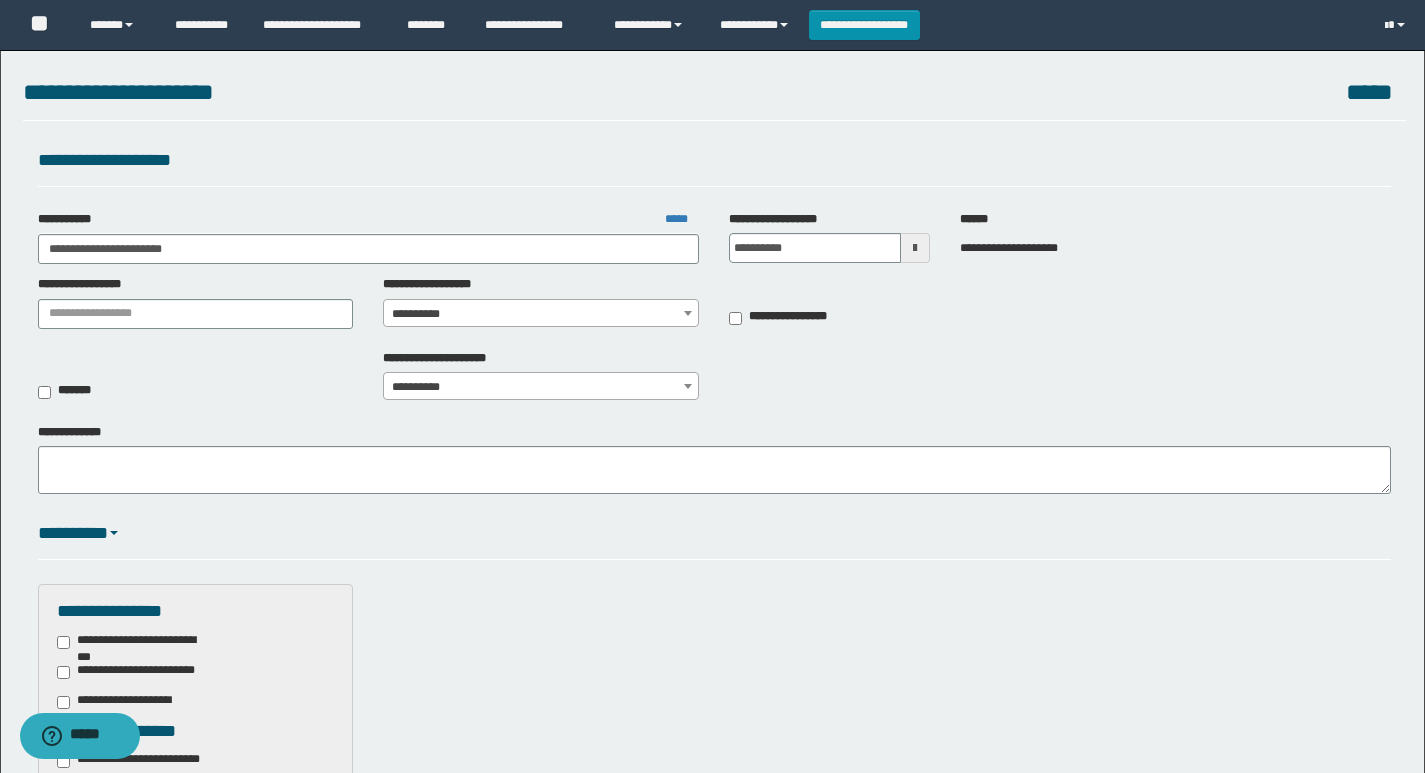 click on "**********" at bounding box center (541, 301) 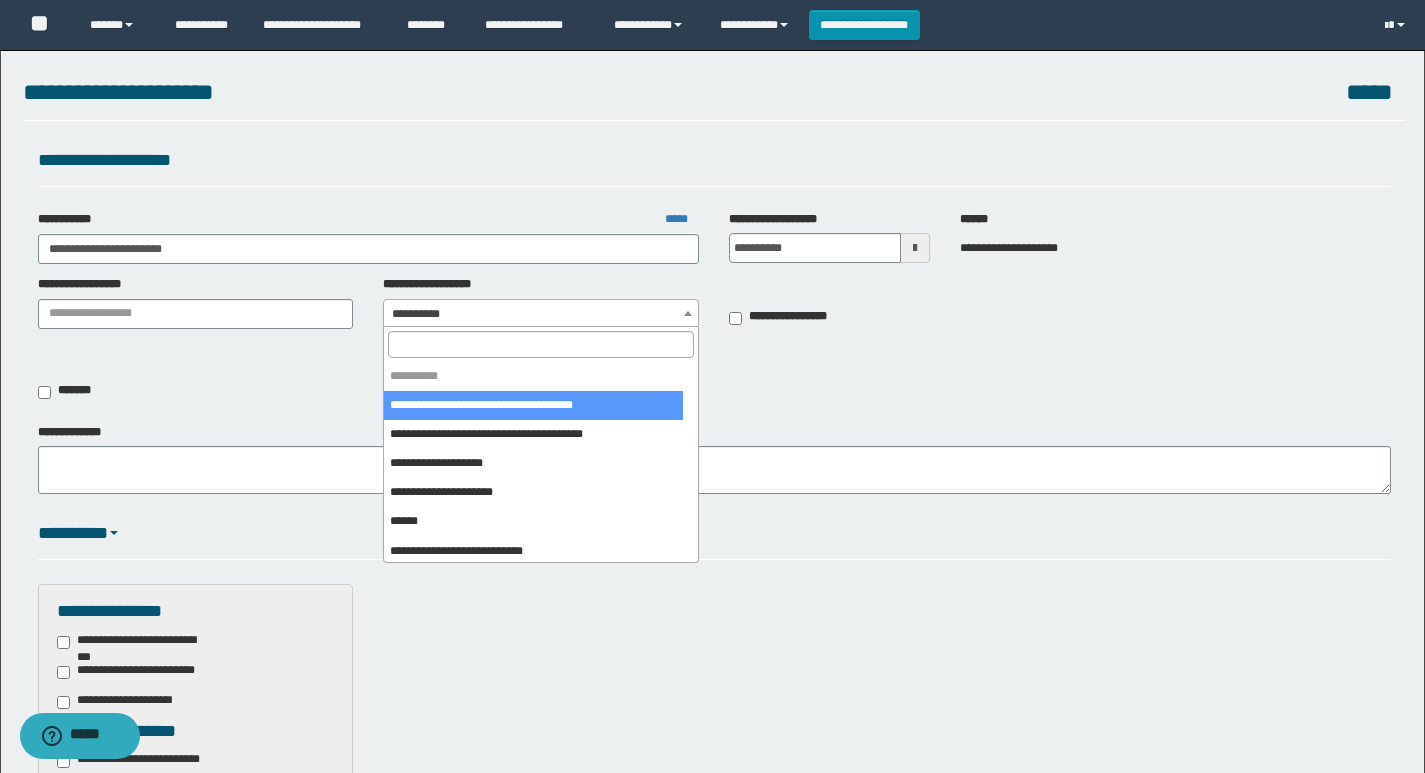 click on "**********" at bounding box center (541, 314) 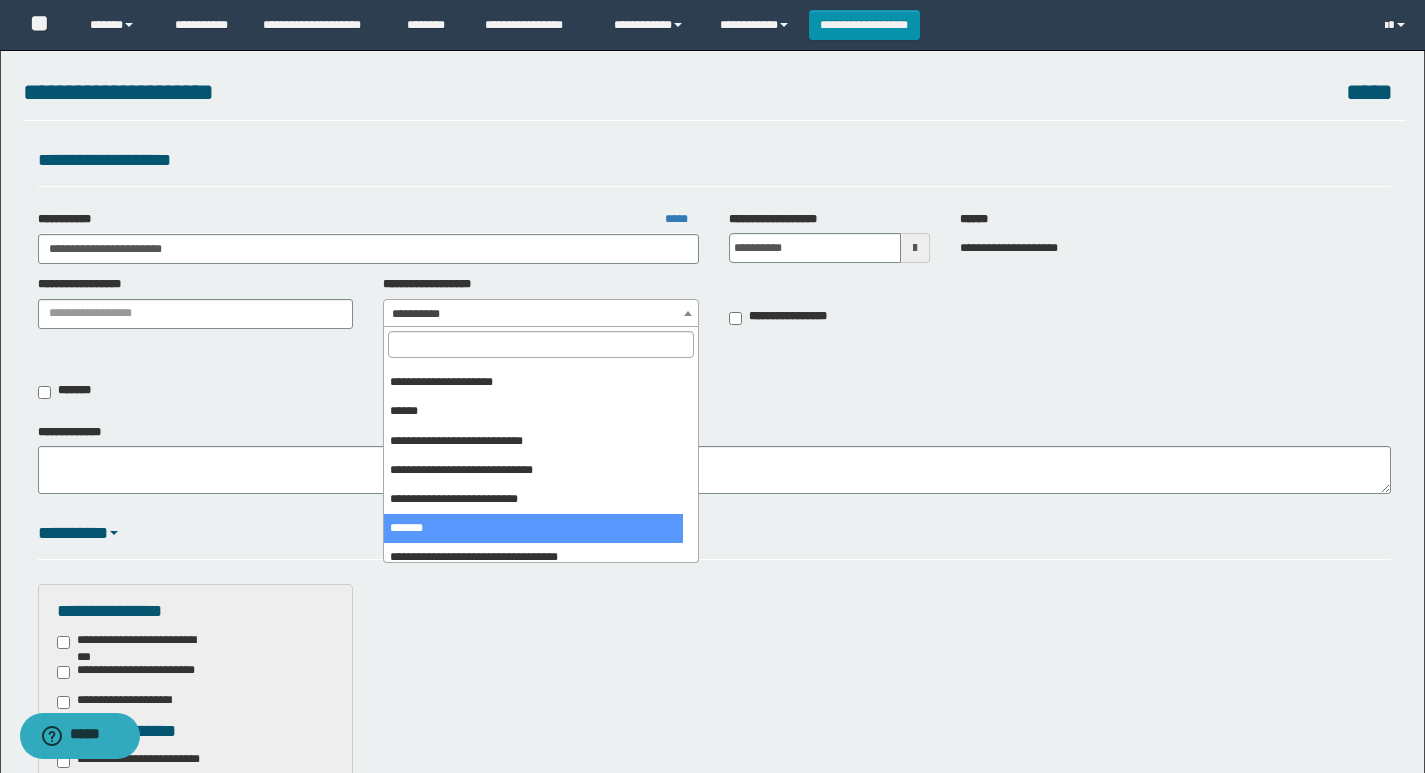 scroll, scrollTop: 200, scrollLeft: 0, axis: vertical 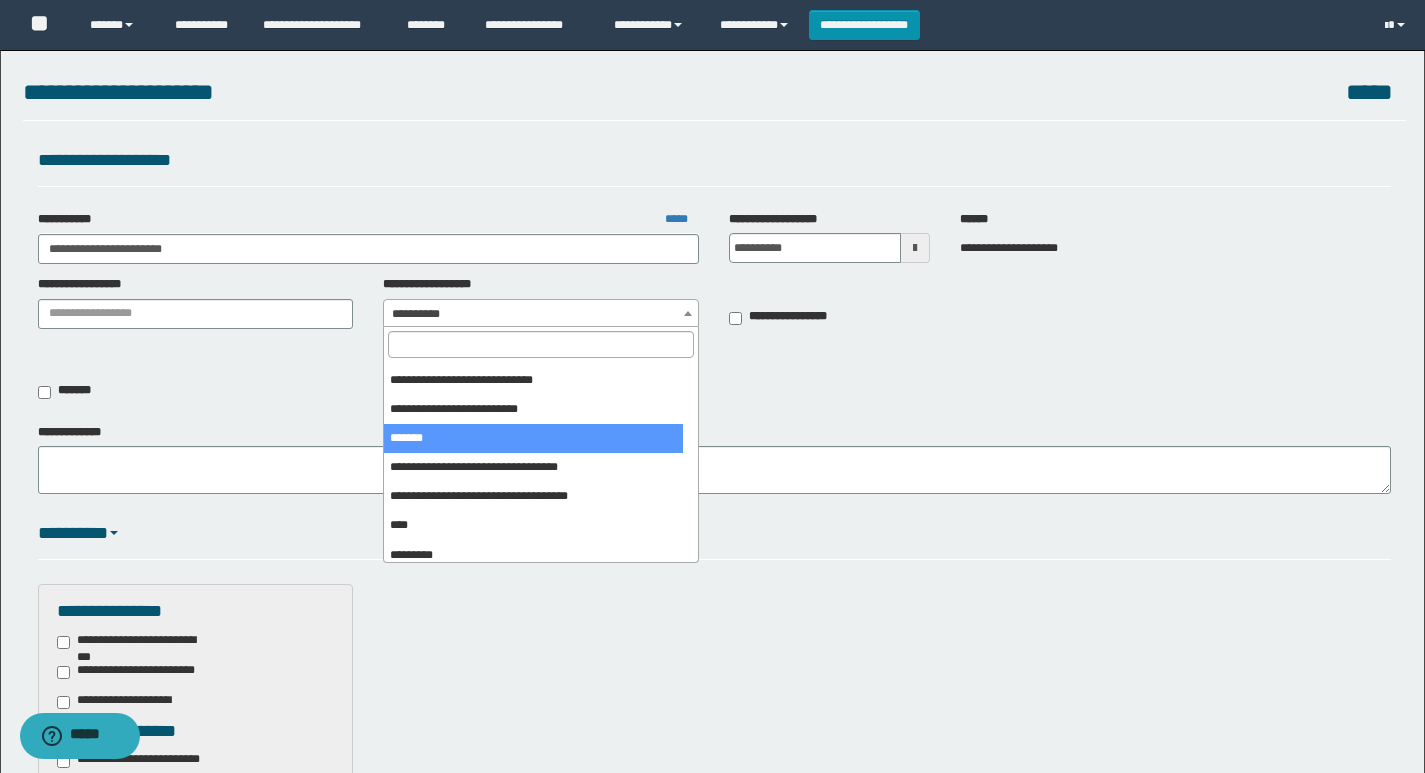 select on "***" 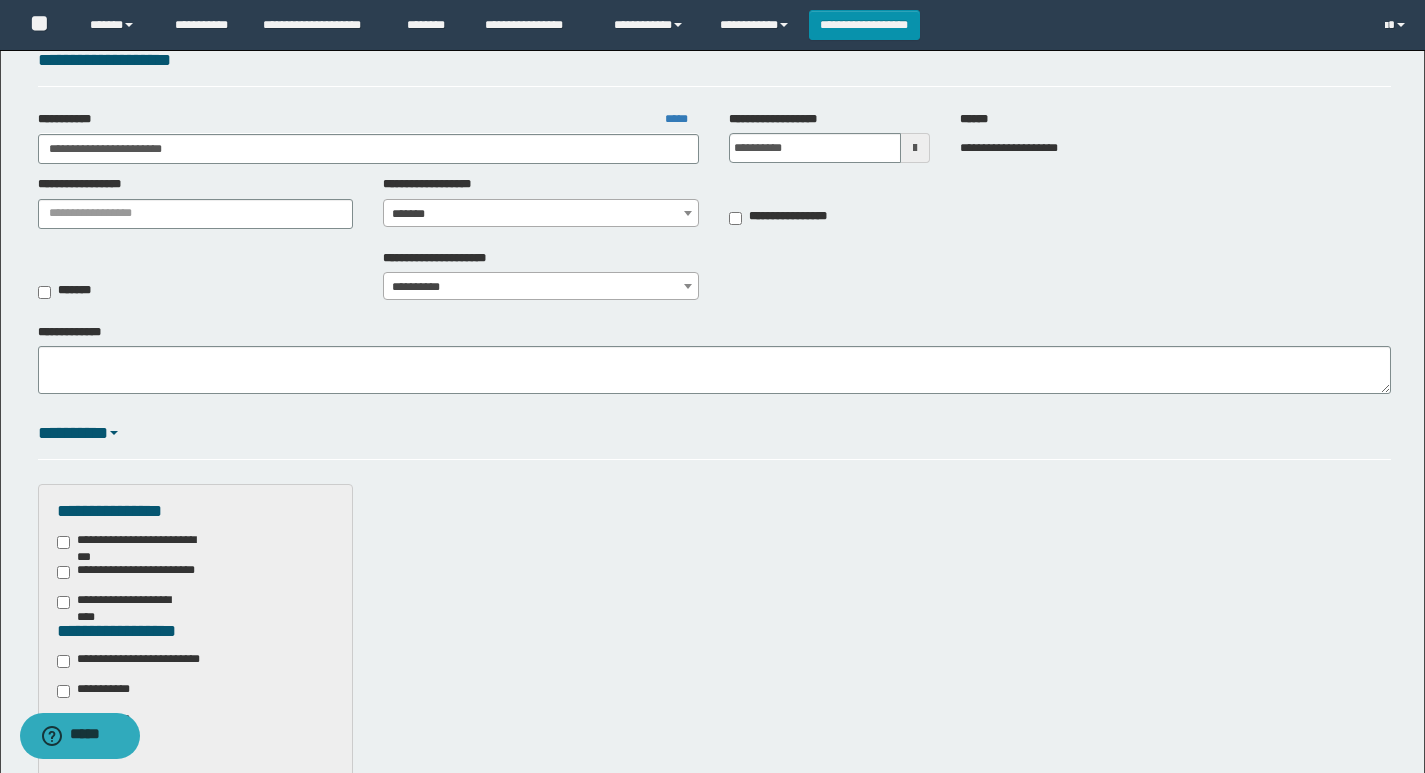 click on "**********" at bounding box center (143, 661) 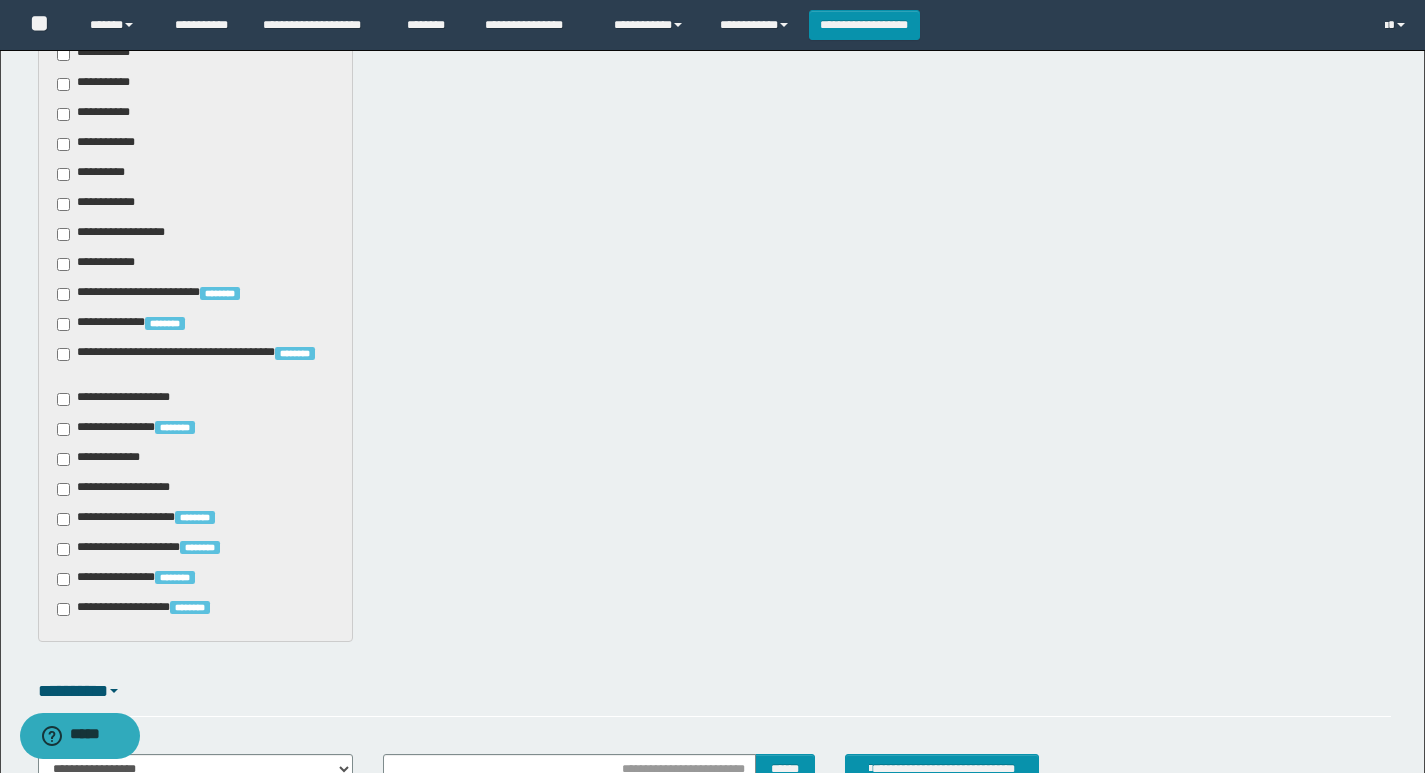 scroll, scrollTop: 900, scrollLeft: 0, axis: vertical 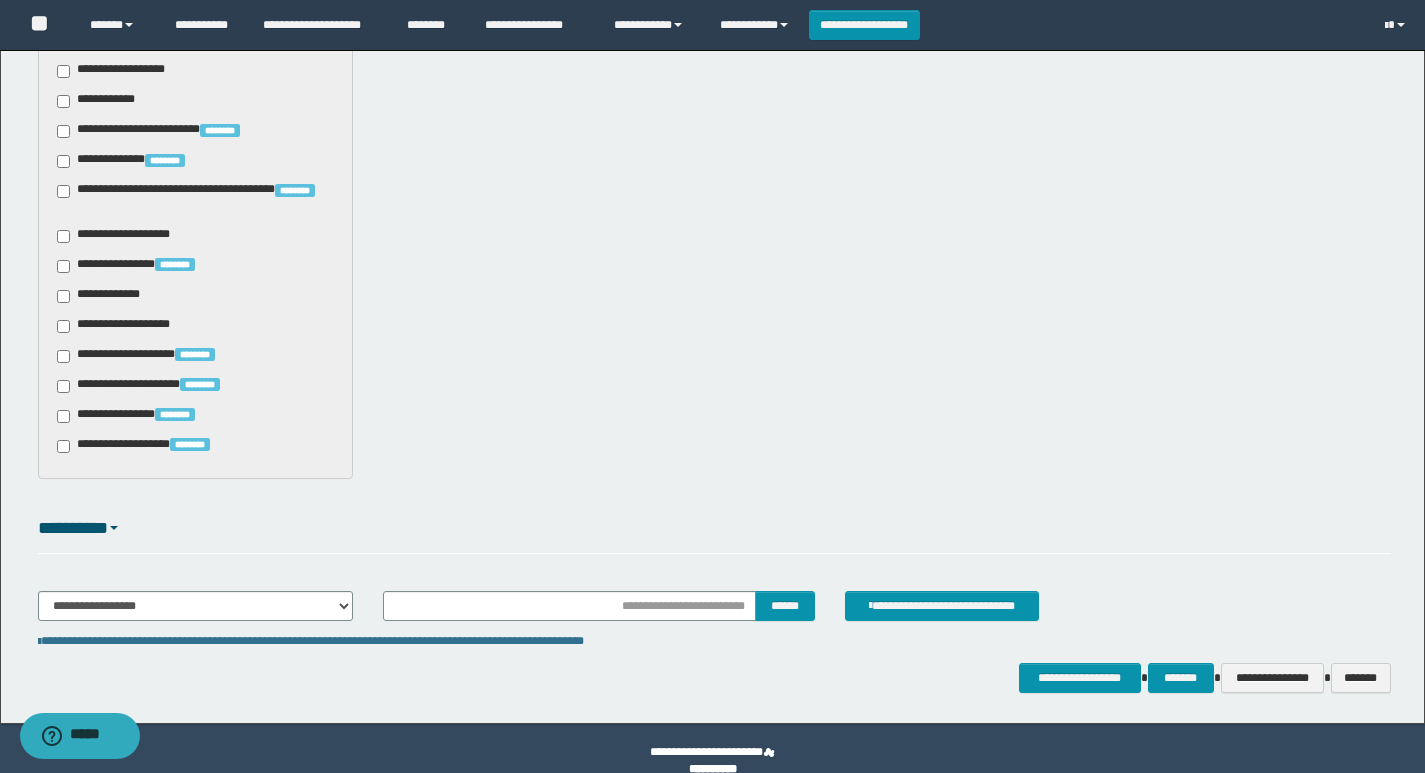 click on "**********" at bounding box center [126, 326] 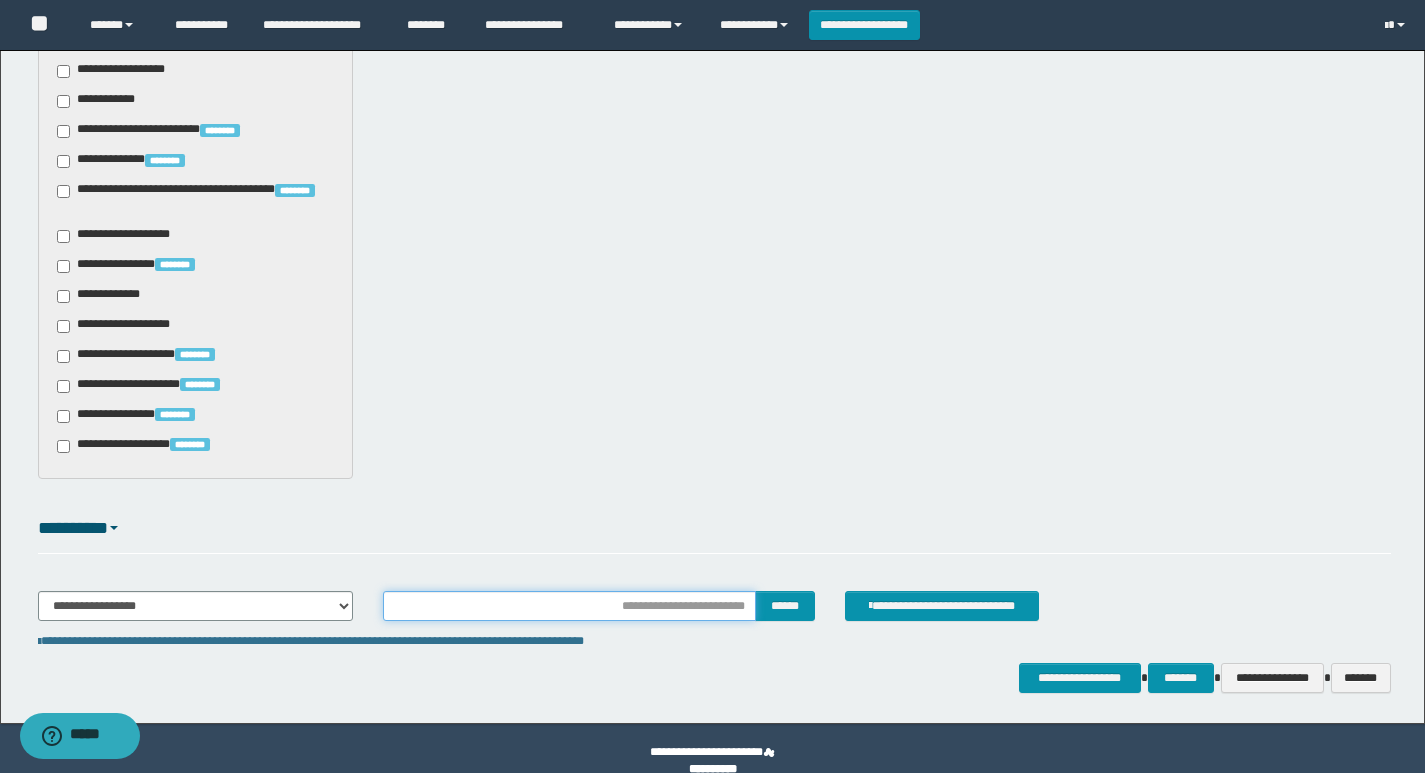 click at bounding box center (569, 606) 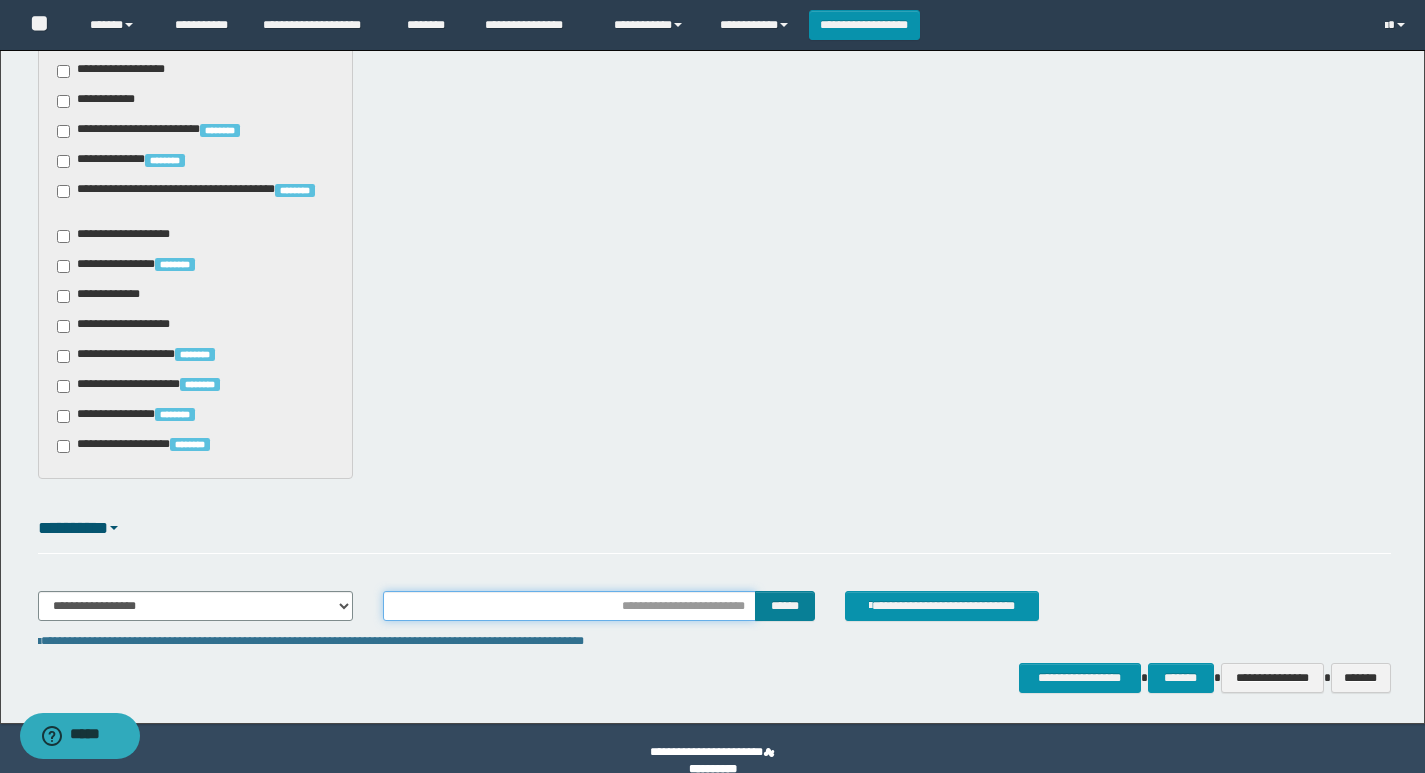 type on "**********" 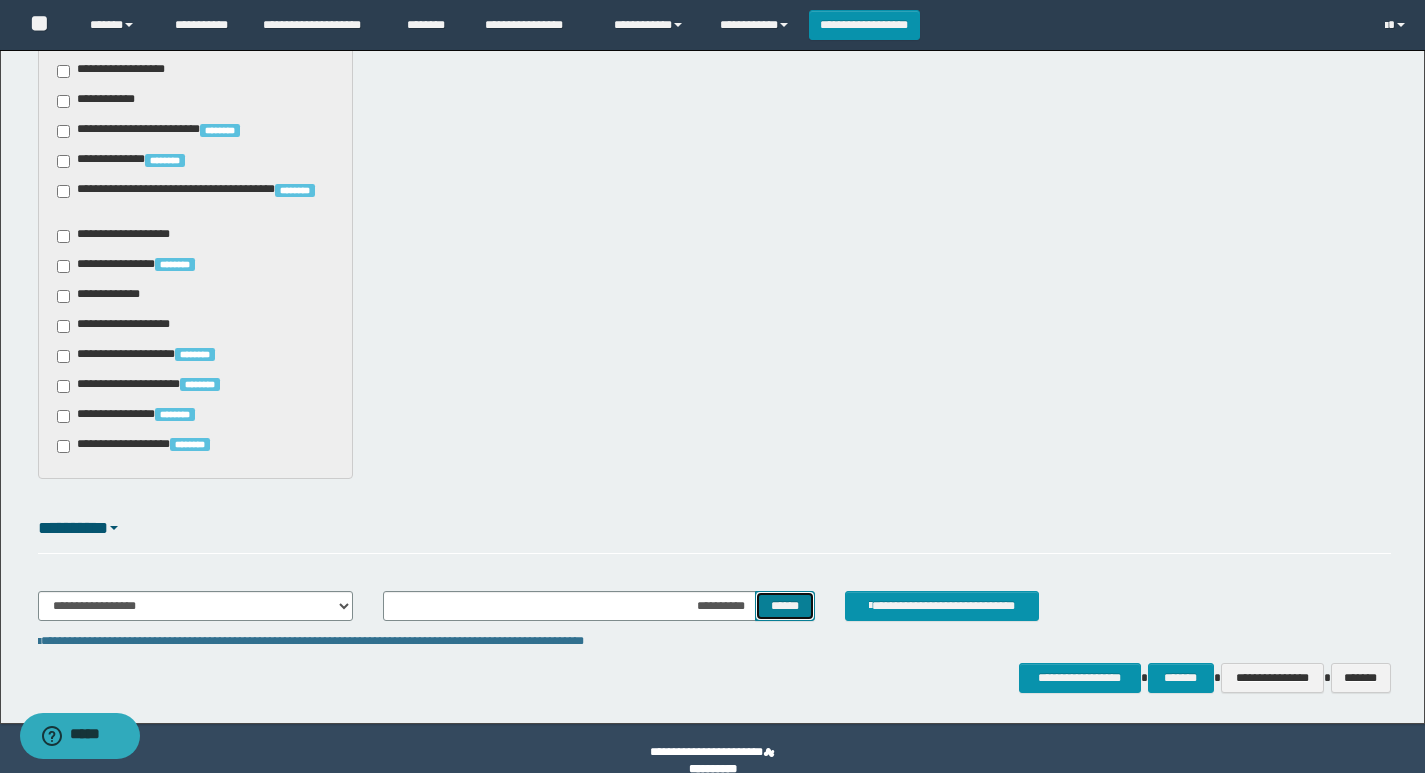 click on "******" at bounding box center [784, 606] 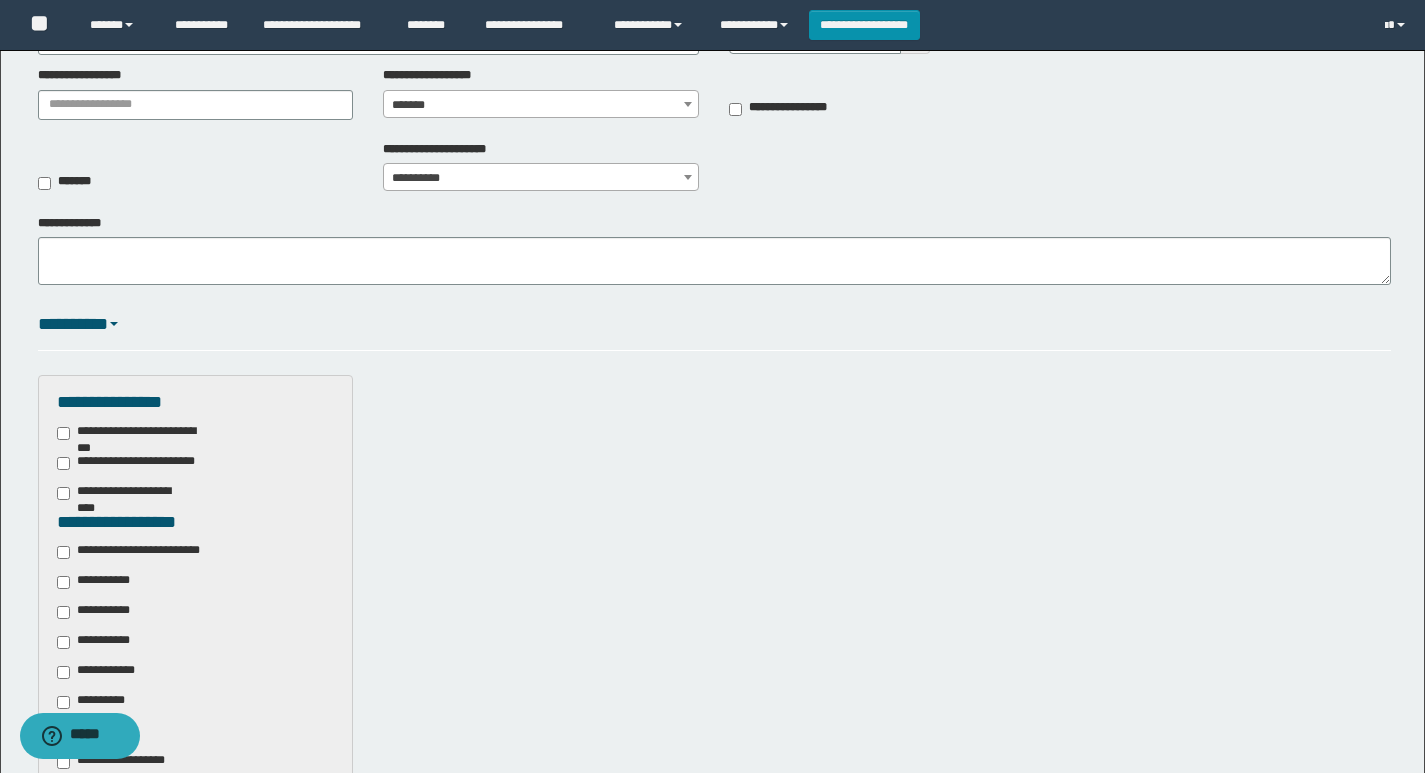 scroll, scrollTop: 1000, scrollLeft: 0, axis: vertical 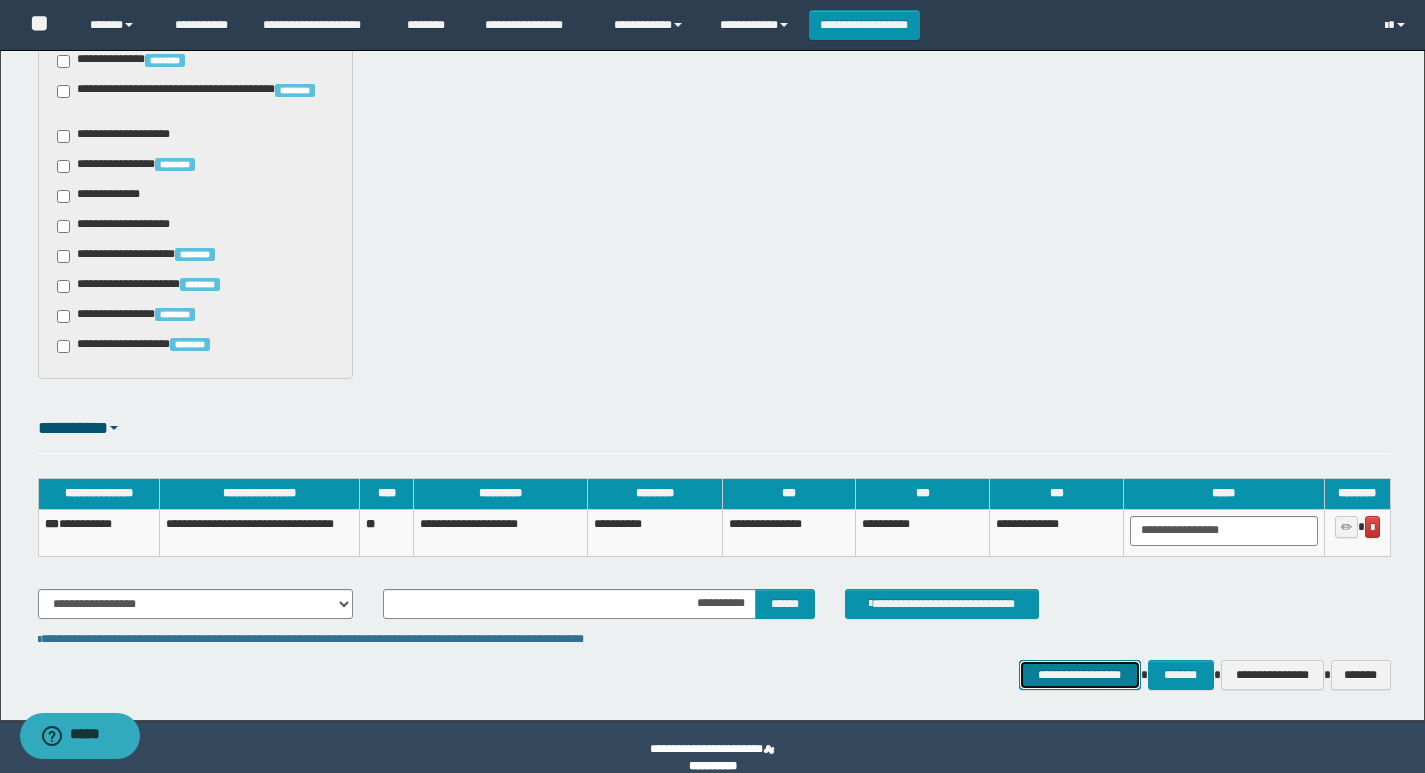 click on "**********" at bounding box center (1080, 675) 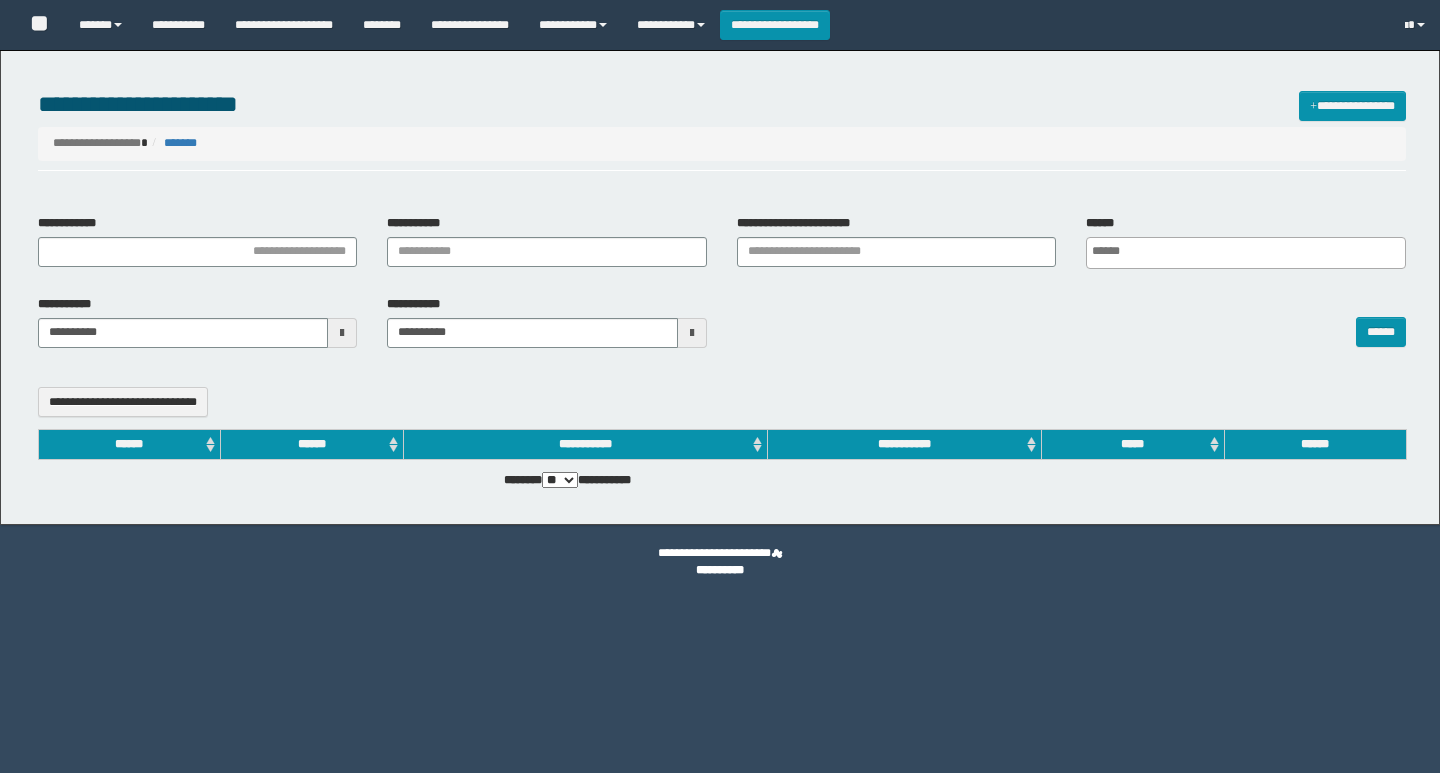 select 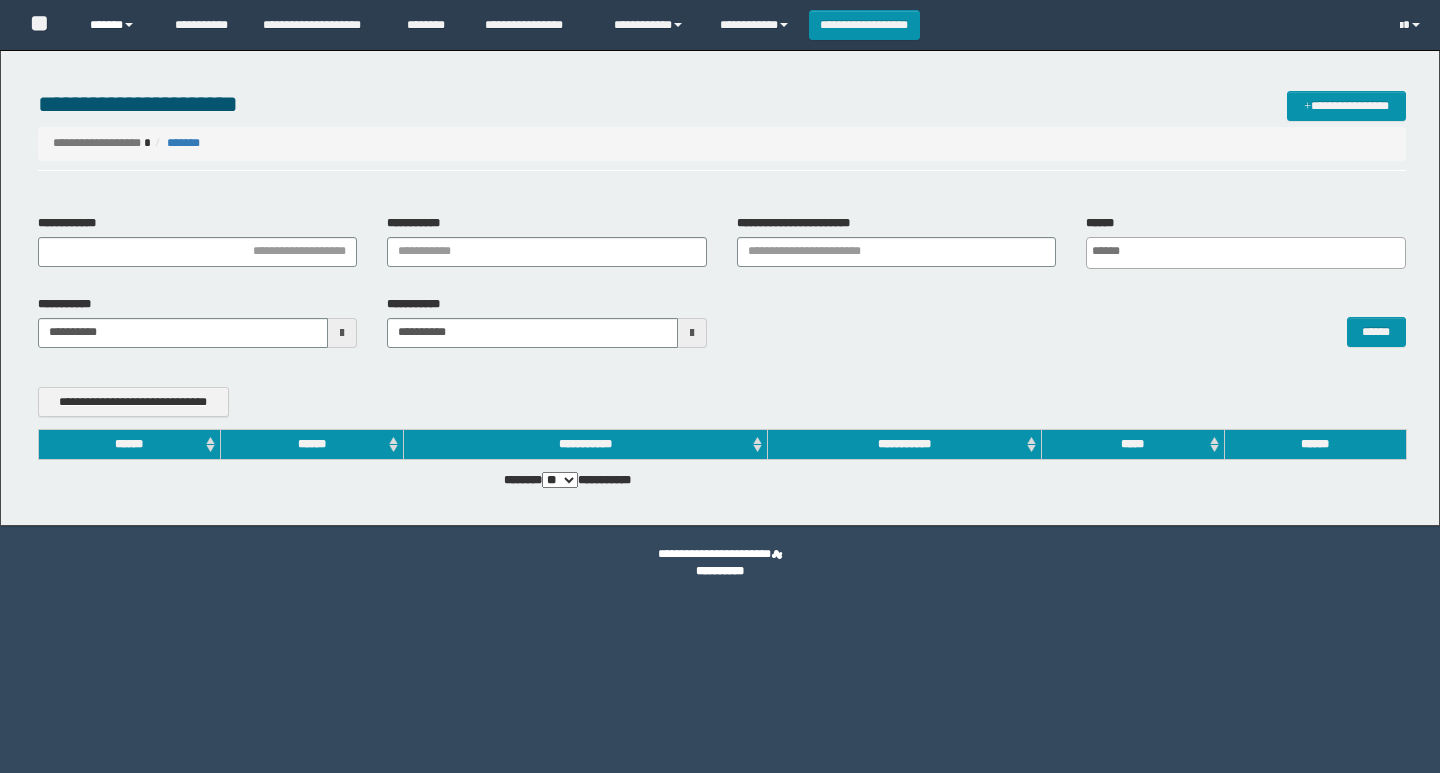 click on "******" at bounding box center (117, 25) 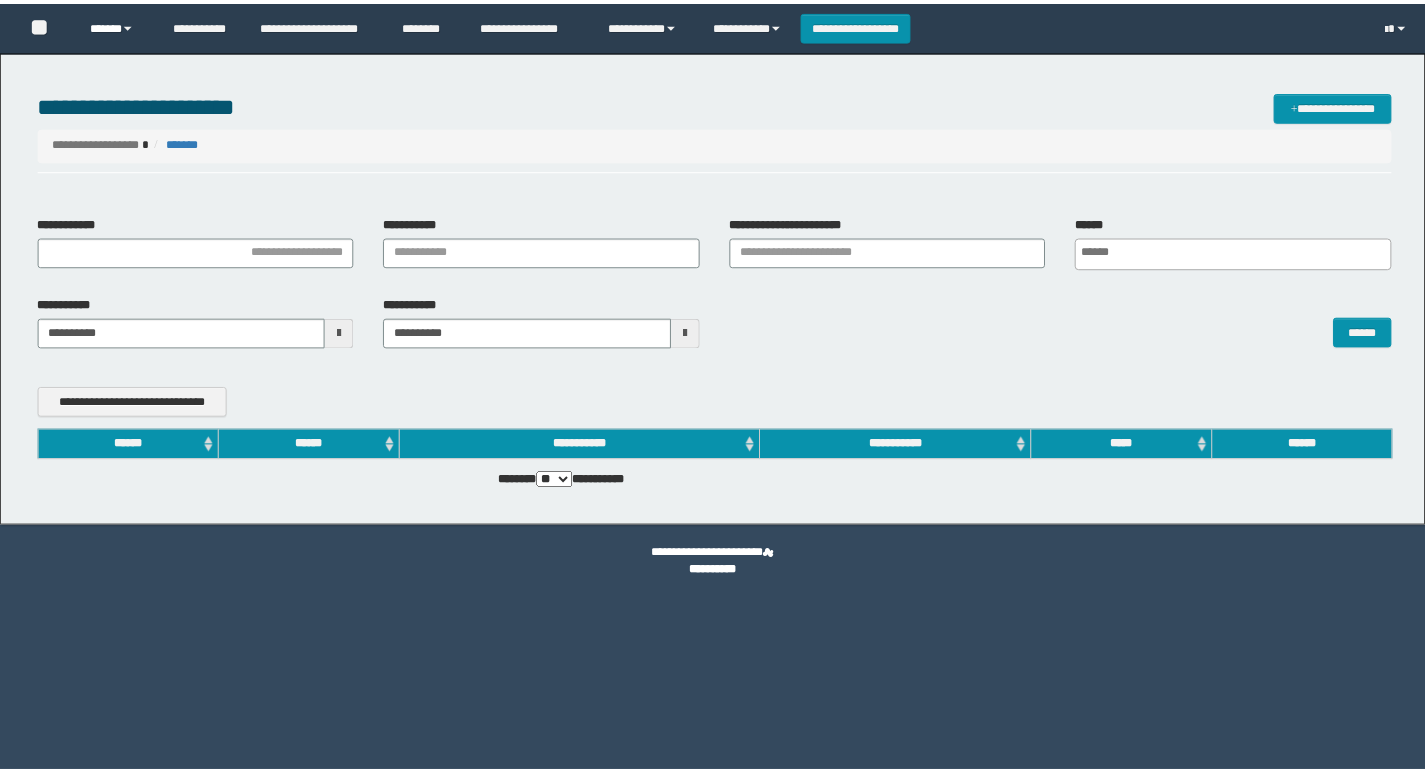 scroll, scrollTop: 0, scrollLeft: 0, axis: both 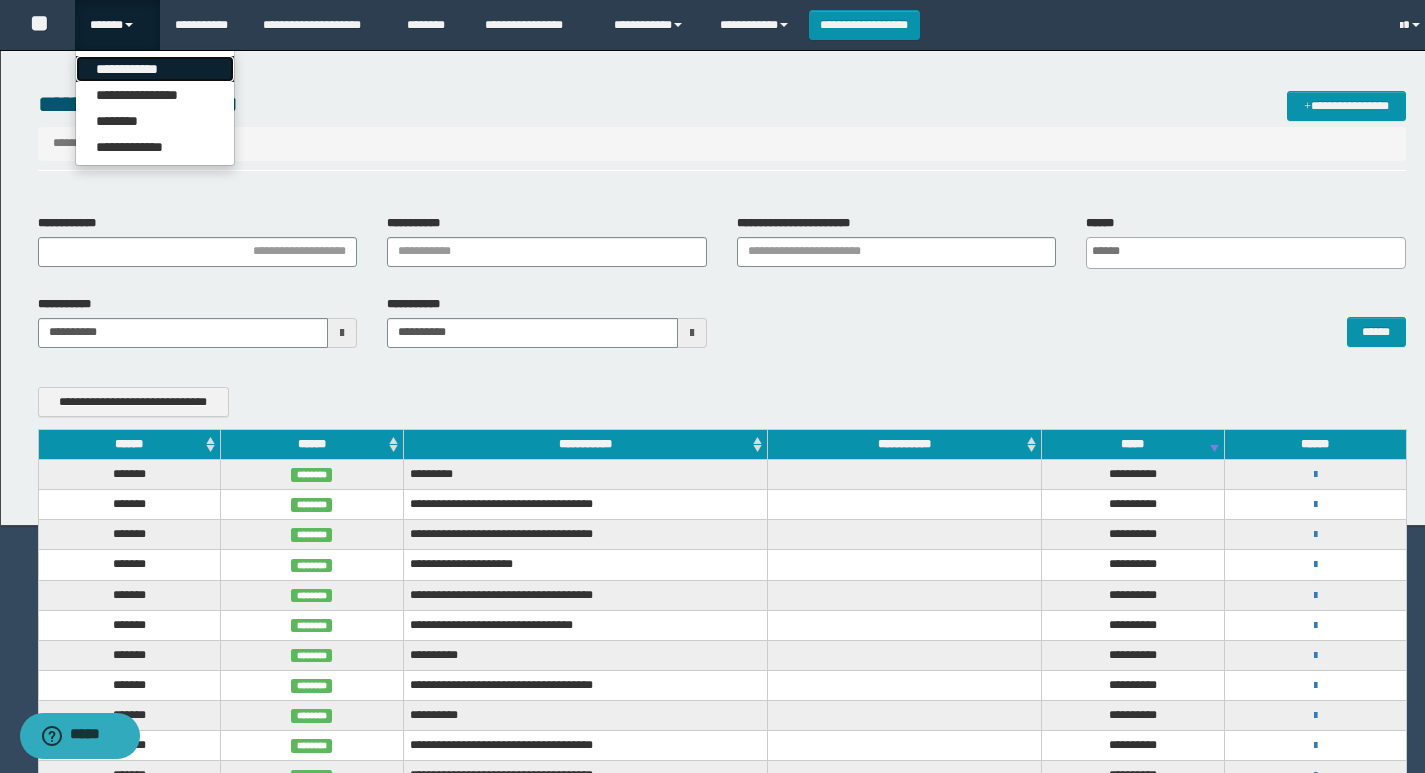 click on "**********" at bounding box center (155, 69) 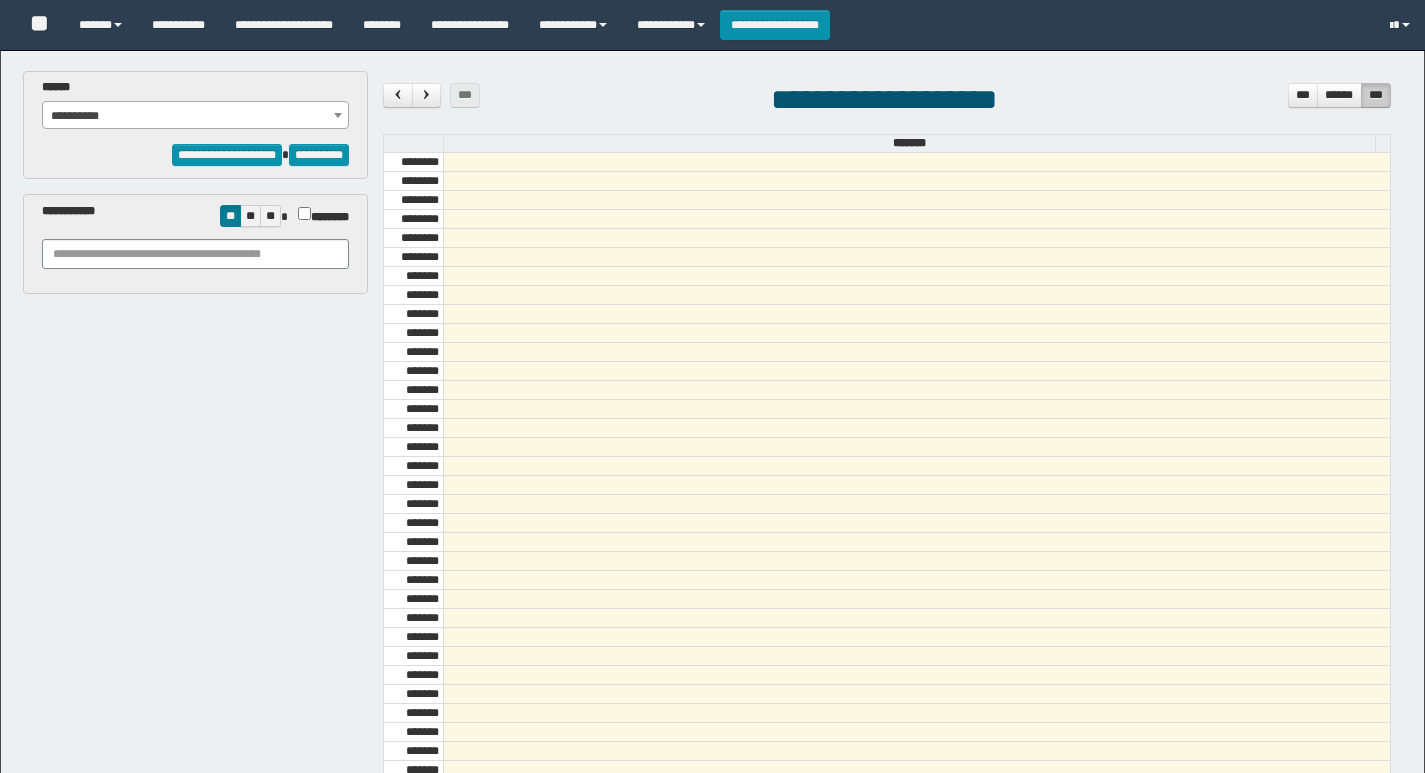 scroll, scrollTop: 0, scrollLeft: 0, axis: both 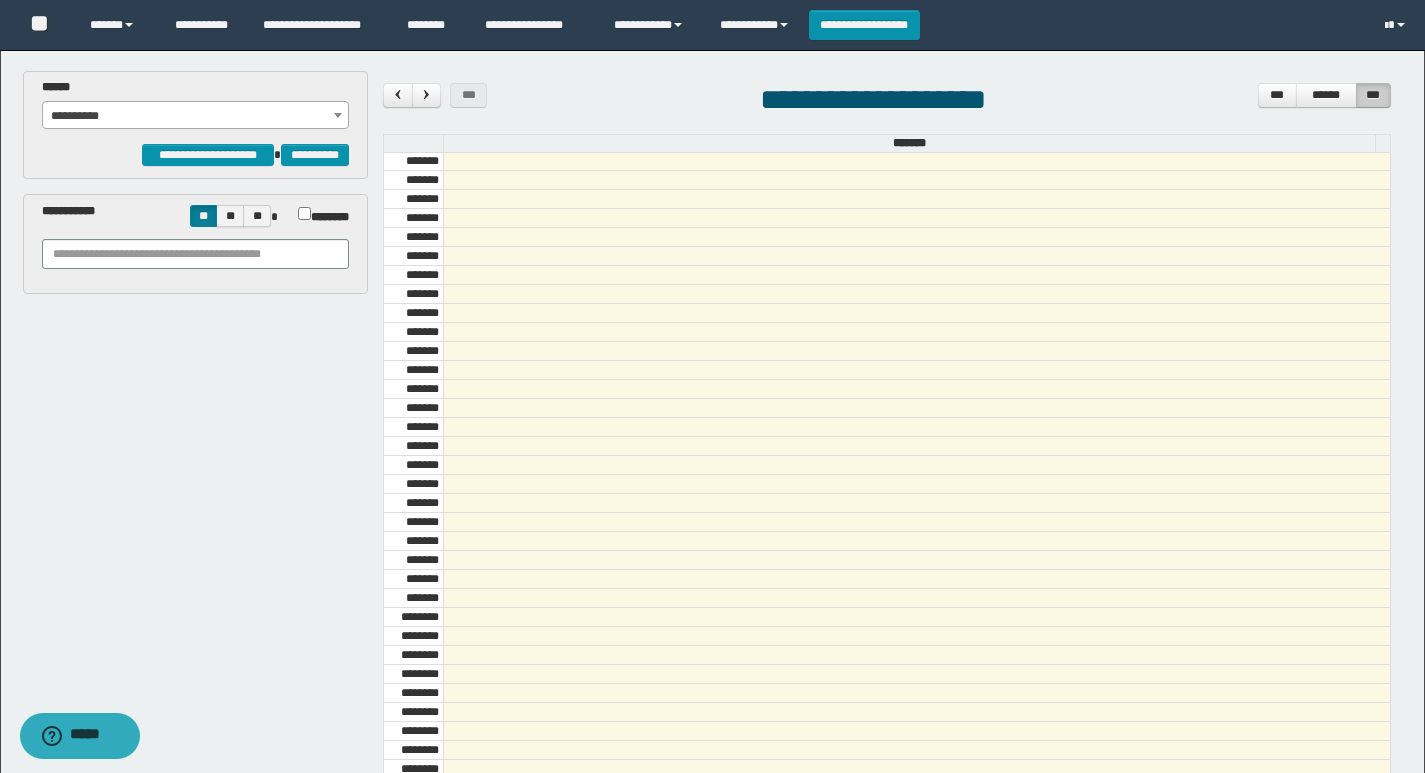 click on "**********" at bounding box center [196, 116] 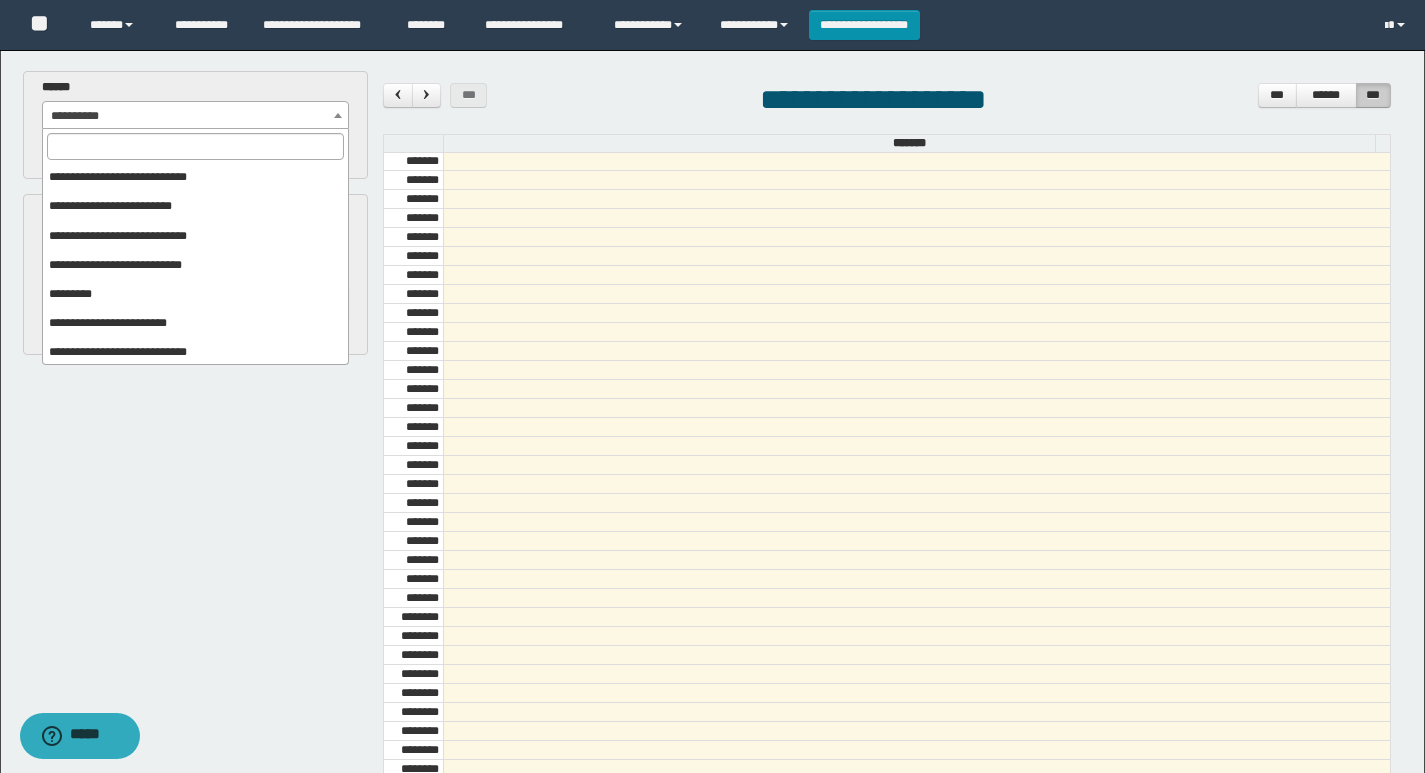 scroll, scrollTop: 325, scrollLeft: 0, axis: vertical 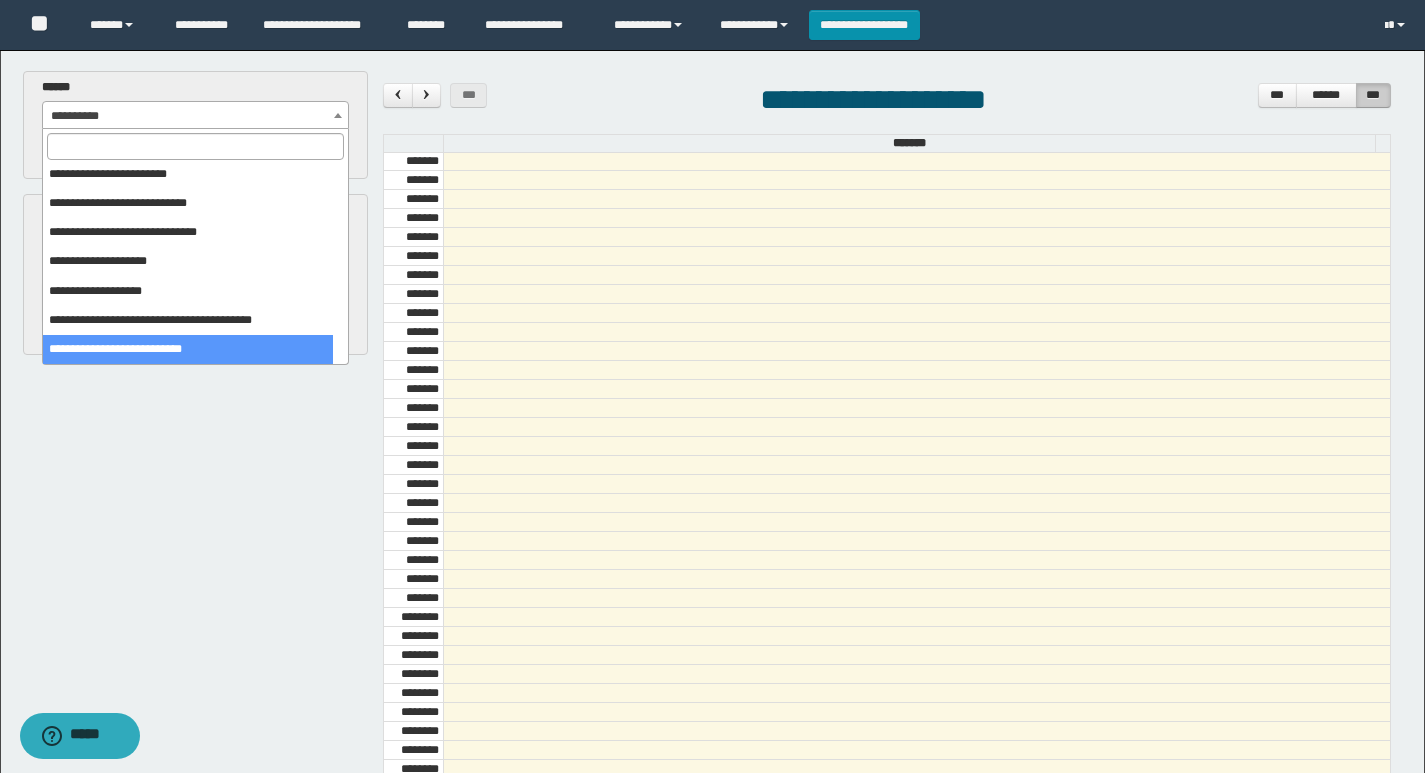 select on "******" 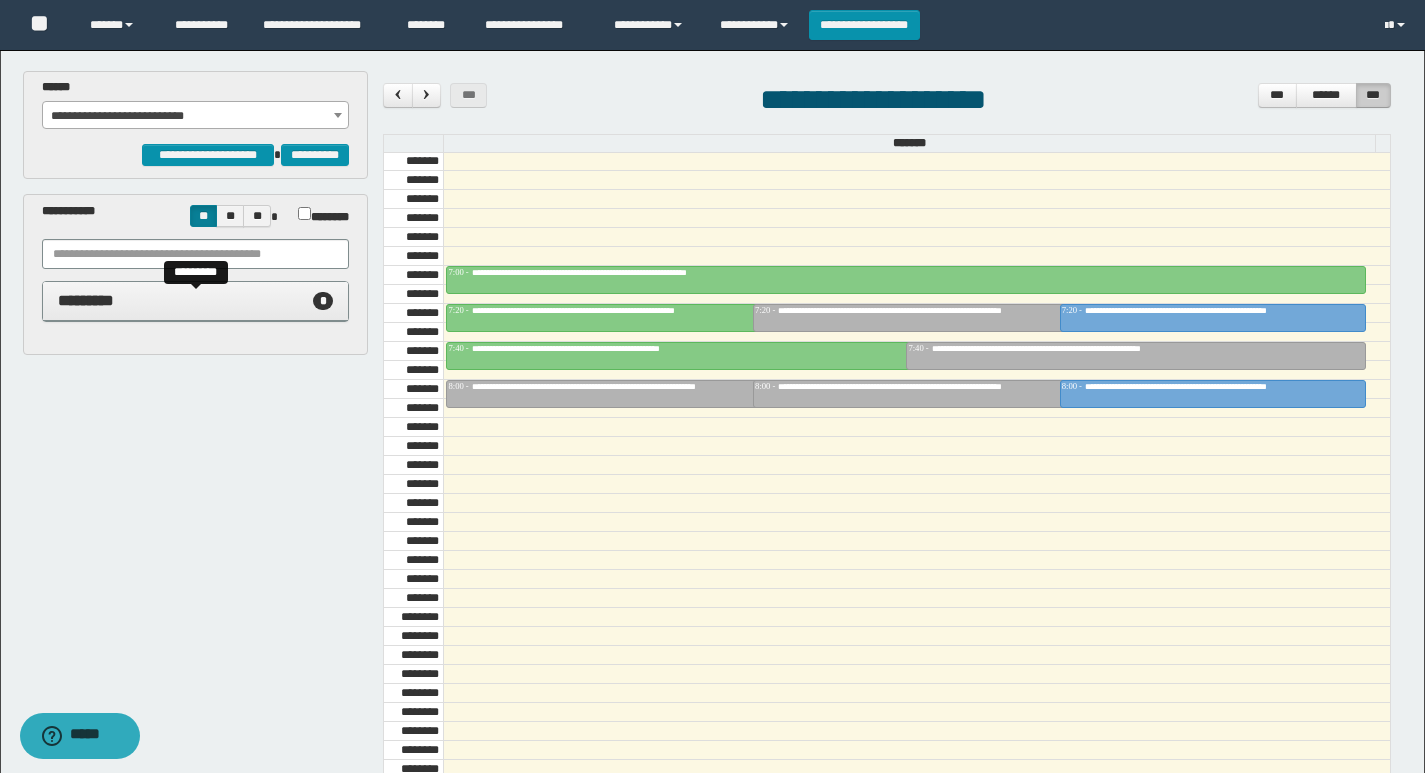 click on "*********
*" at bounding box center [196, 301] 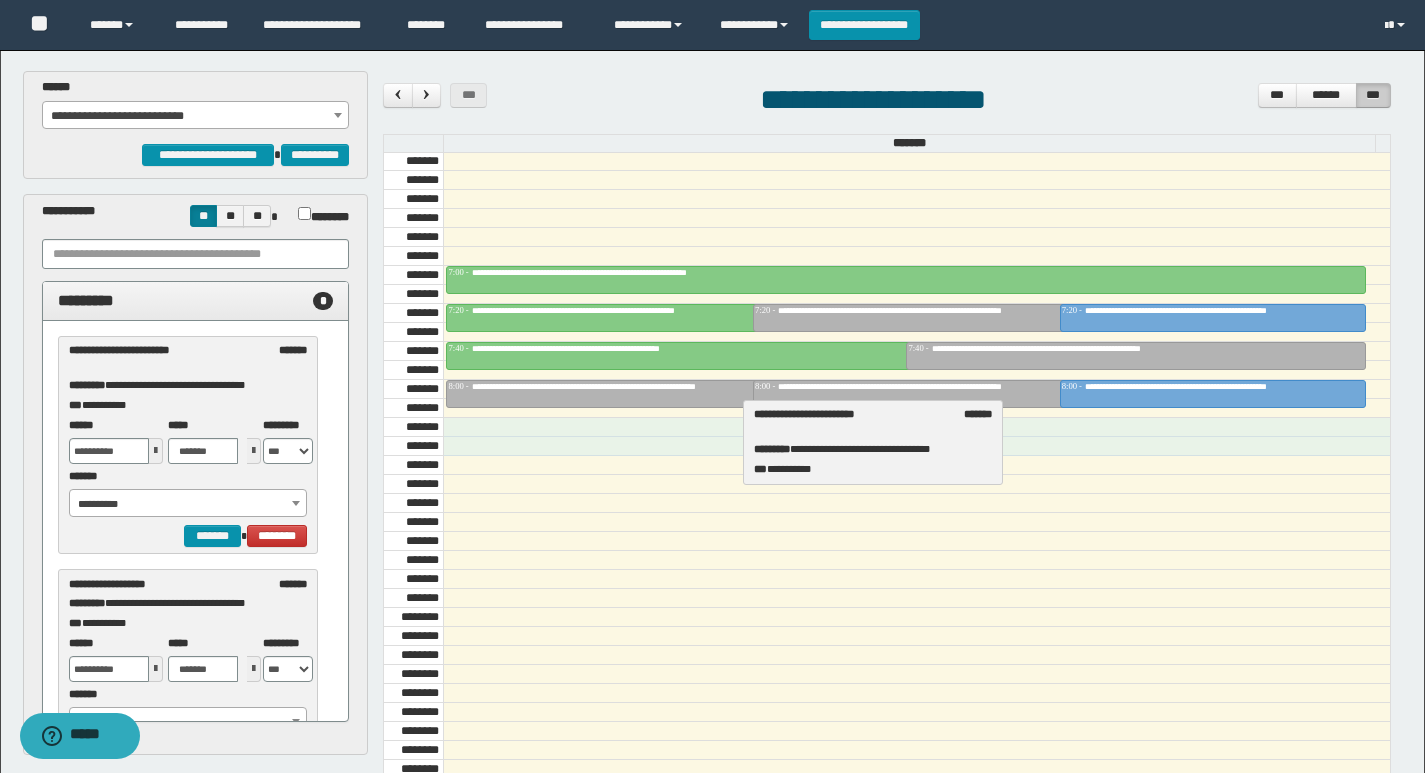 drag, startPoint x: 132, startPoint y: 368, endPoint x: 817, endPoint y: 432, distance: 687.9833 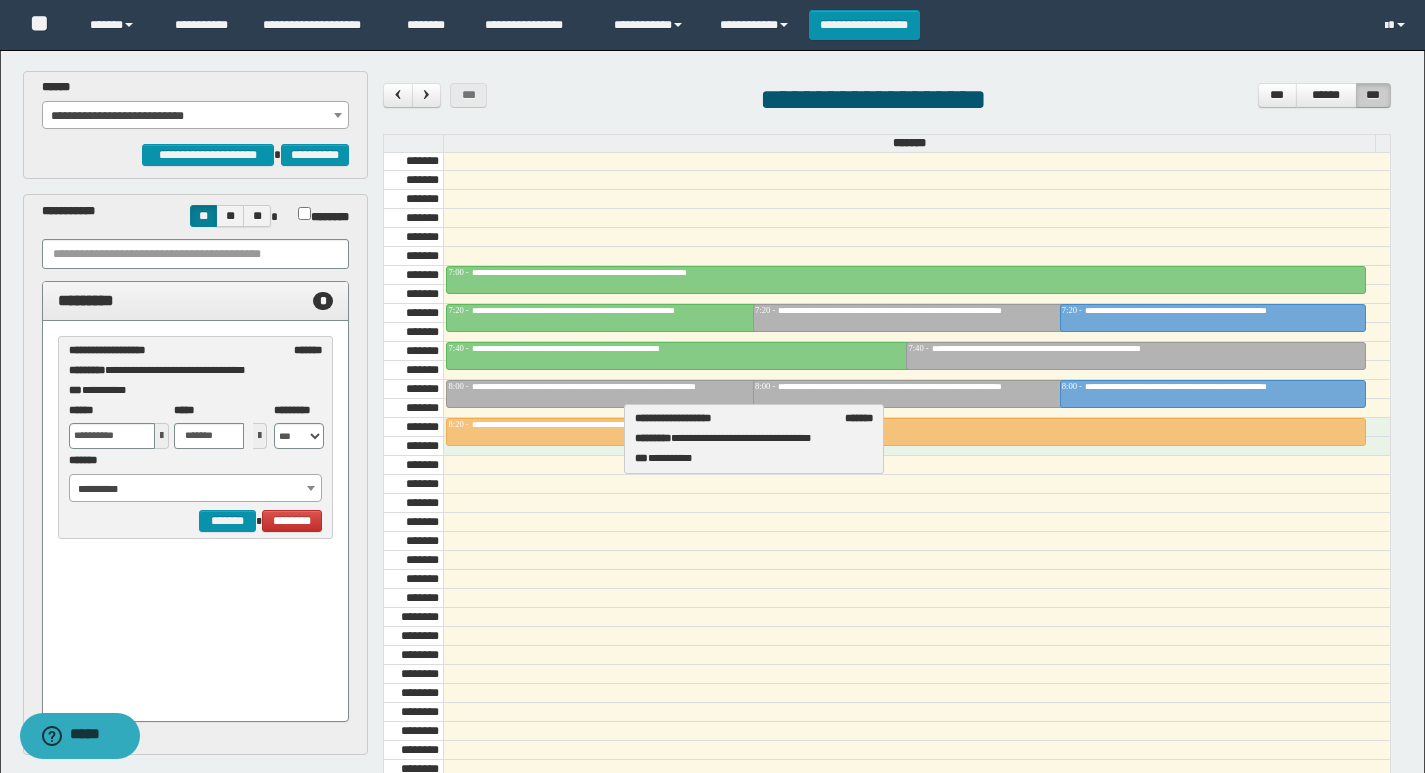 drag, startPoint x: 113, startPoint y: 356, endPoint x: 676, endPoint y: 424, distance: 567.0917 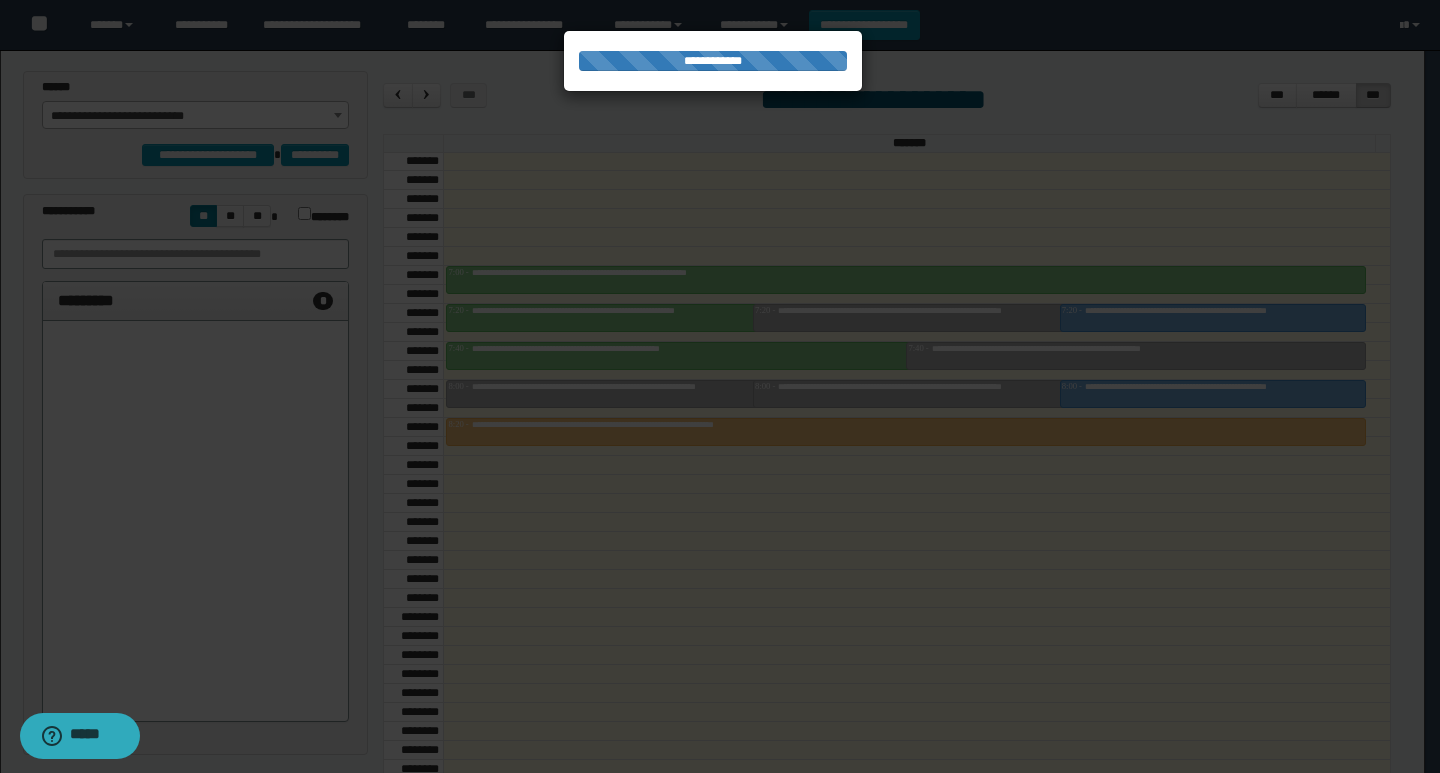 click at bounding box center [720, 386] 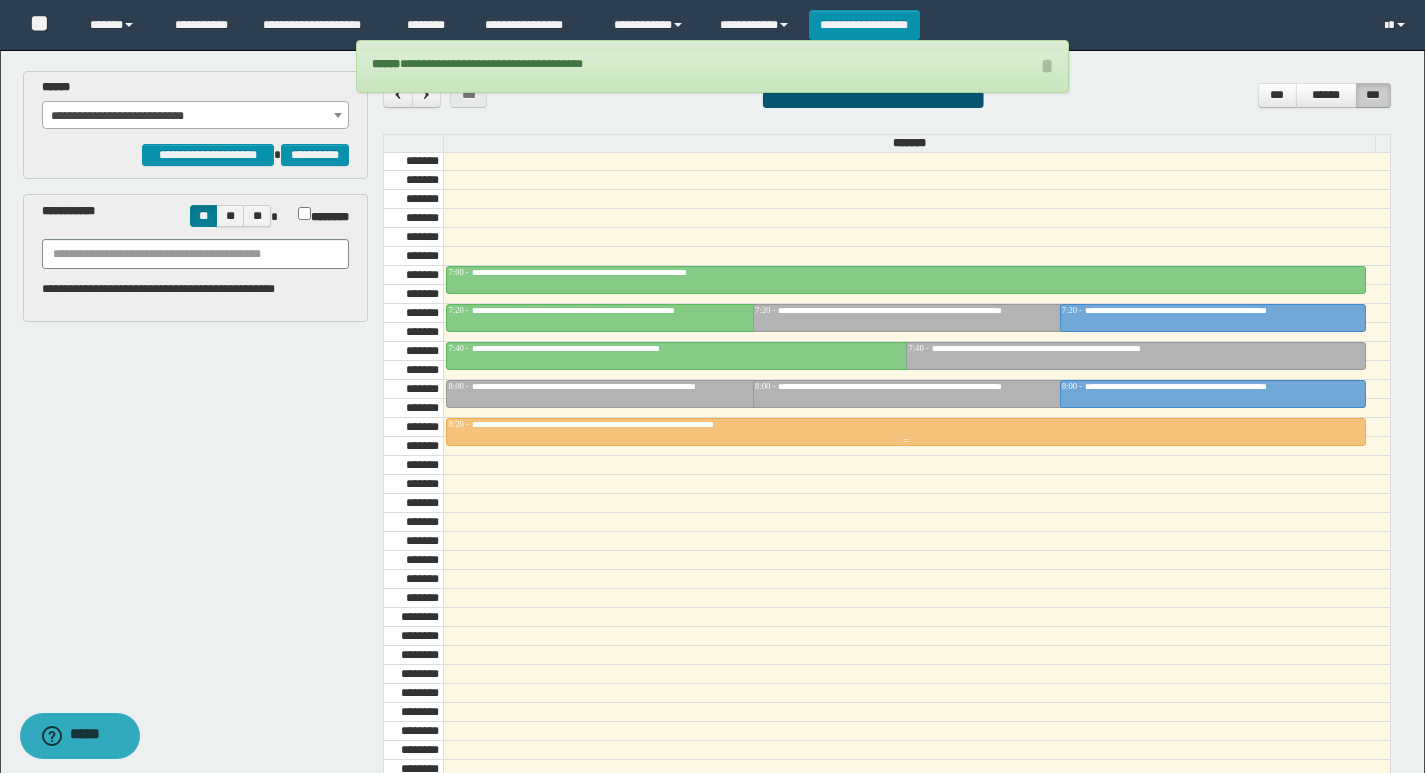 click at bounding box center (906, 441) 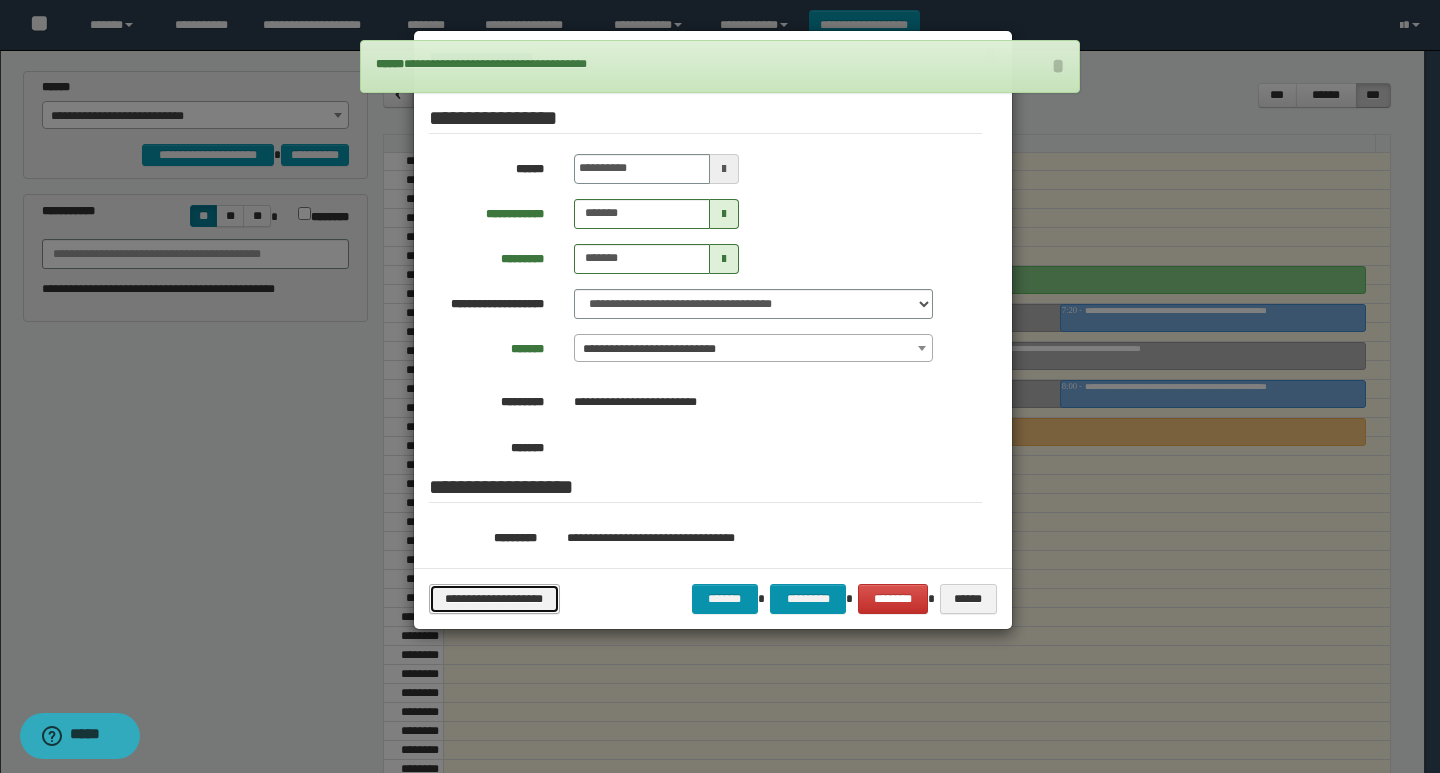 click on "**********" at bounding box center [494, 599] 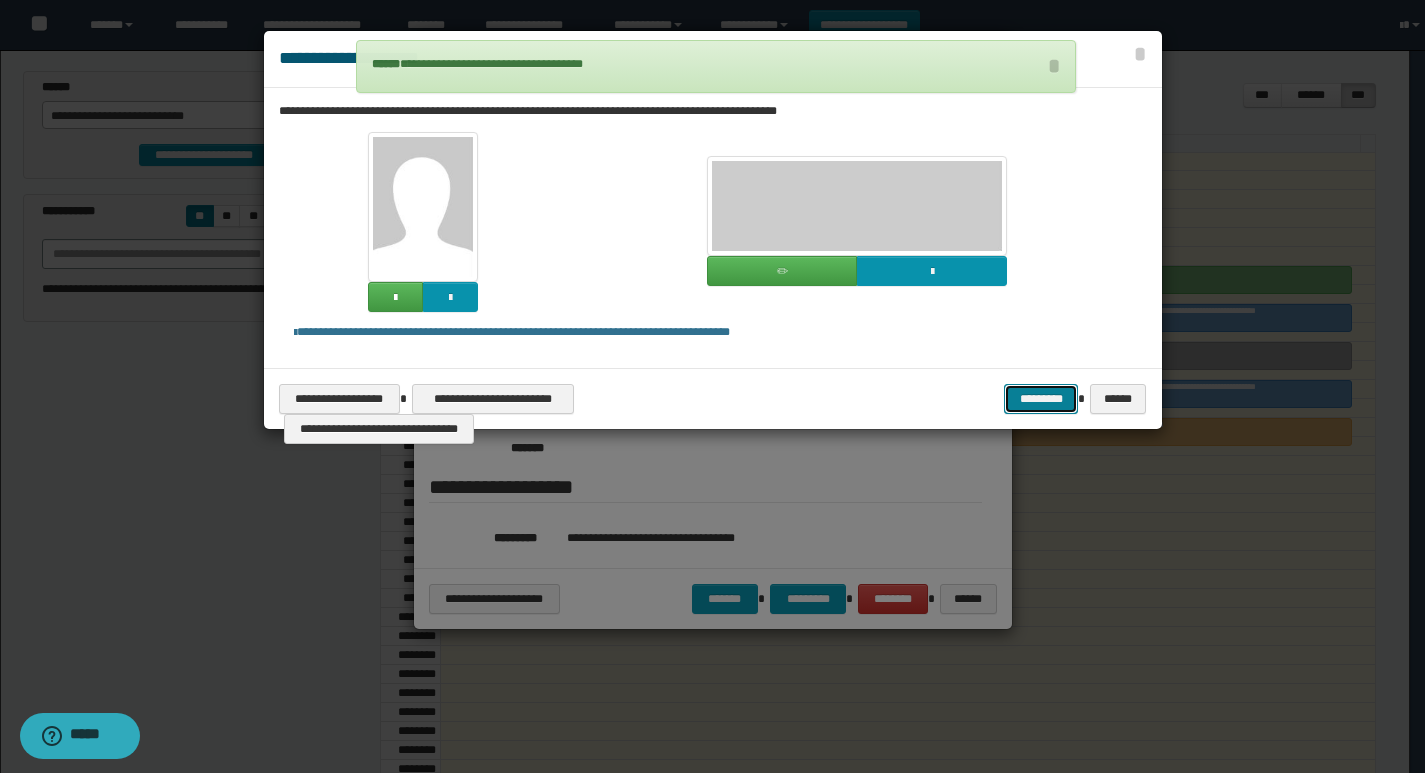 click on "*********" at bounding box center (1041, 399) 